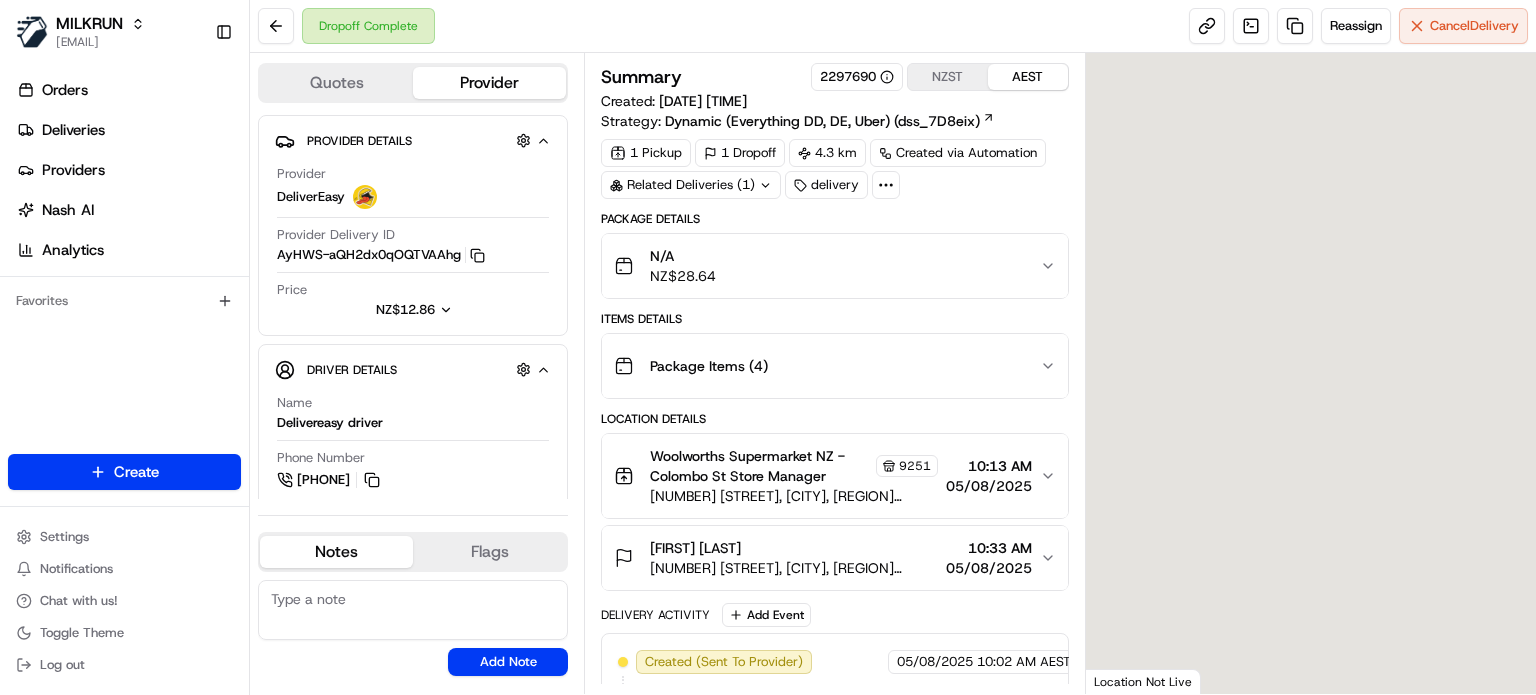 scroll, scrollTop: 0, scrollLeft: 0, axis: both 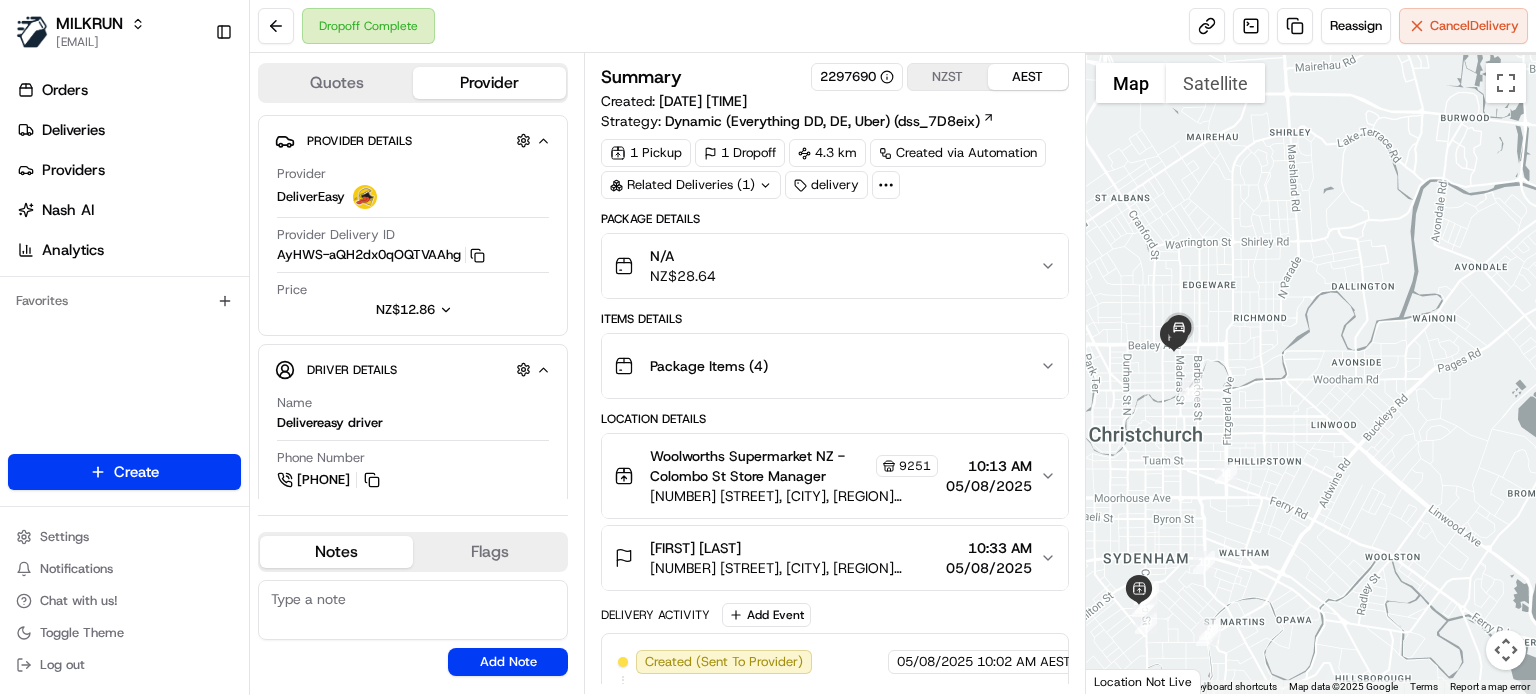 drag, startPoint x: 1244, startPoint y: 387, endPoint x: 1438, endPoint y: 495, distance: 222.03603 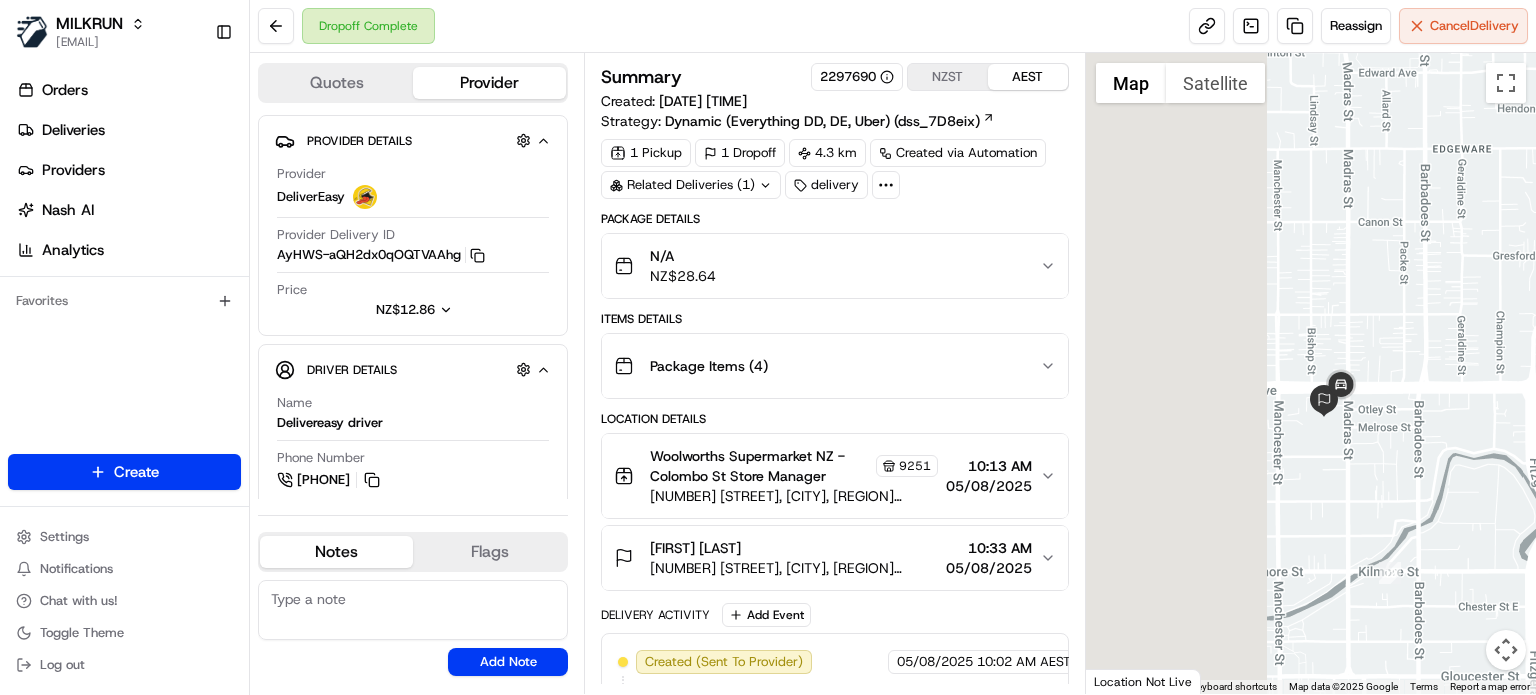 drag, startPoint x: 1184, startPoint y: 374, endPoint x: 1447, endPoint y: 436, distance: 270.20917 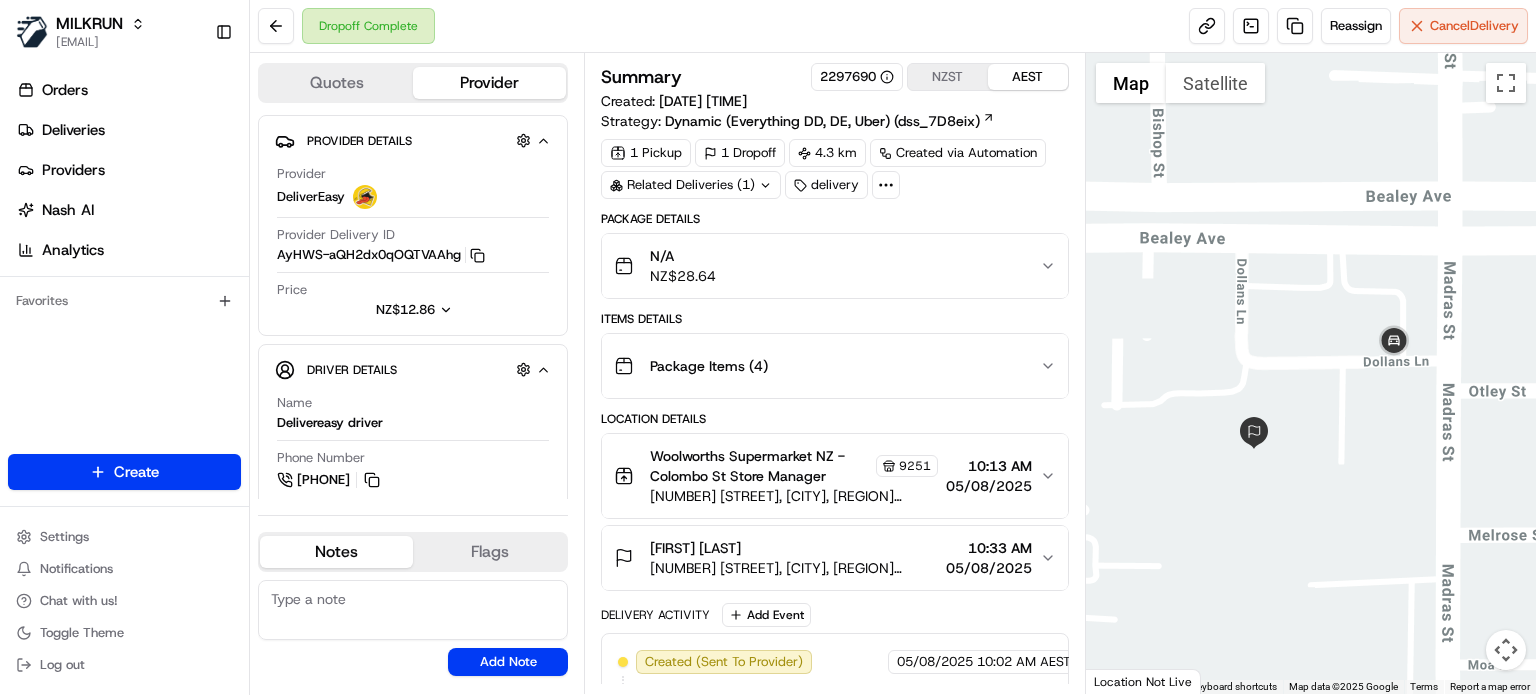 drag, startPoint x: 1430, startPoint y: 411, endPoint x: 1528, endPoint y: 425, distance: 98.99495 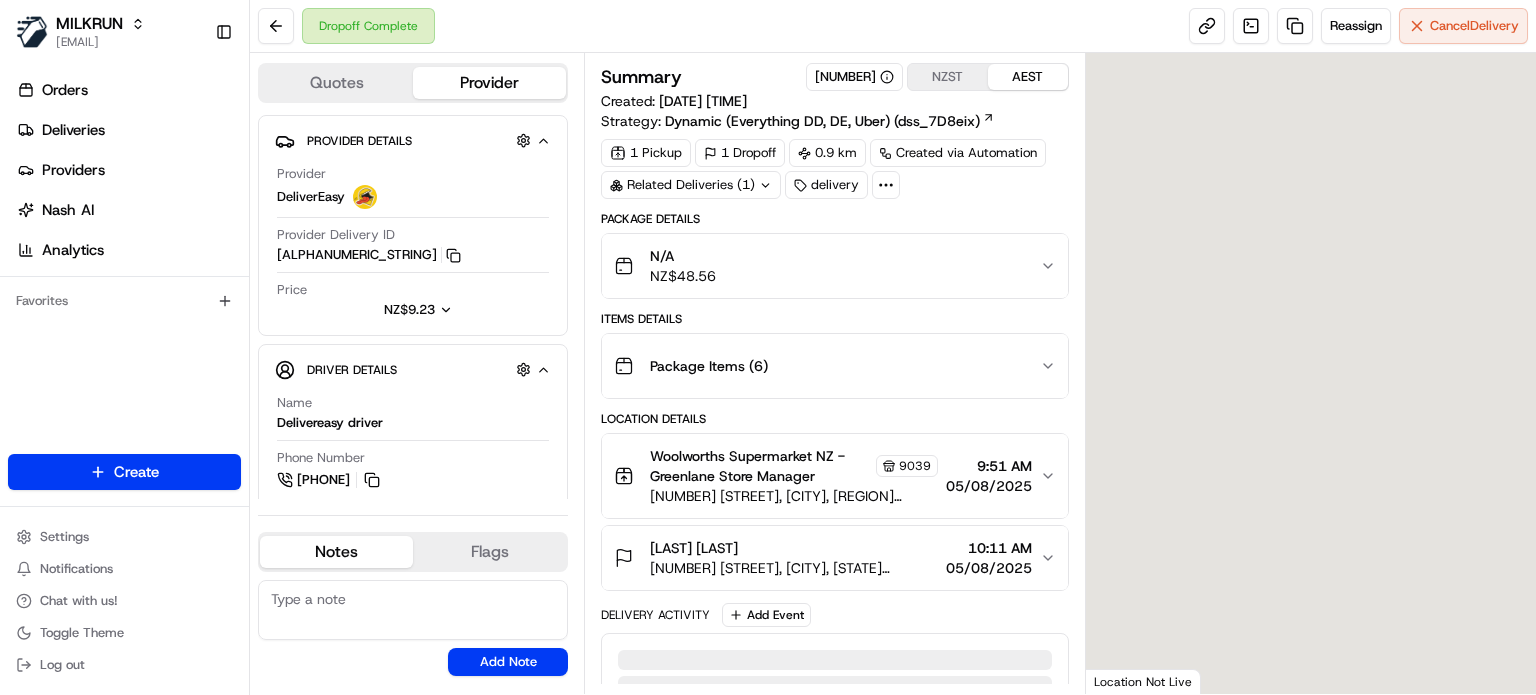 scroll, scrollTop: 0, scrollLeft: 0, axis: both 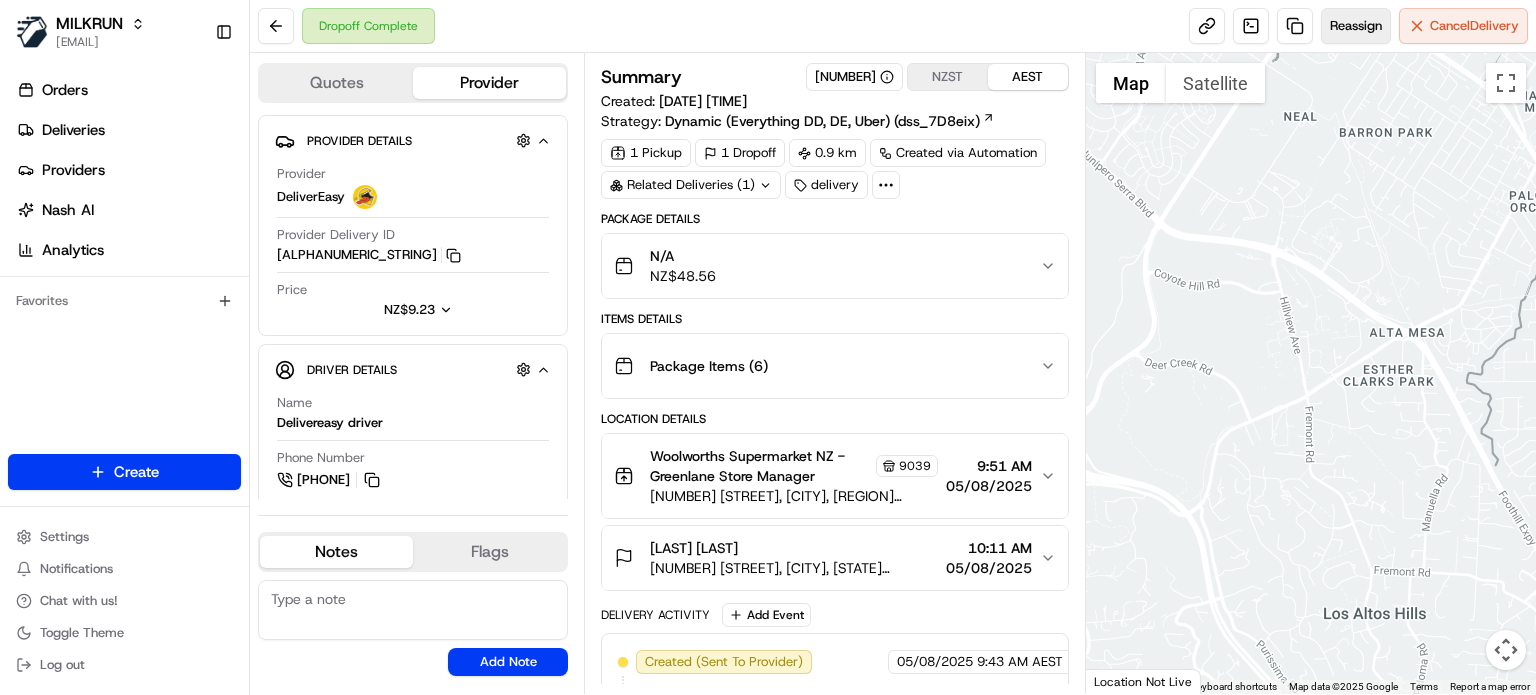 click on "Reassign" at bounding box center [1356, 26] 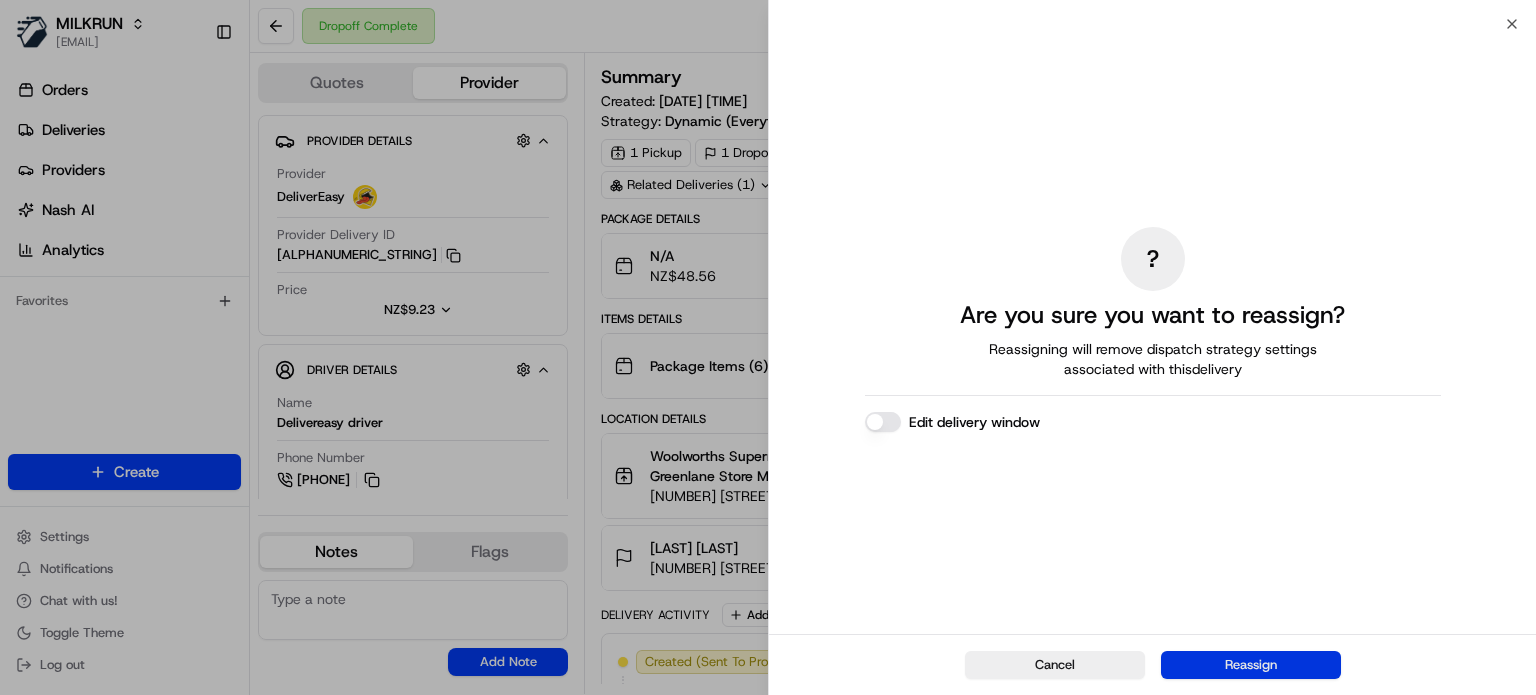 click on "Reassign" at bounding box center (1251, 665) 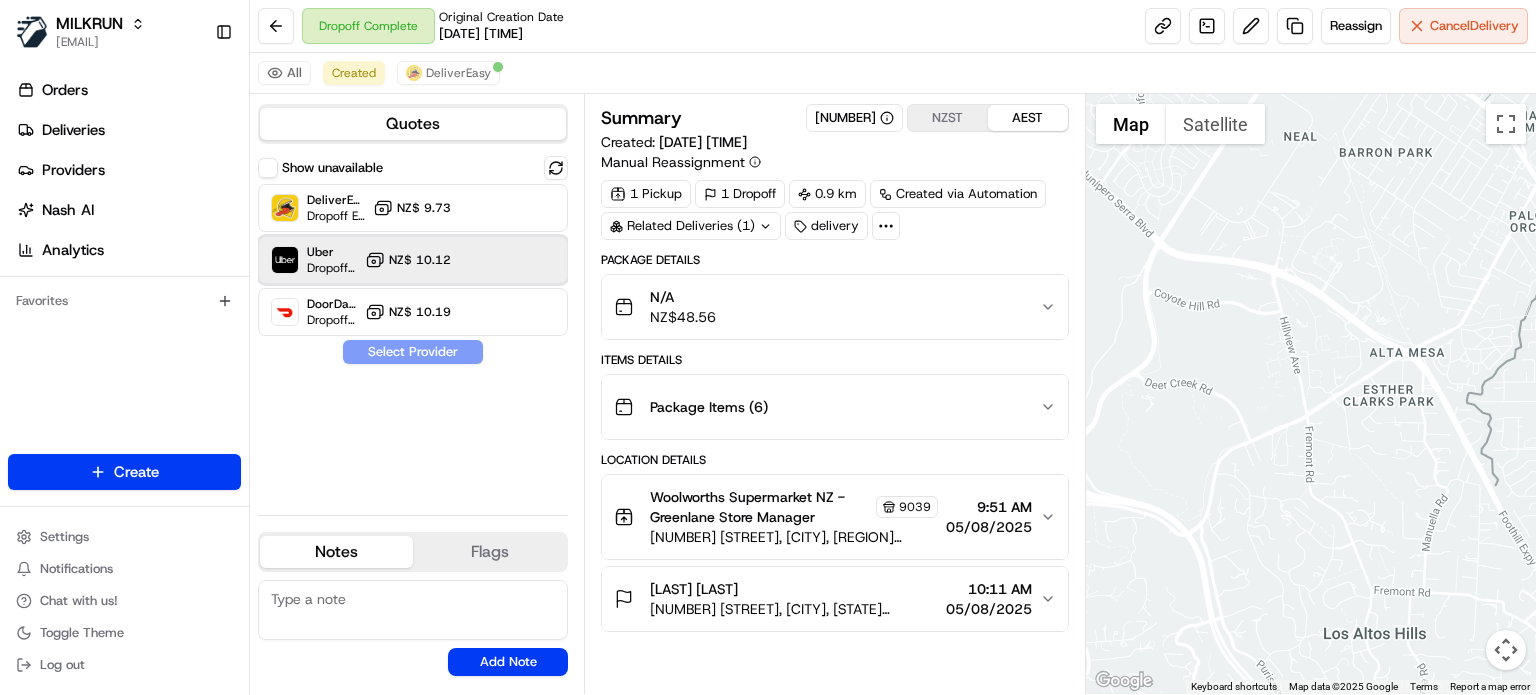click on "Uber Dropoff ETA   19 minutes NZ$   10.12" at bounding box center [413, 260] 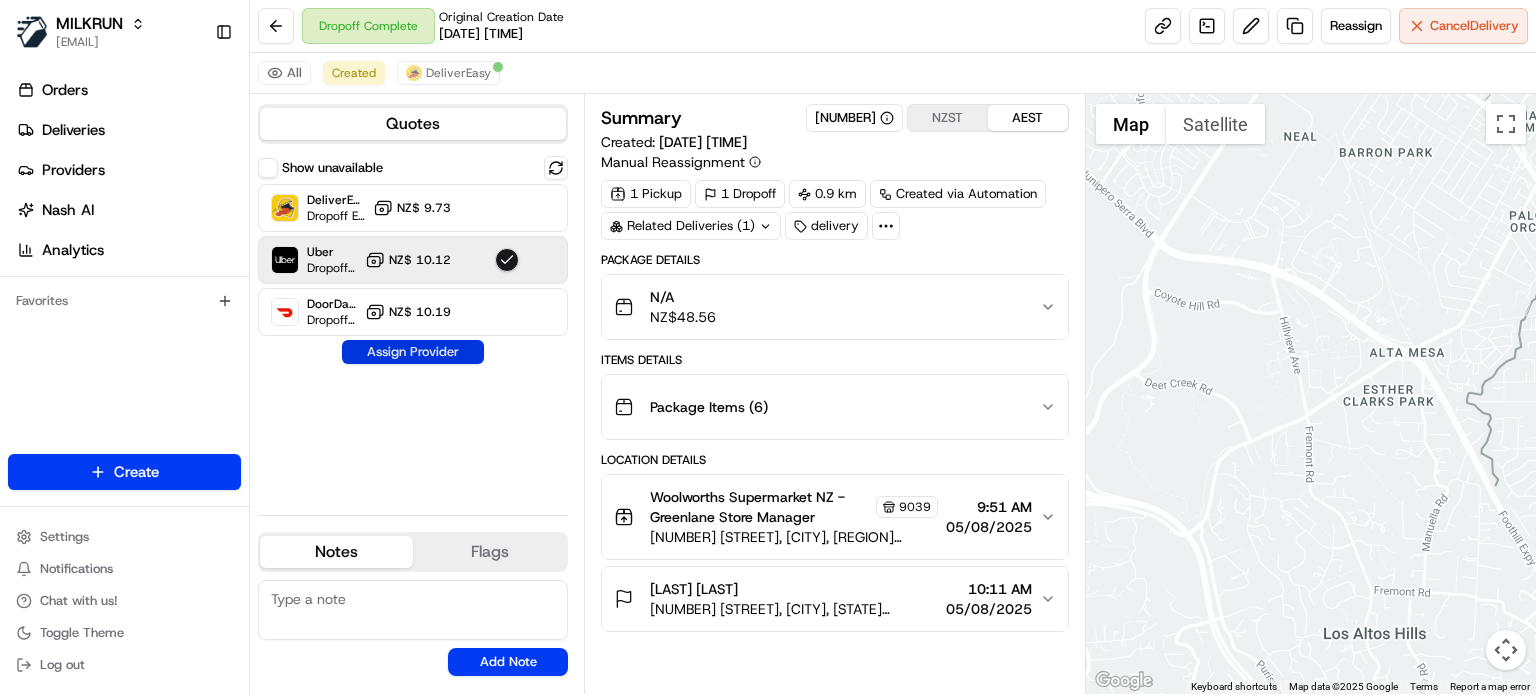 click on "Assign Provider" at bounding box center (413, 352) 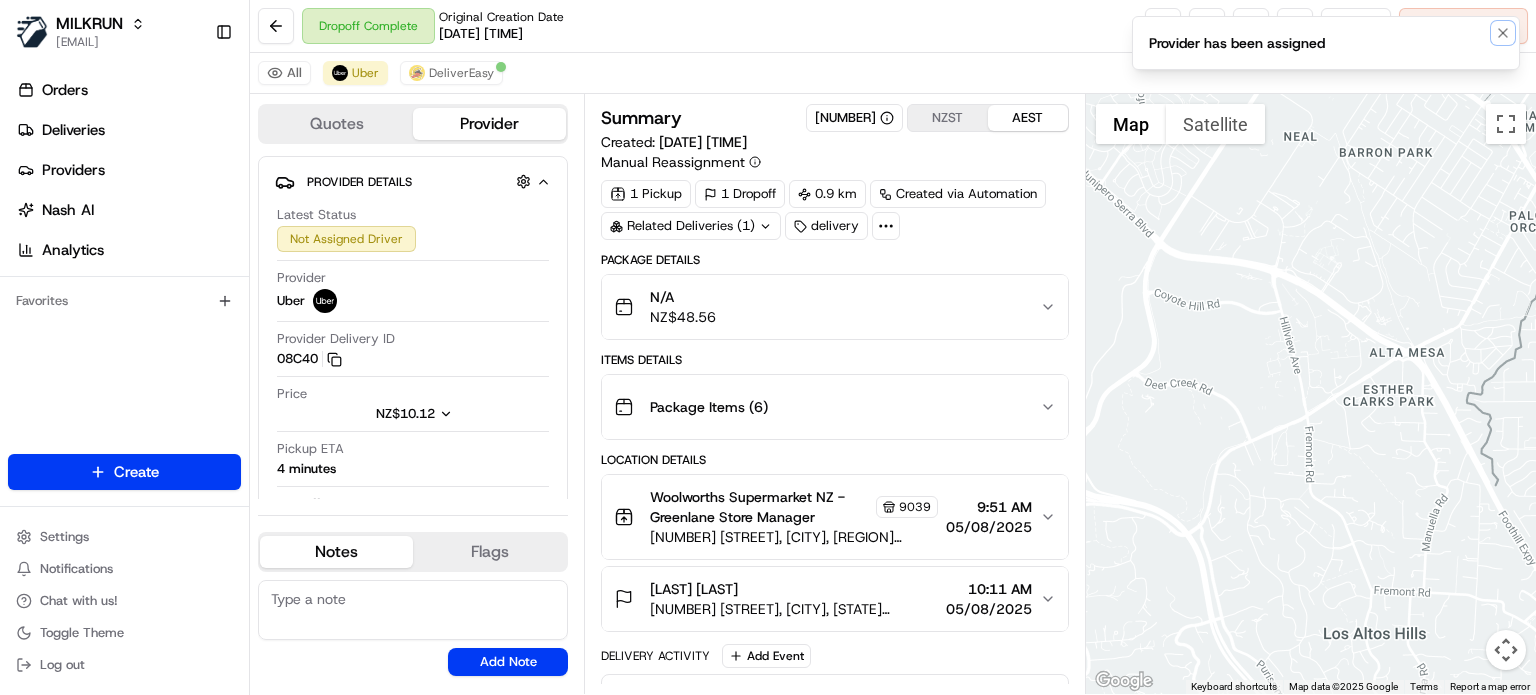 drag, startPoint x: 1506, startPoint y: 35, endPoint x: 1457, endPoint y: 51, distance: 51.546097 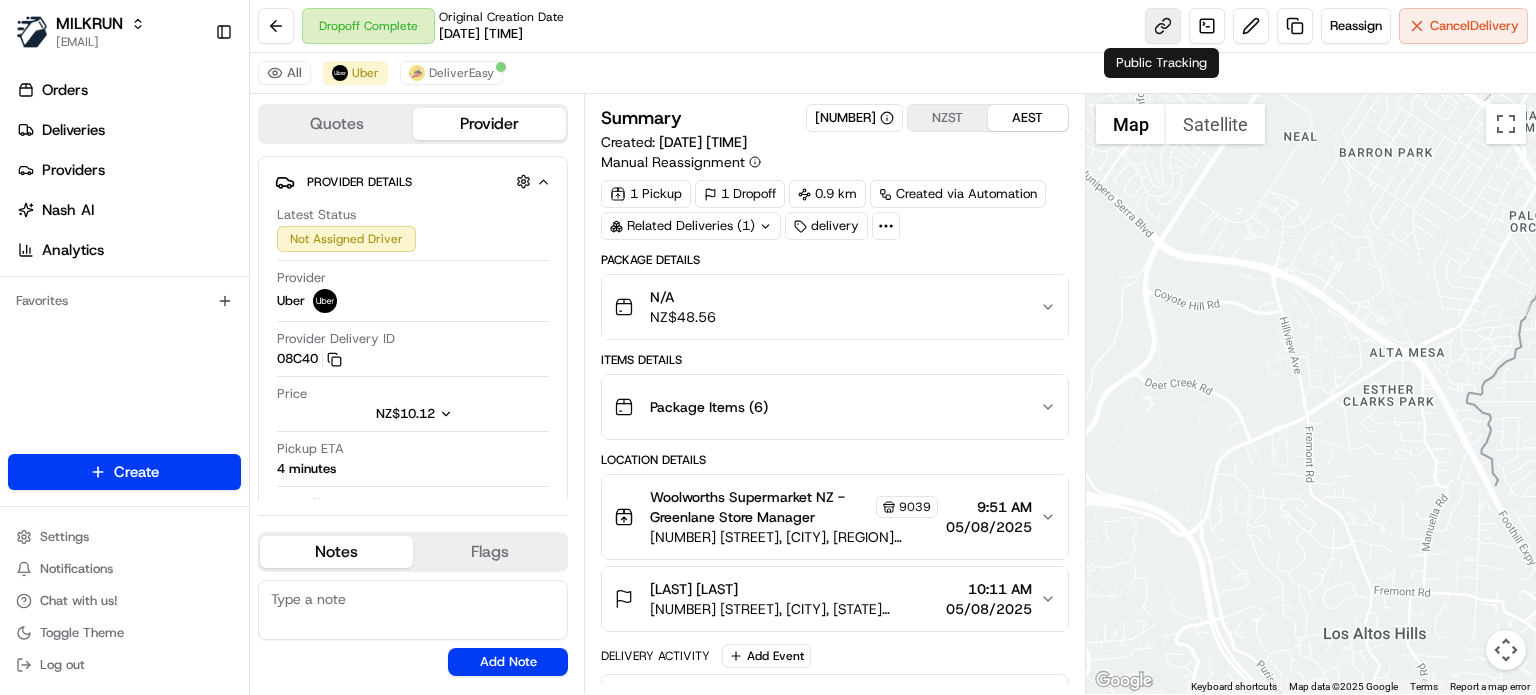 click at bounding box center (1163, 26) 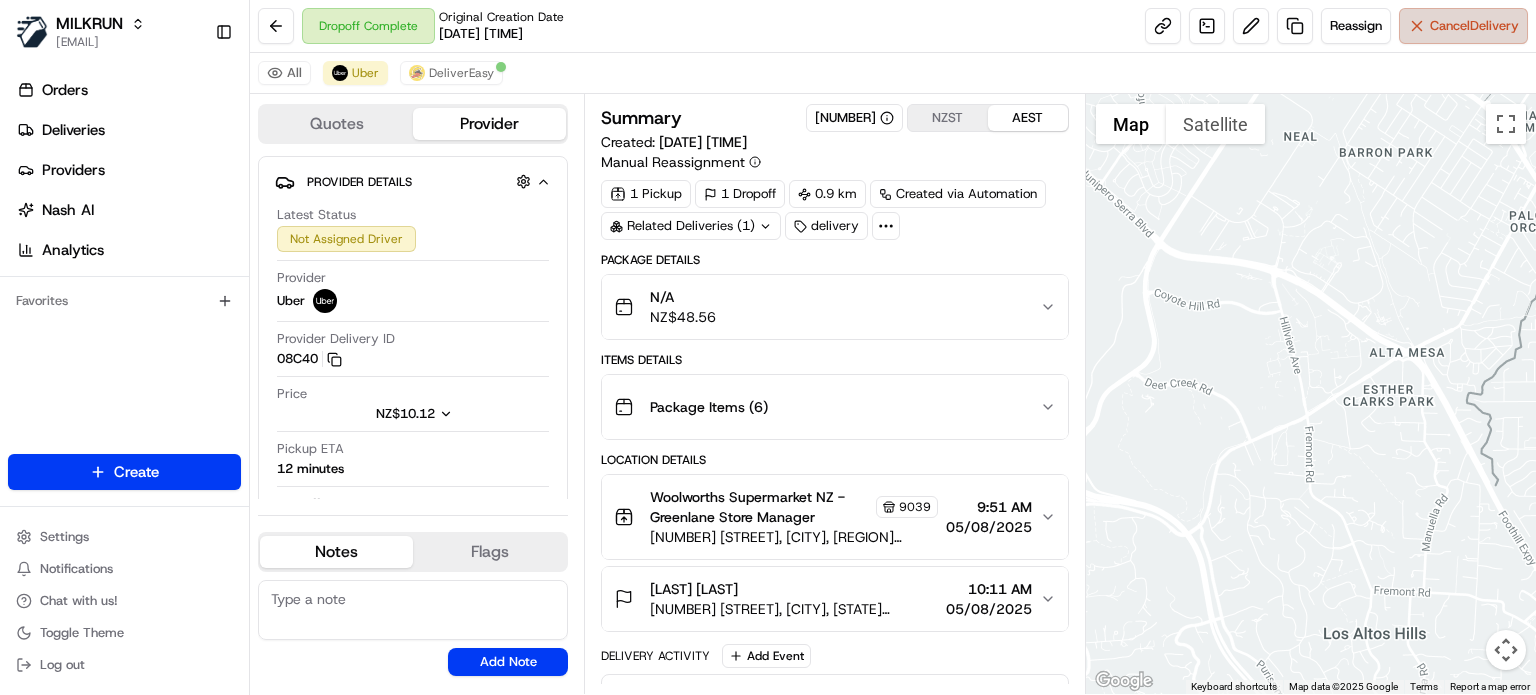 click on "Cancel  Delivery" at bounding box center (1474, 26) 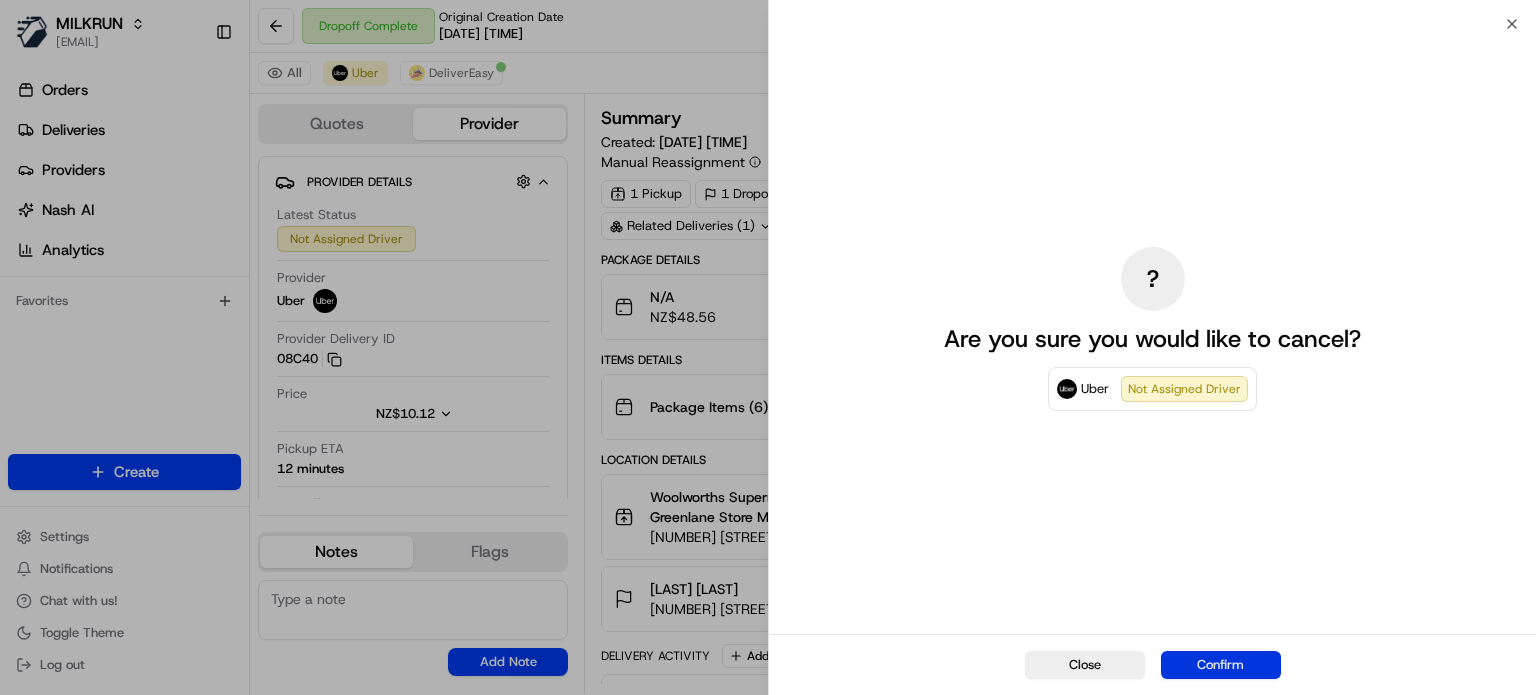 click on "Confirm" at bounding box center (1221, 665) 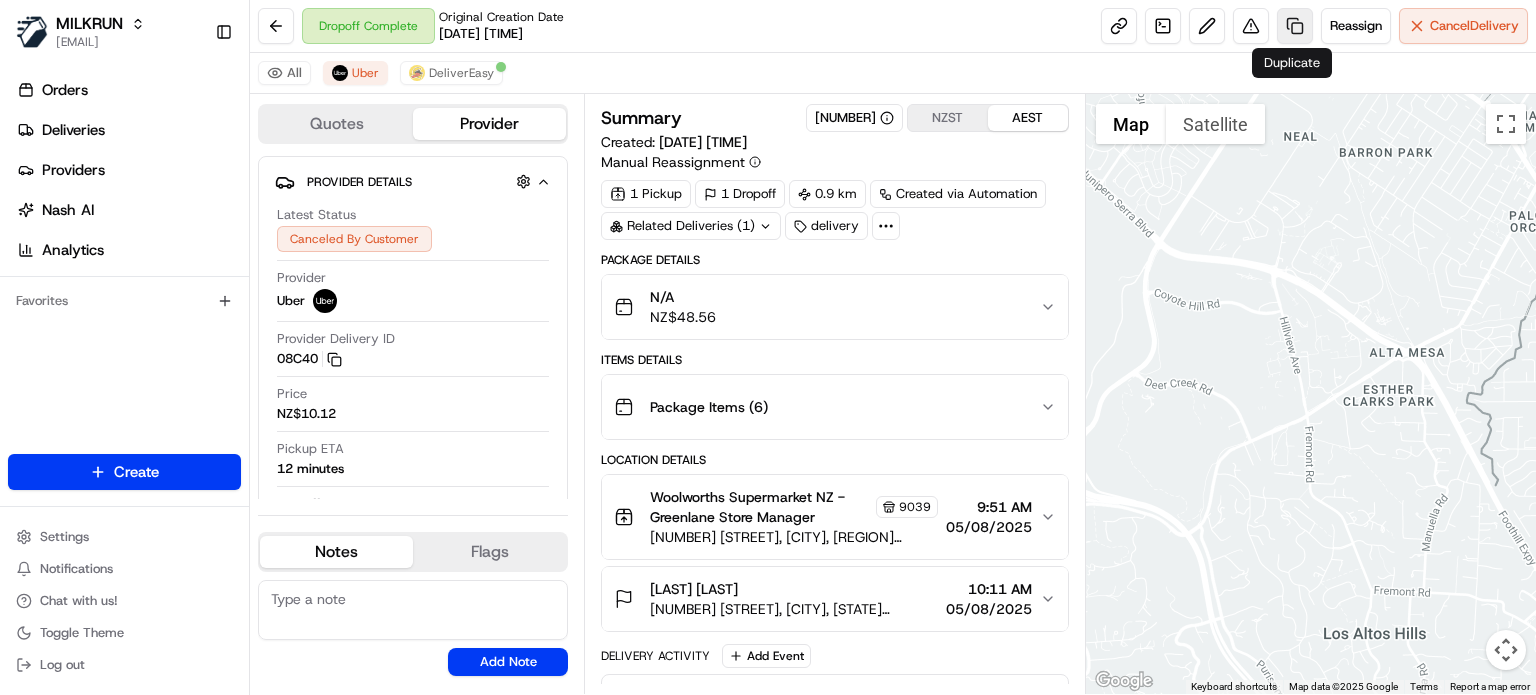 click at bounding box center (1295, 26) 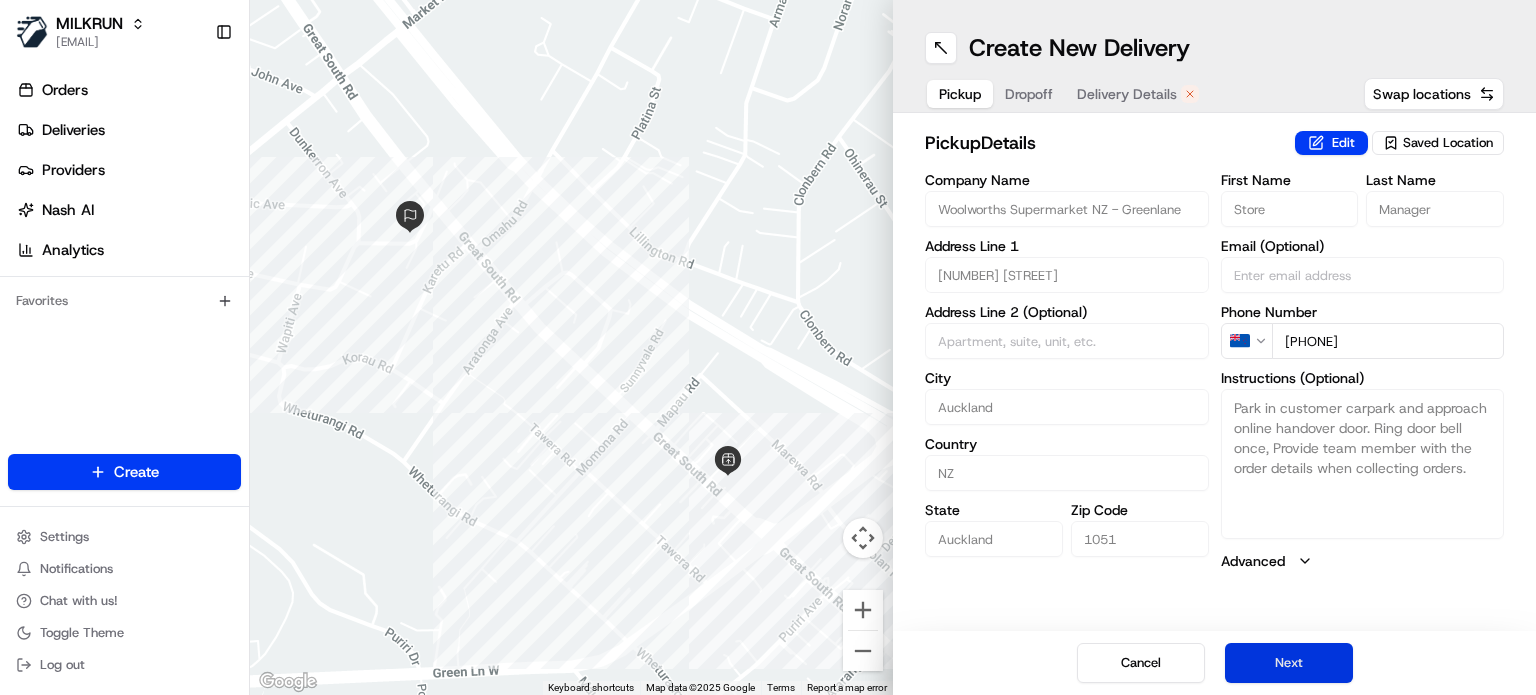 click on "Next" at bounding box center (1289, 663) 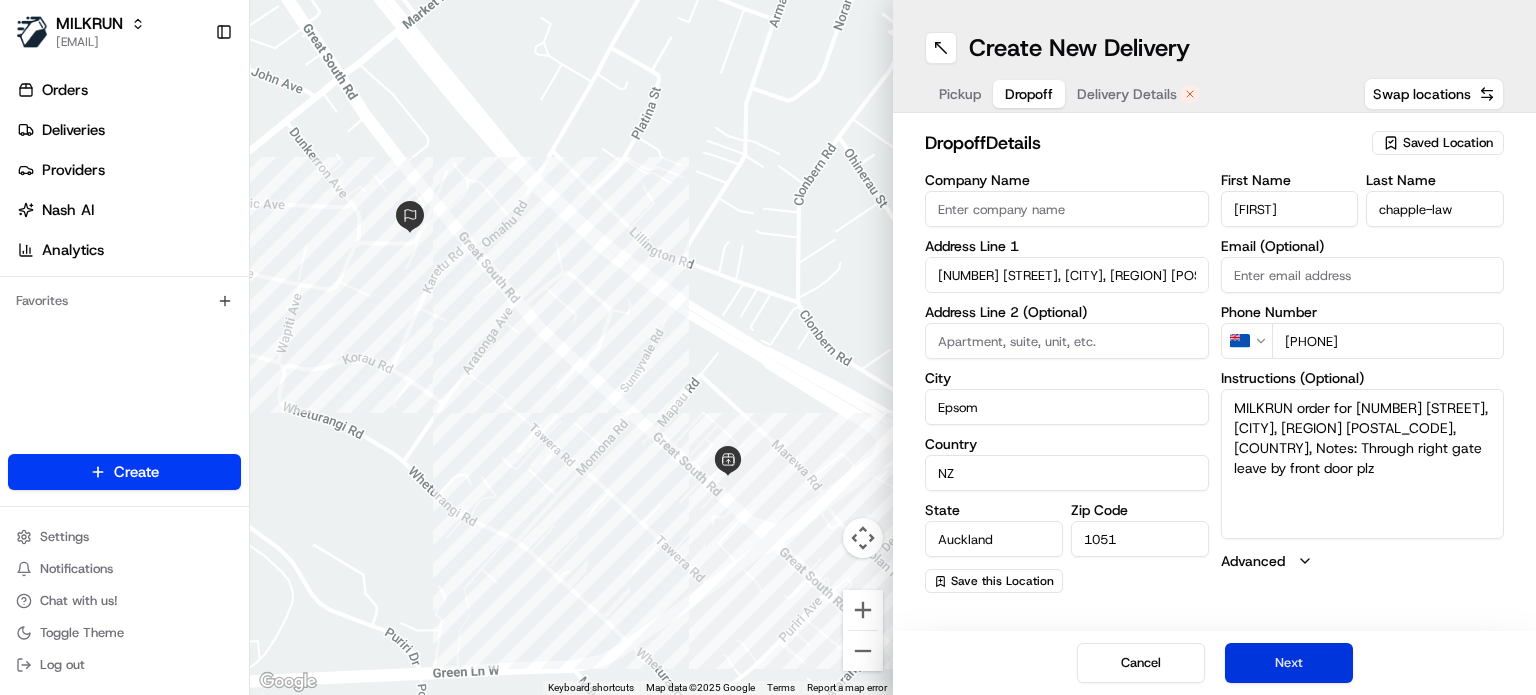 click on "Next" at bounding box center (1289, 663) 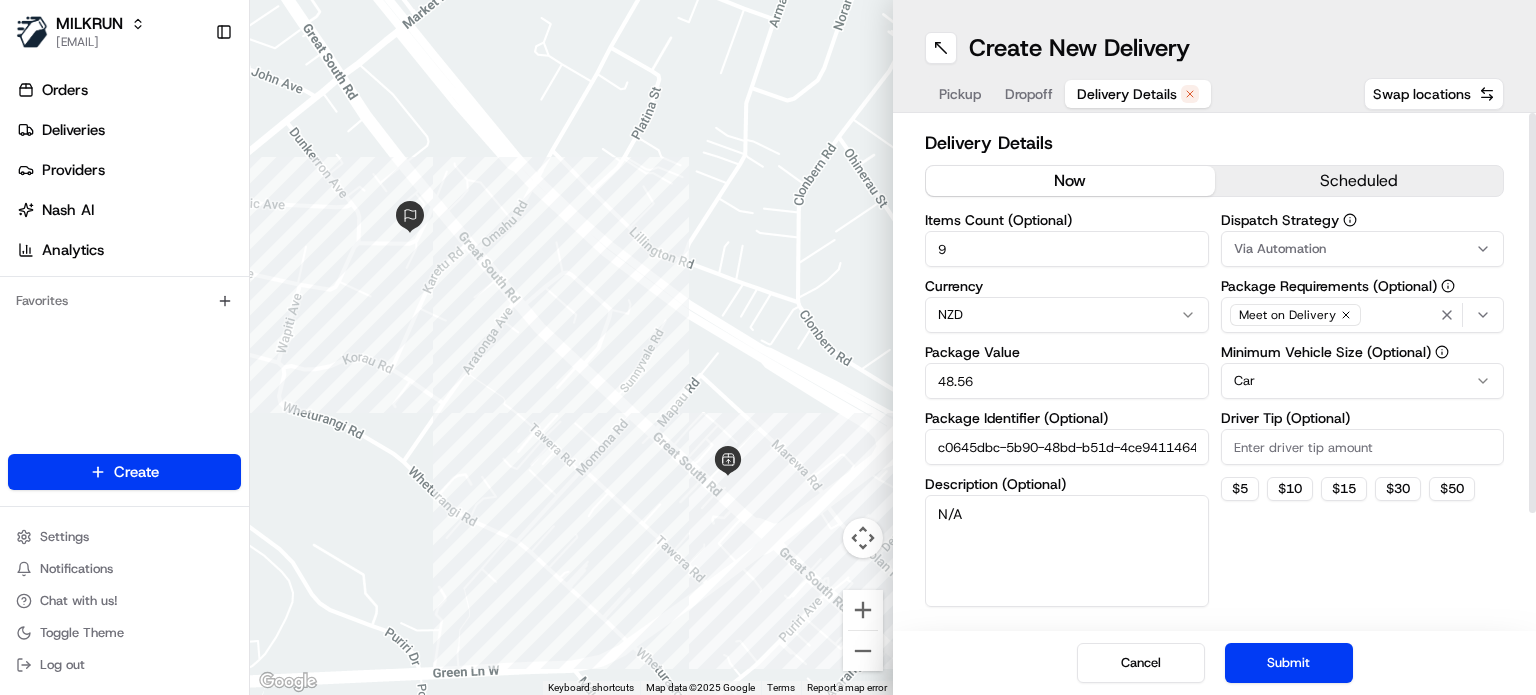 click on "now" at bounding box center (1070, 181) 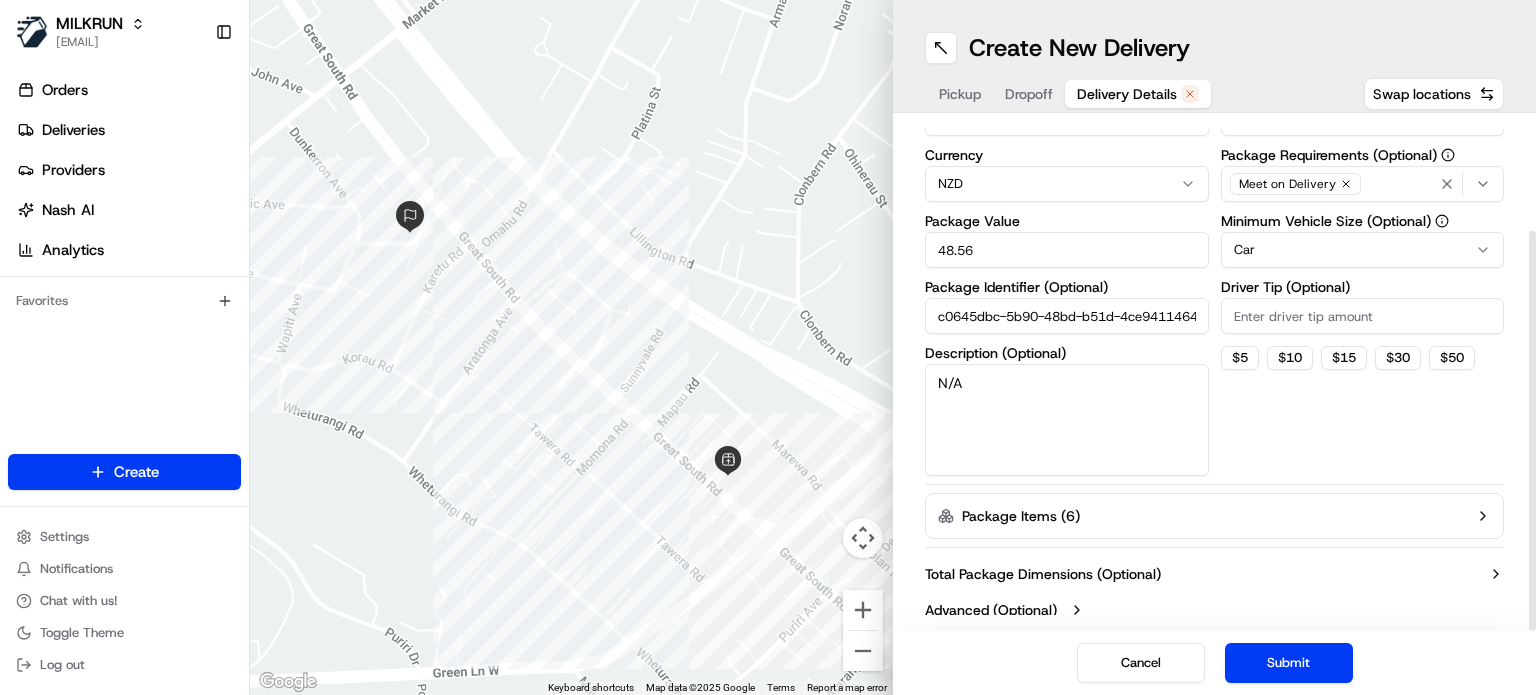 scroll, scrollTop: 143, scrollLeft: 0, axis: vertical 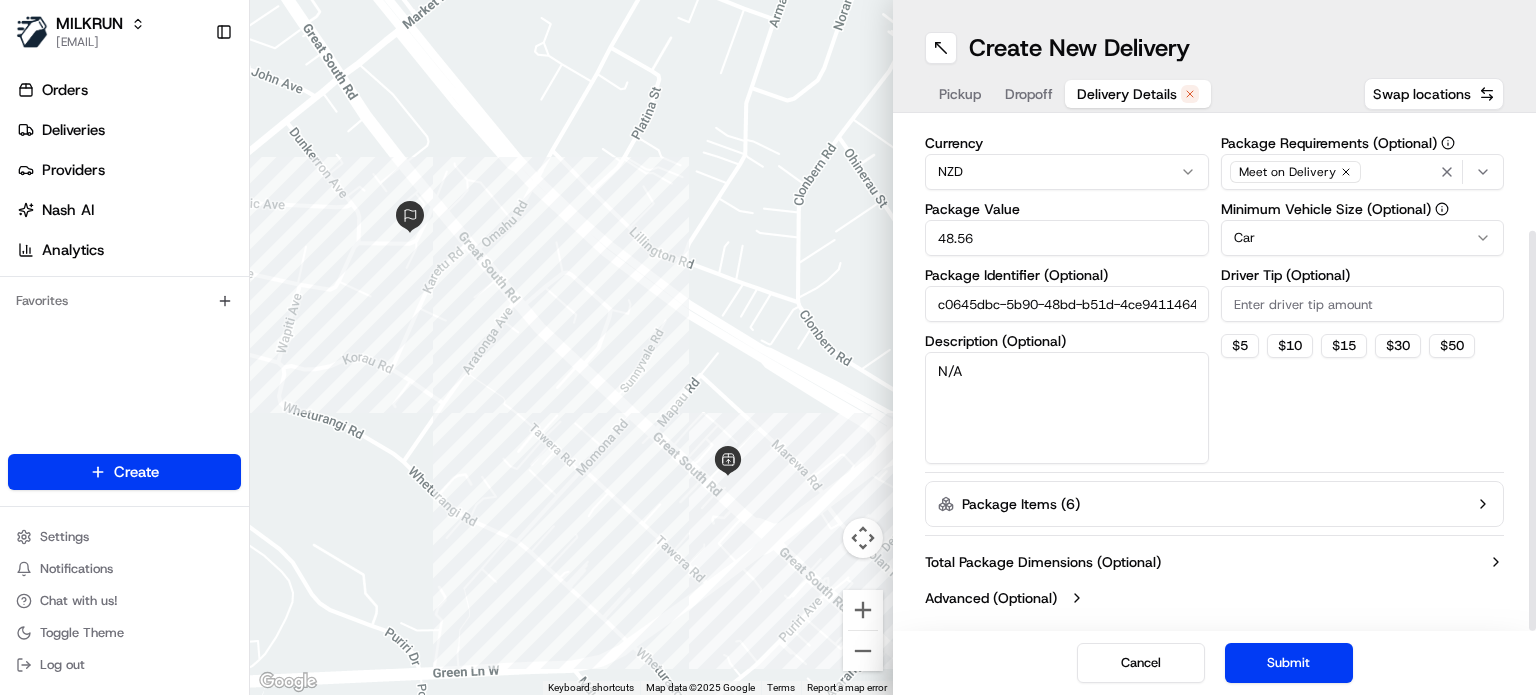 click on "Package Items ( 6 )" at bounding box center (1214, 504) 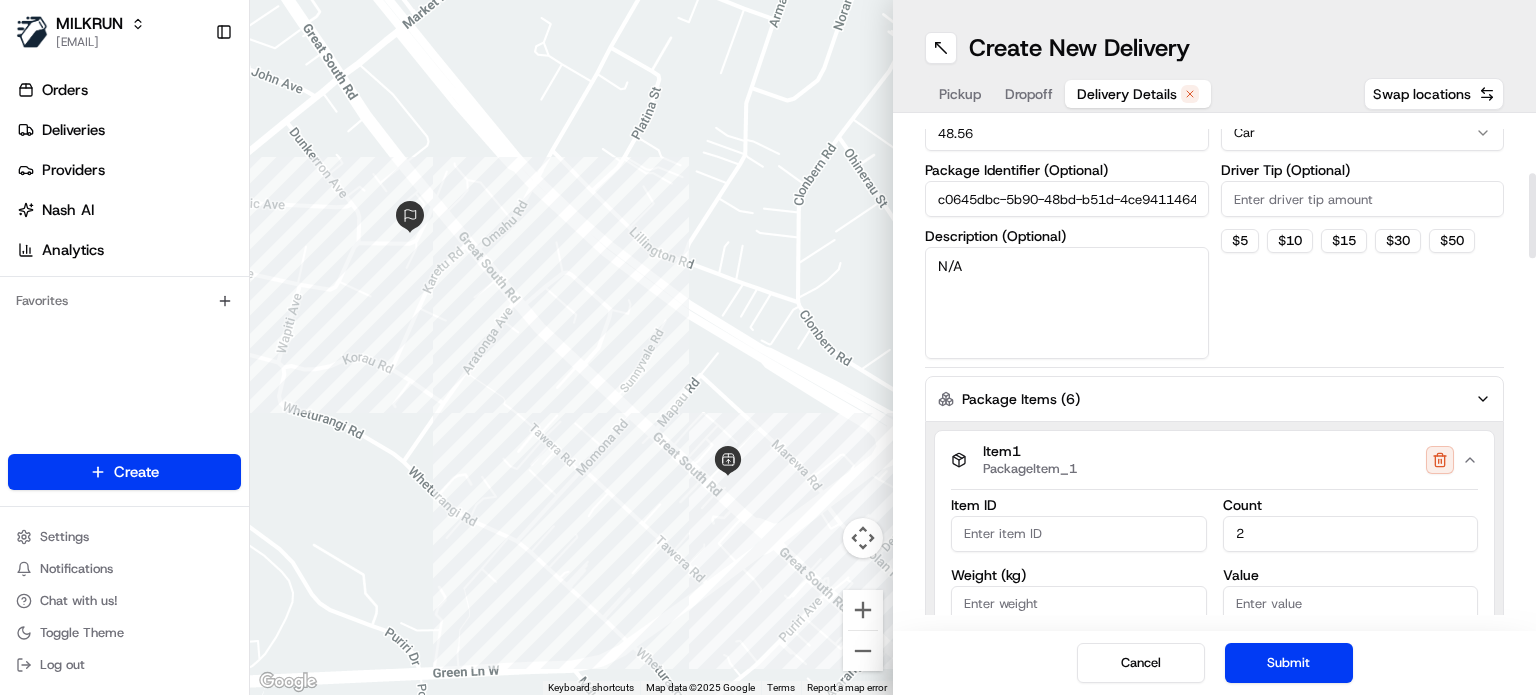 scroll, scrollTop: 343, scrollLeft: 0, axis: vertical 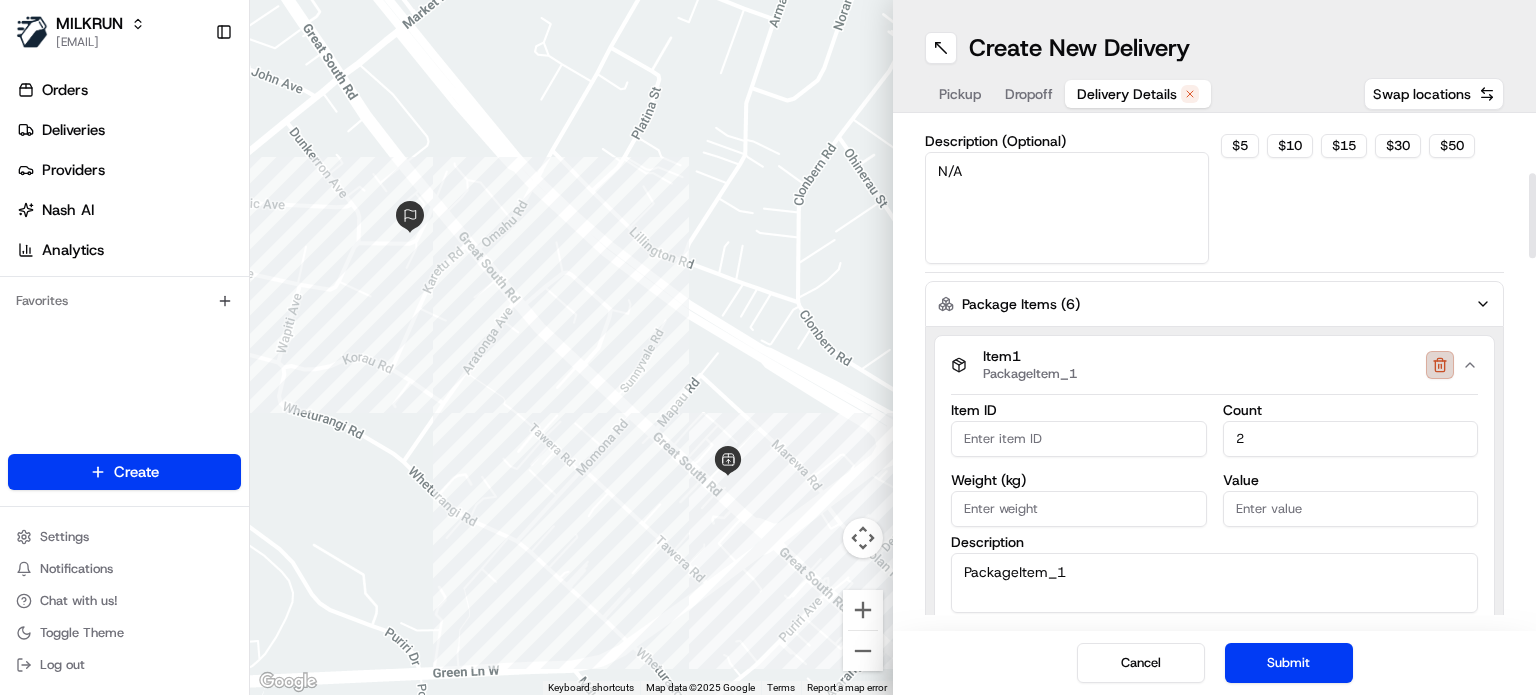 click at bounding box center [1440, 365] 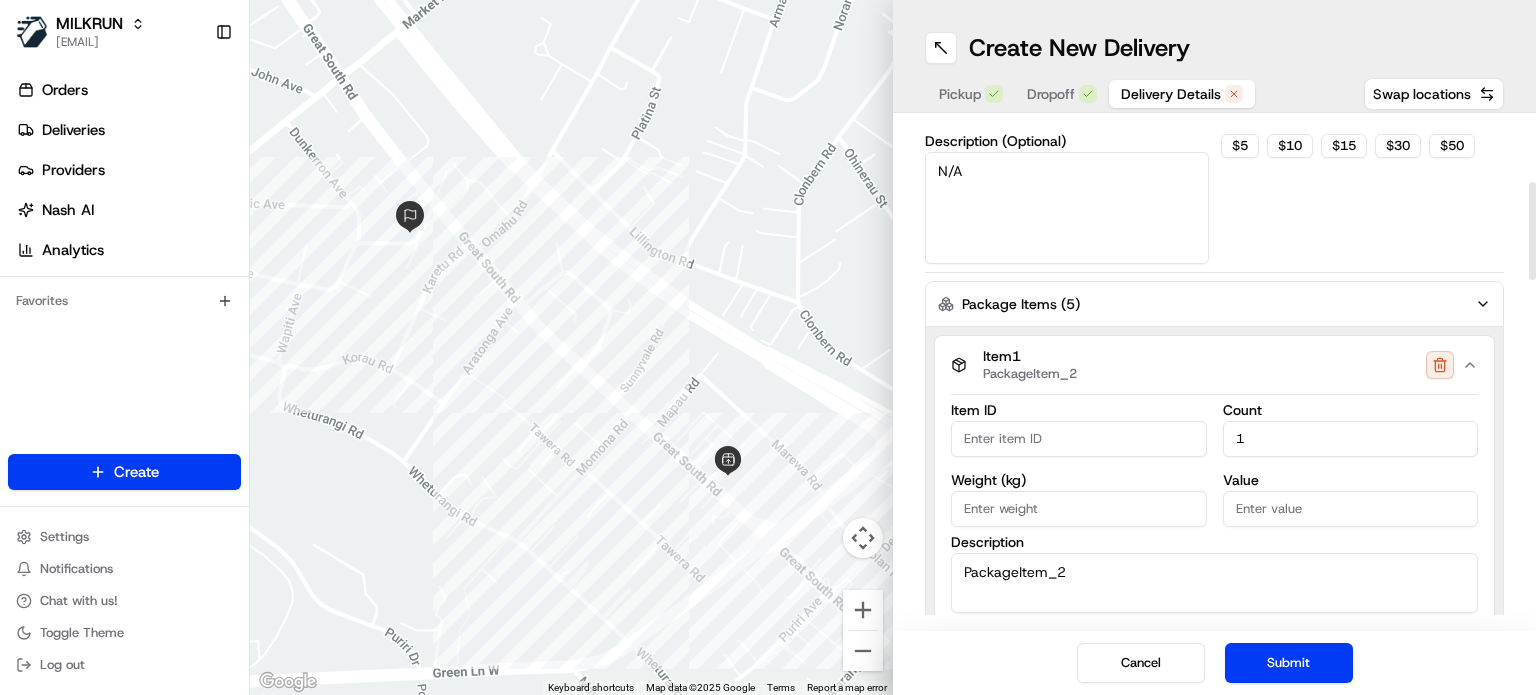 click at bounding box center [1440, 365] 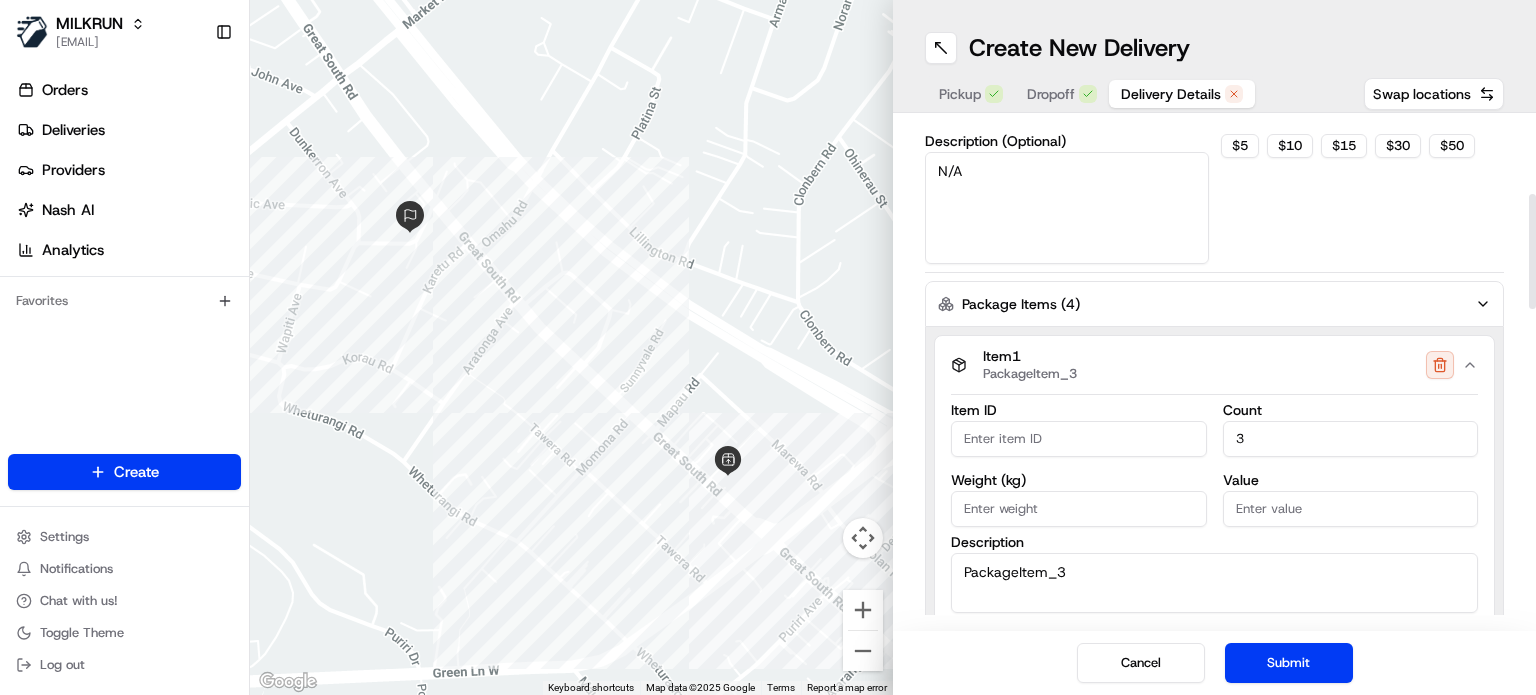 click at bounding box center [1440, 365] 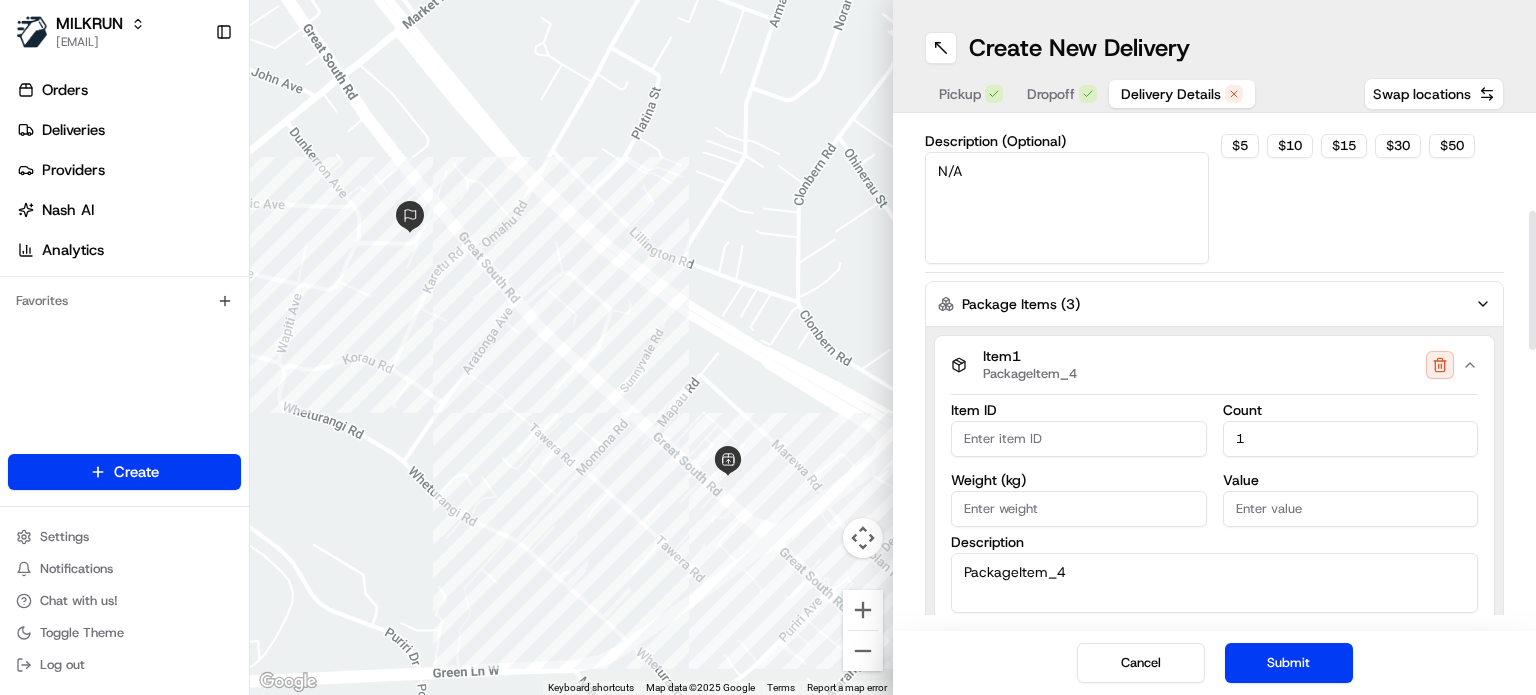 click at bounding box center (1440, 365) 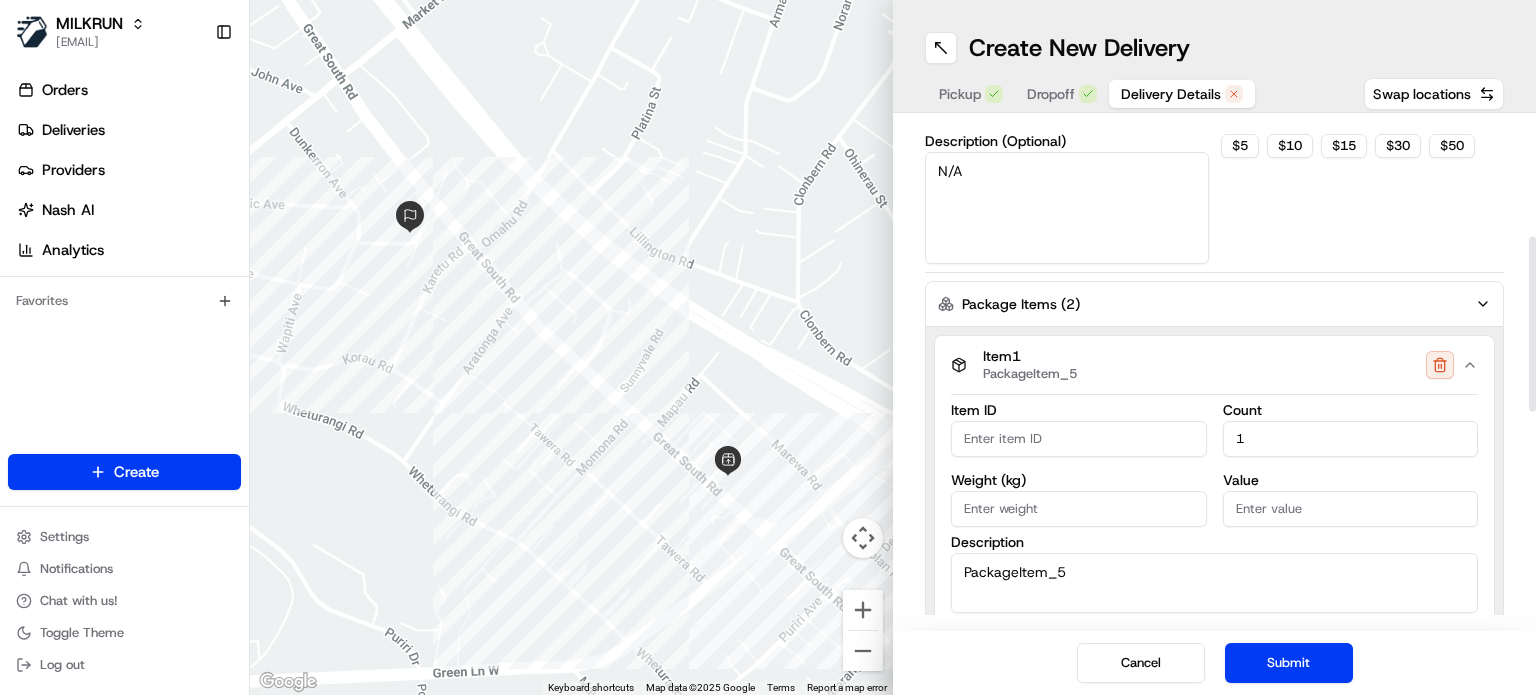 click at bounding box center (1440, 365) 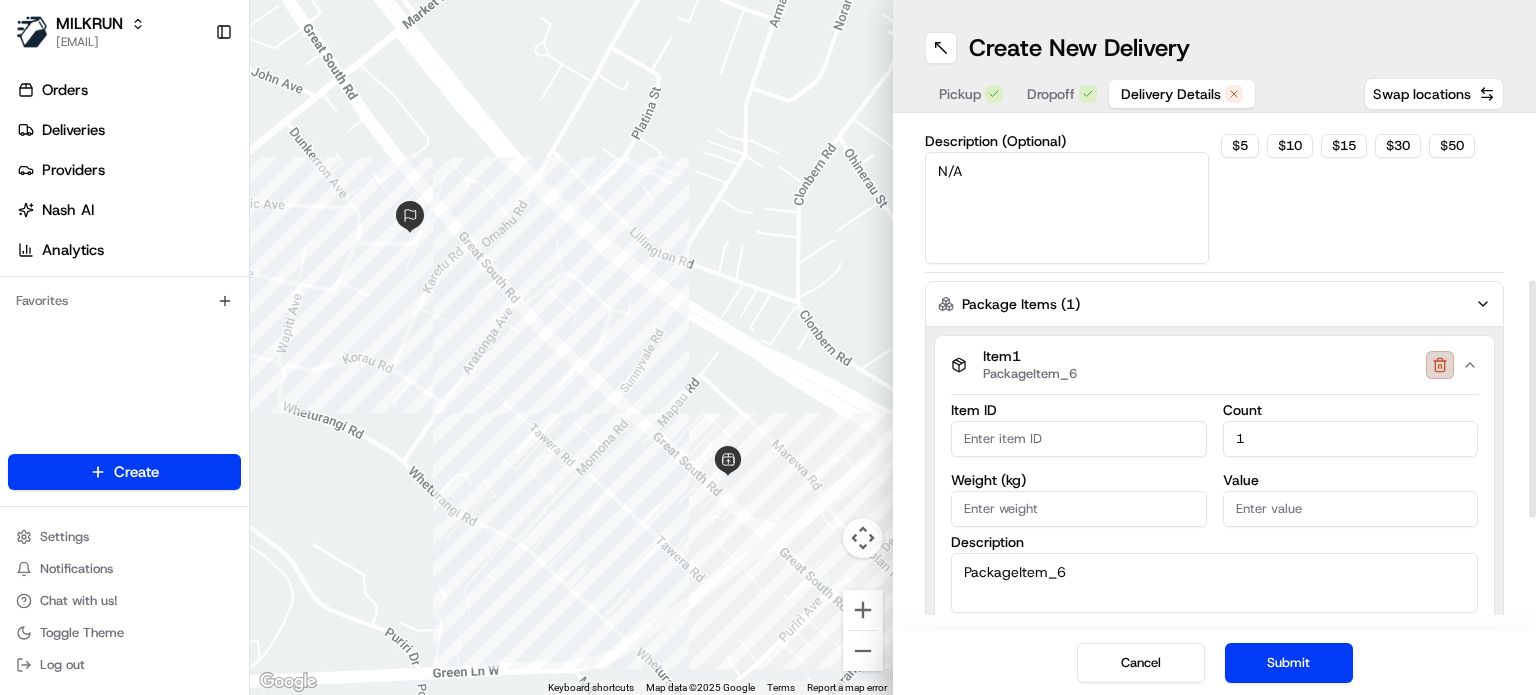 click at bounding box center [1440, 365] 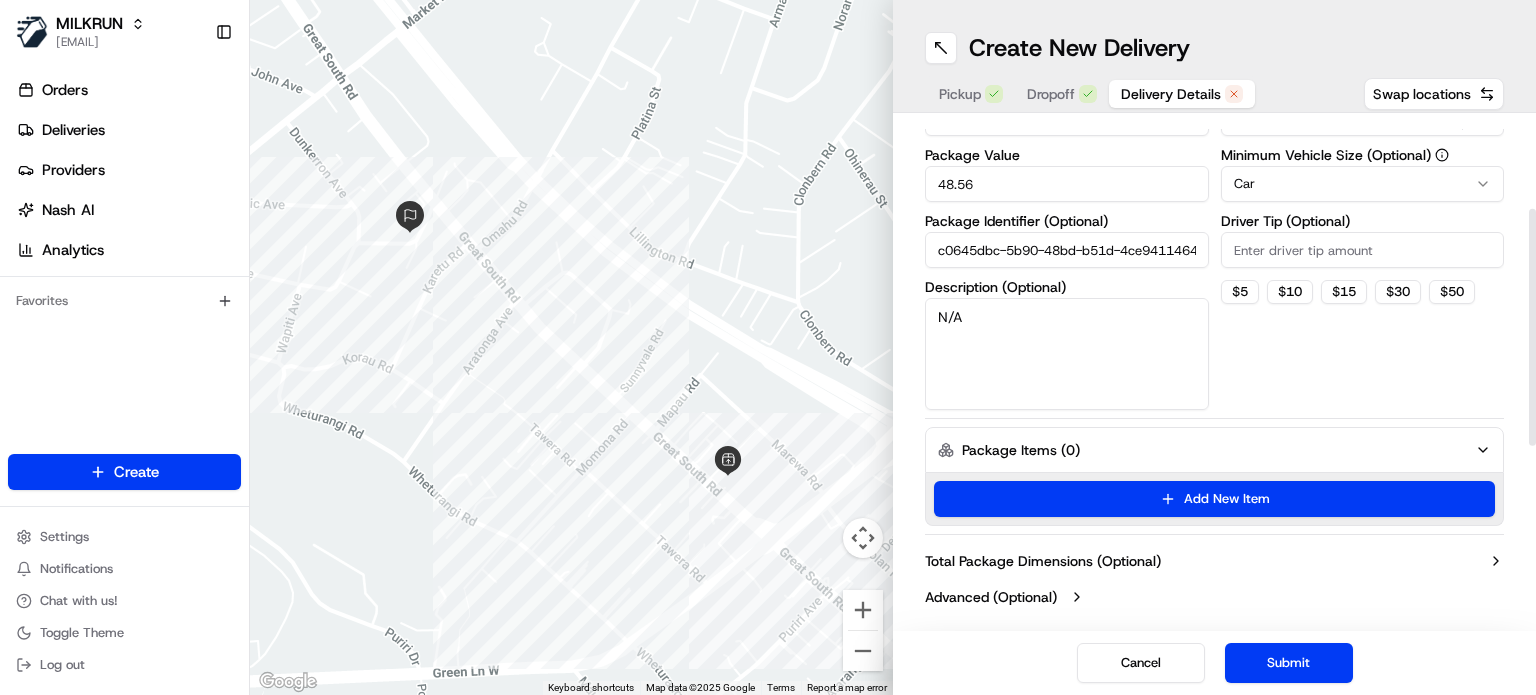 scroll, scrollTop: 196, scrollLeft: 0, axis: vertical 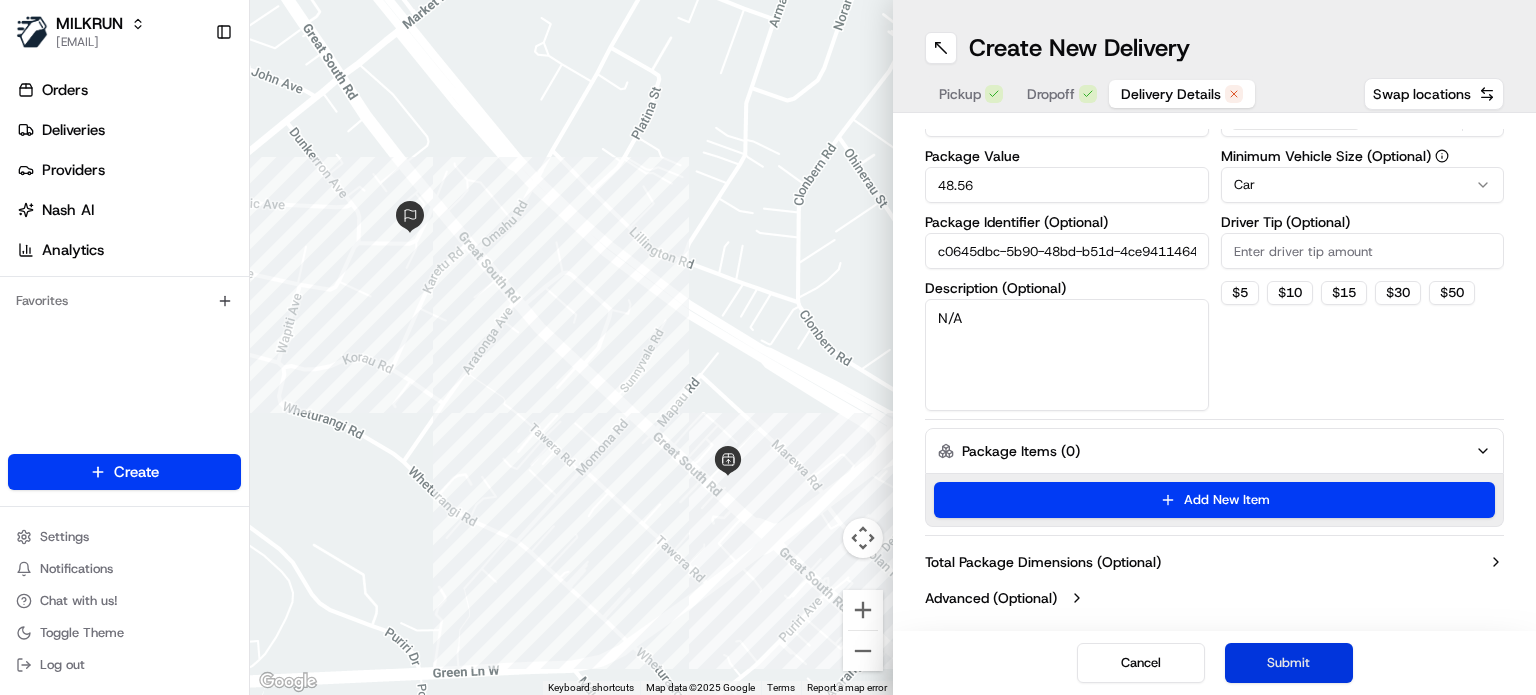 click on "Submit" at bounding box center [1289, 663] 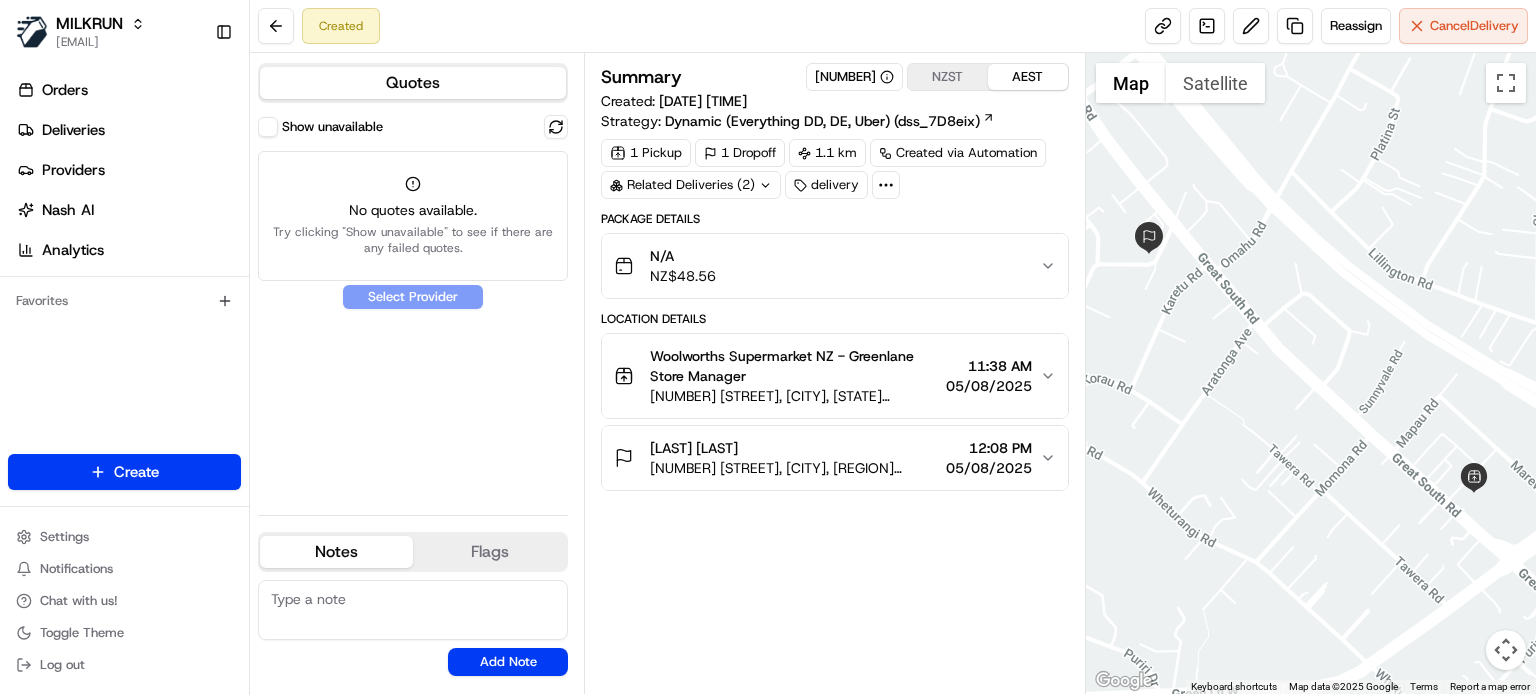 click on "Show unavailable" at bounding box center (268, 127) 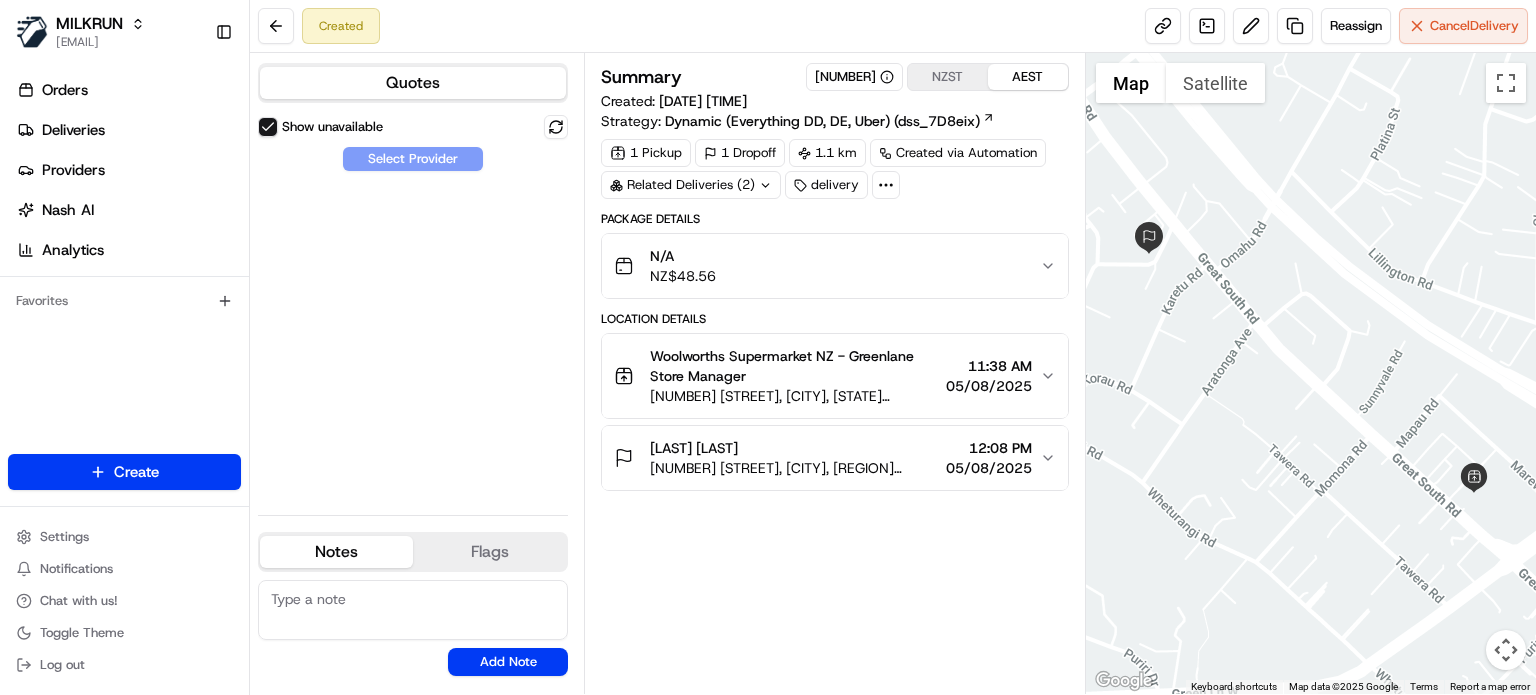 click on "Show unavailable" at bounding box center (268, 127) 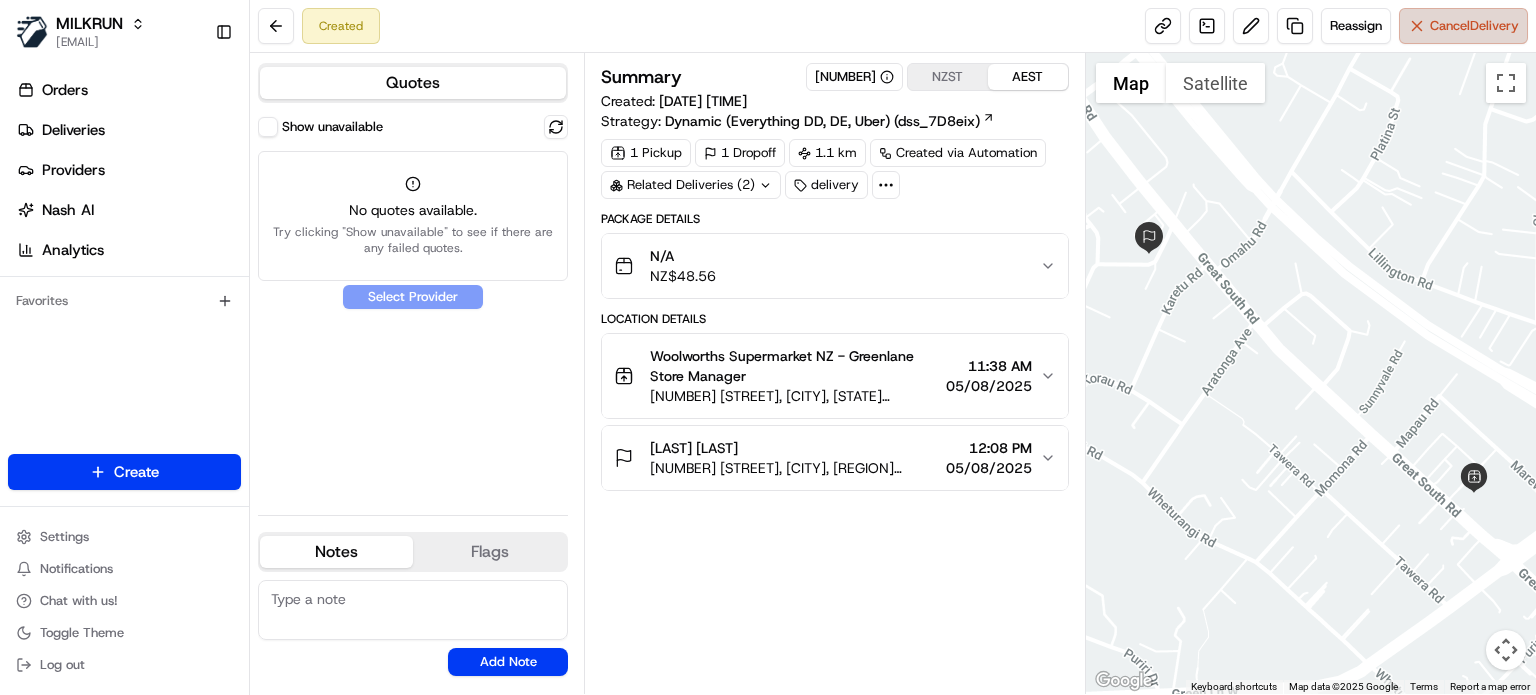click on "Cancel  Delivery" at bounding box center [1474, 26] 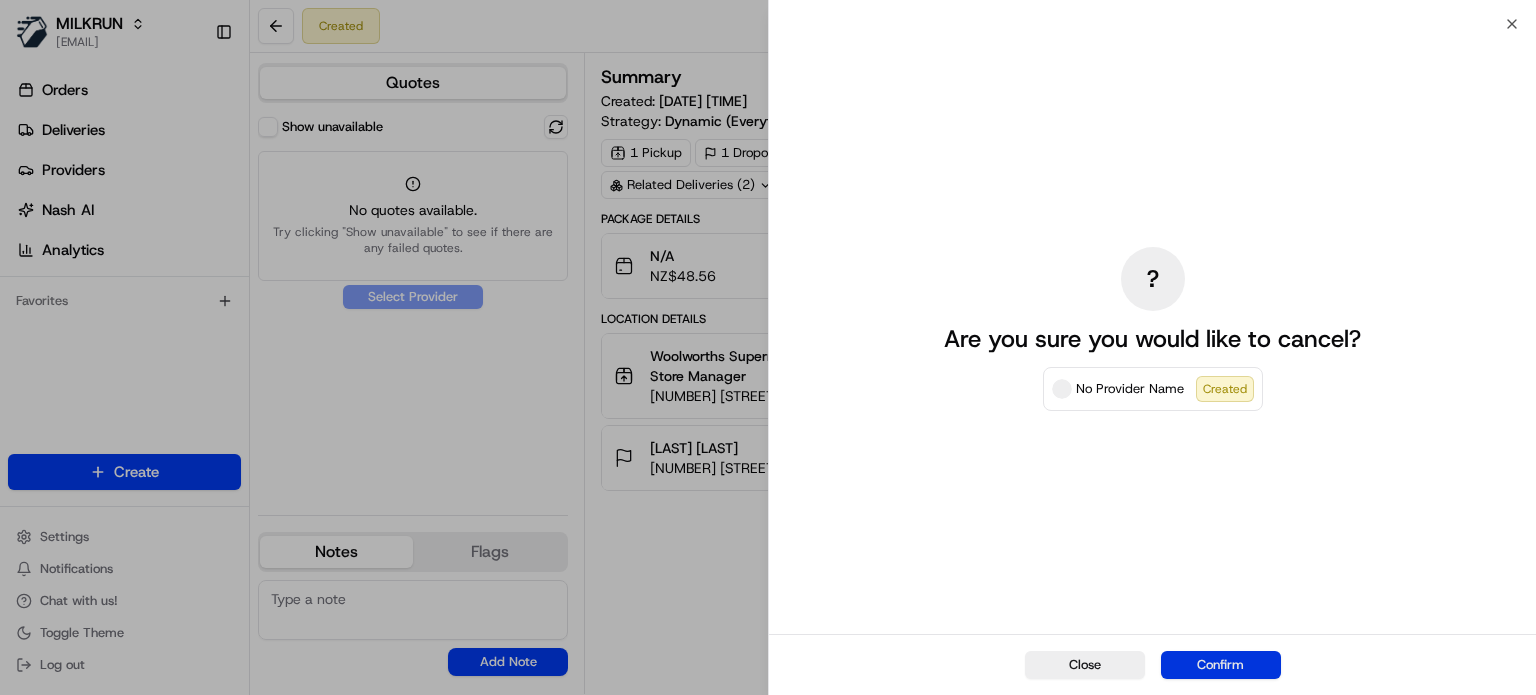 click on "Confirm" at bounding box center (1221, 665) 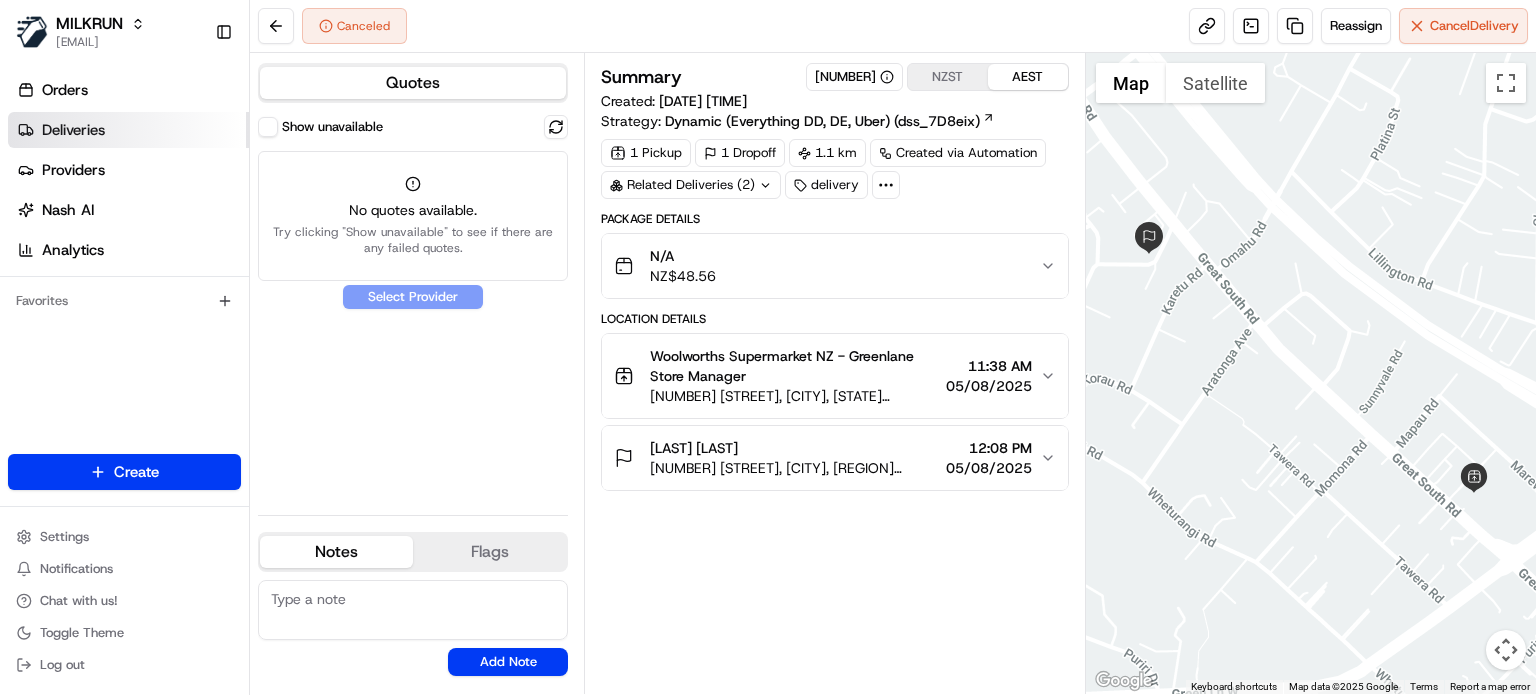click on "Deliveries" at bounding box center [128, 130] 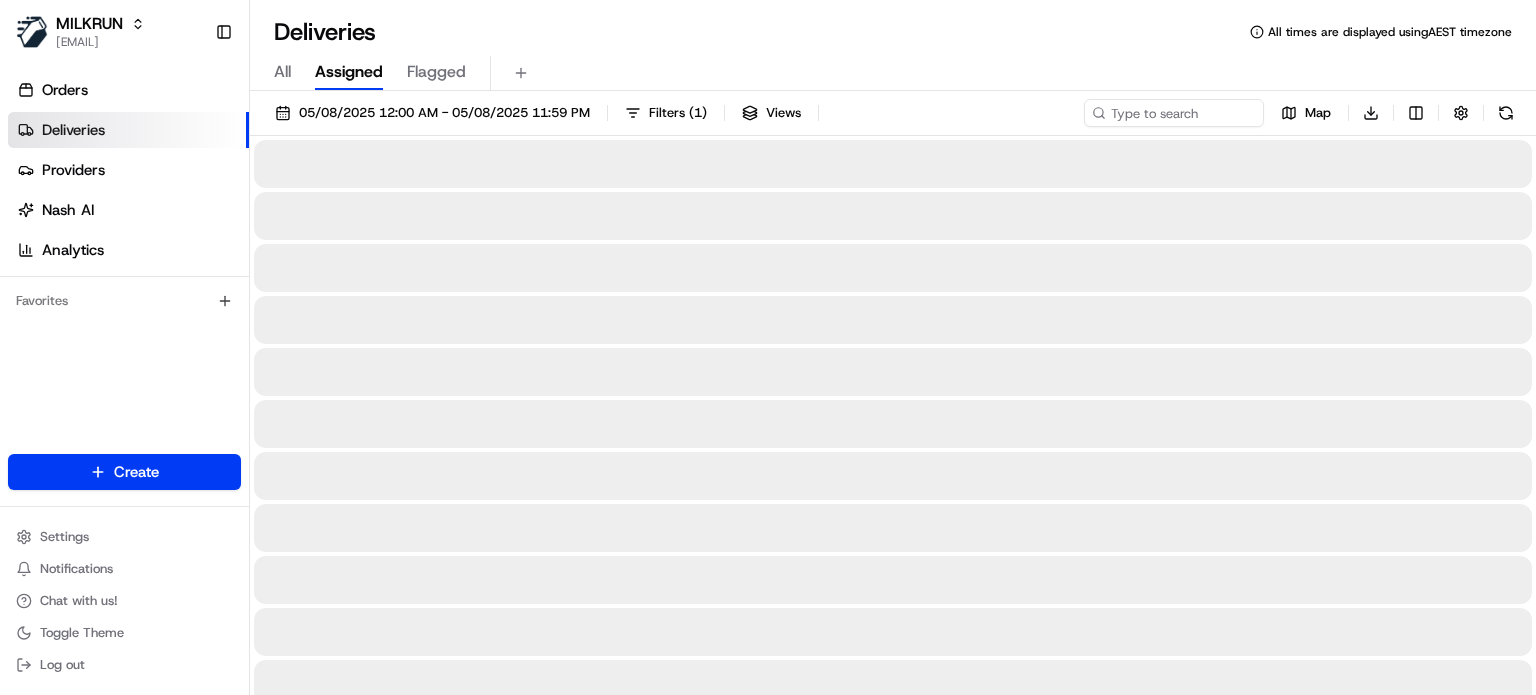 click on "MILKRUN miguel.nooroa@woolworths.co.nz Toggle Sidebar Orders Deliveries Providers Nash AI Analytics Favorites Main Menu Members & Organization Organization Users Roles Preferences Customization Tracking Orchestration Automations Dispatch Strategy Locations Pickup Locations Dropoff Locations AI Support Call Agent Billing Billing Refund Requests Integrations Notification Triggers Webhooks API Keys Request Logs Create Settings Notifications Chat with us! Toggle Theme Log out Deliveries All times are displayed using  AEST   timezone All Assigned Flagged 05/08/2025 12:00 AM - 05/08/2025 11:59 PM Filters ( 1 ) Views Map Download
Press space bar to start a drag.
When dragging you can use the arrow keys to move the item around and escape to cancel.
Some screen readers may require you to be in focus mode or to use your pass through key
Create Create" at bounding box center [768, 347] 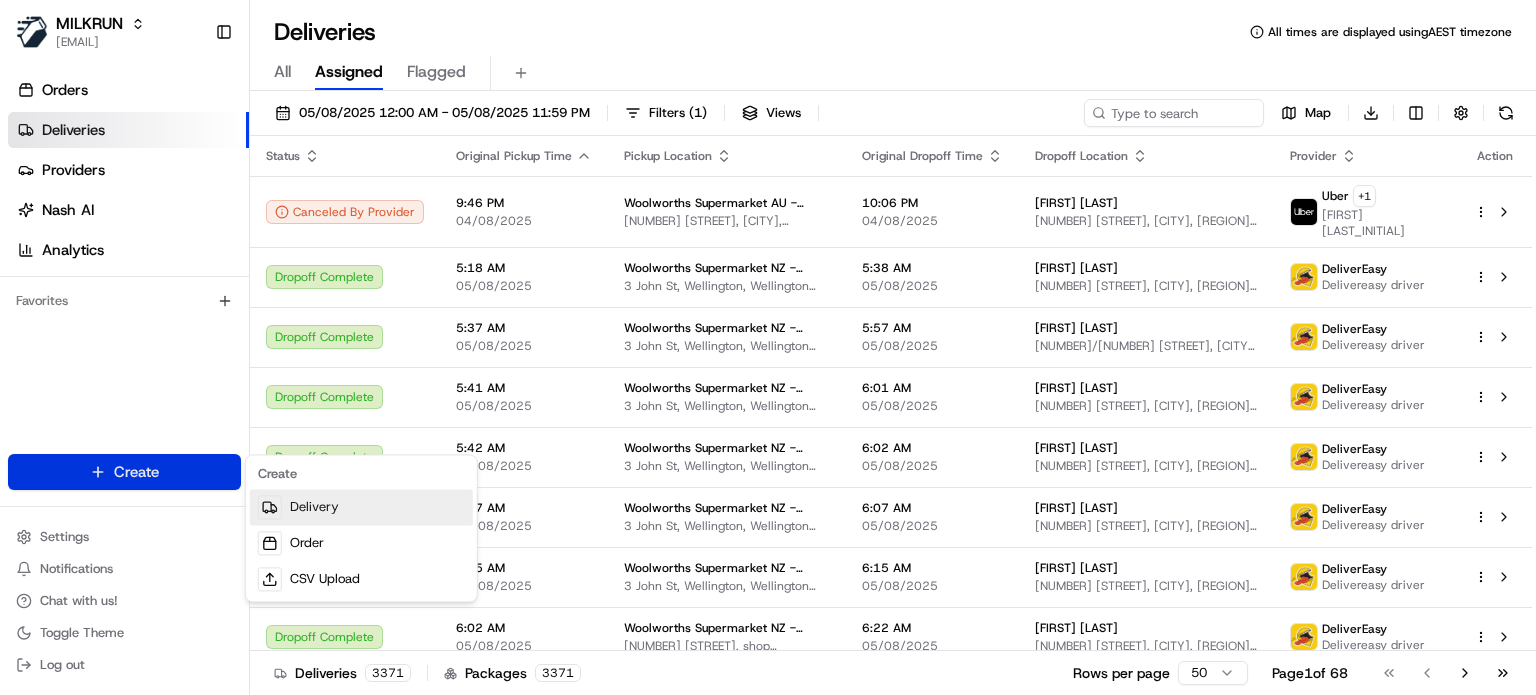 click on "Delivery" at bounding box center (361, 507) 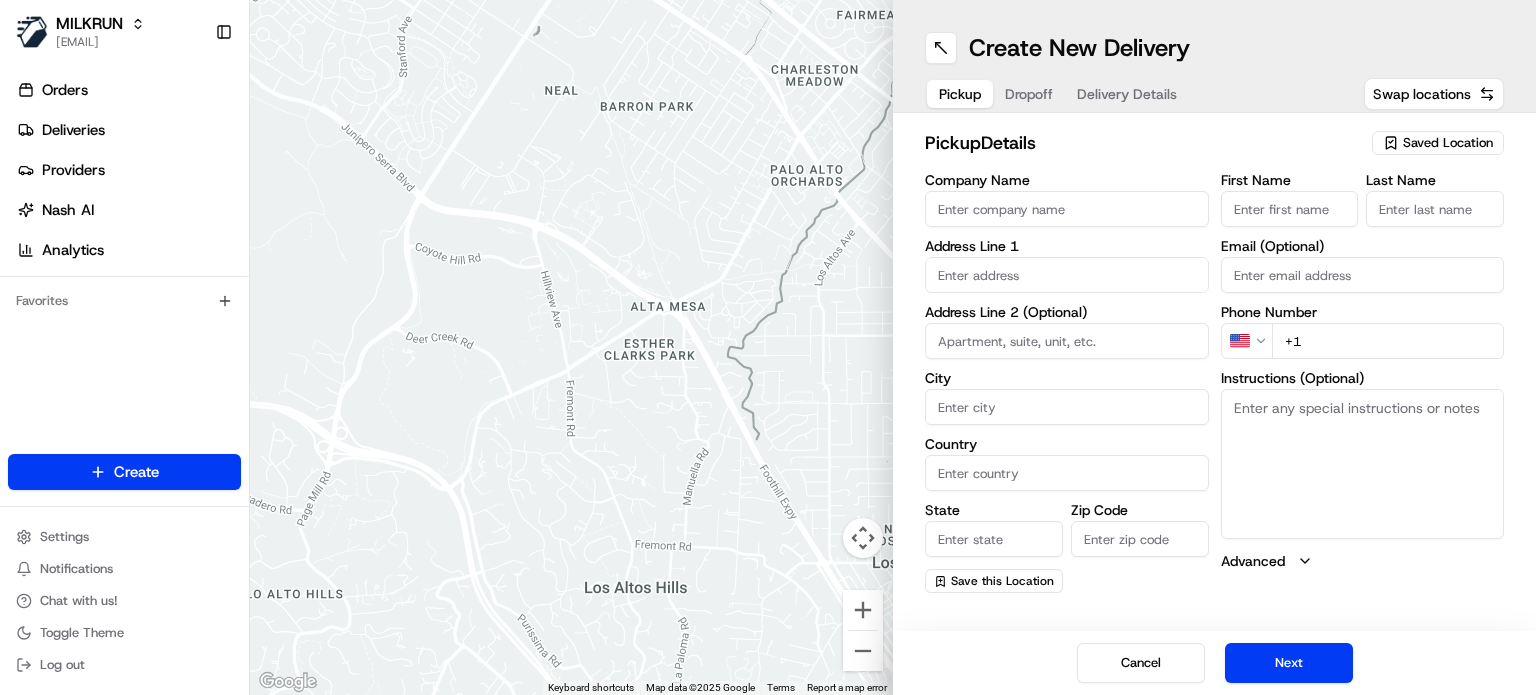 click on "Saved Location" at bounding box center [1448, 143] 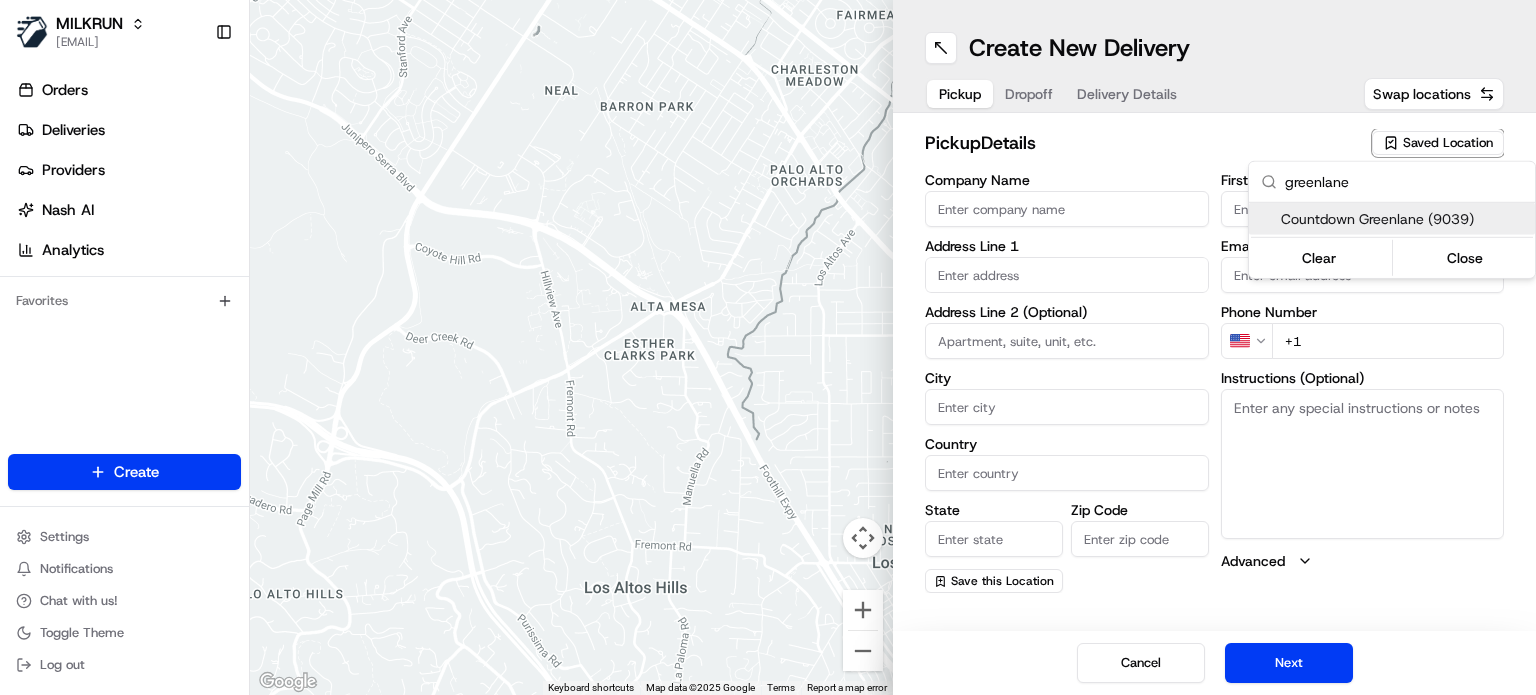 type on "greenlane" 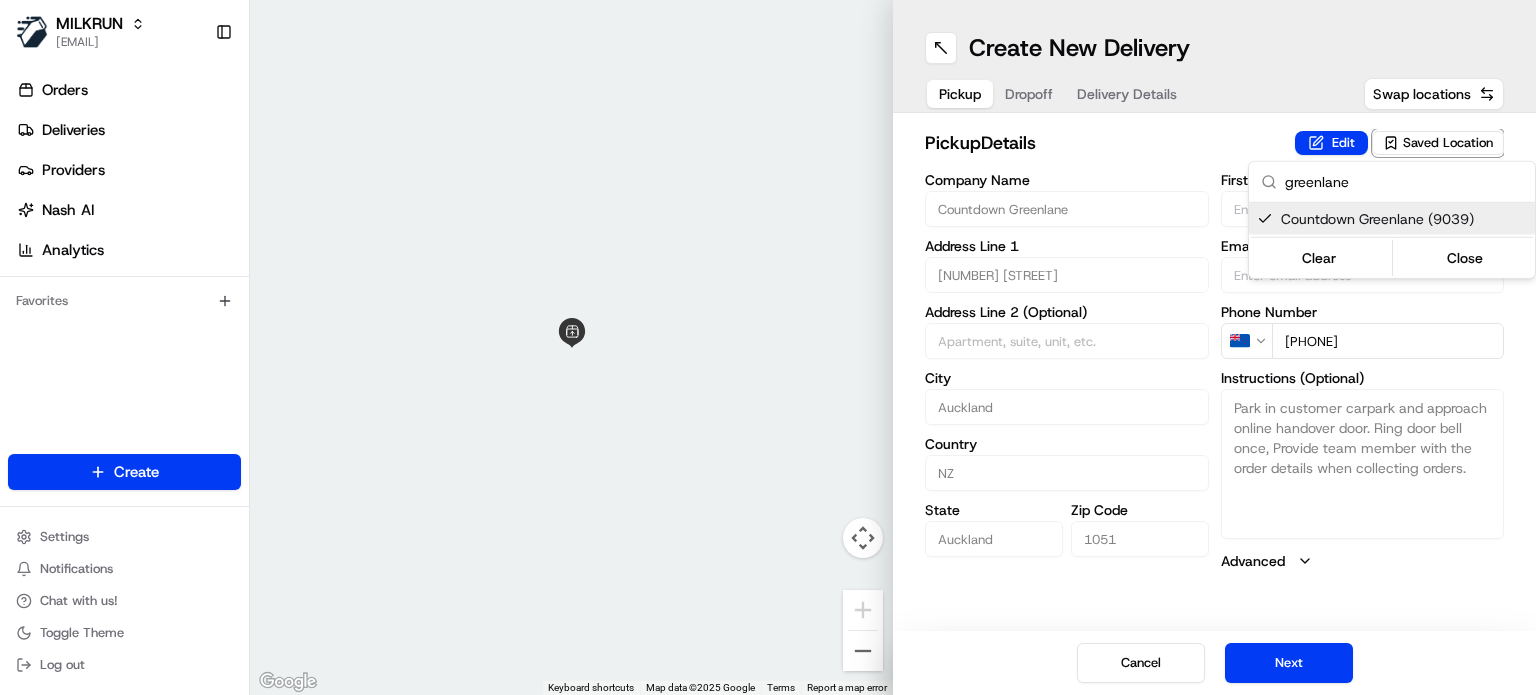 click on "MILKRUN miguel.nooroa@woolworths.co.nz Toggle Sidebar Orders Deliveries Providers Nash AI Analytics Favorites Main Menu Members & Organization Organization Users Roles Preferences Customization Tracking Orchestration Automations Dispatch Strategy Locations Pickup Locations Dropoff Locations AI Support Call Agent Billing Billing Refund Requests Integrations Notification Triggers Webhooks API Keys Request Logs Create Settings Notifications Chat with us! Toggle Theme Log out ← Move left → Move right ↑ Move up ↓ Move down + Zoom in - Zoom out Home Jump left by 75% End Jump right by 75% Page Up Jump up by 75% Page Down Jump down by 75% Keyboard shortcuts Map Data Map data ©2025 Google Map data ©2025 Google 2 m  Click to toggle between metric and imperial units Terms Report a map error Create New Delivery Pickup Dropoff Delivery Details Swap locations pickup  Details  Edit Saved Location Company Name Countdown Greenlane Address Line 1 326 Great South Rd Address Line 2 (Optional) City NZ" at bounding box center (768, 347) 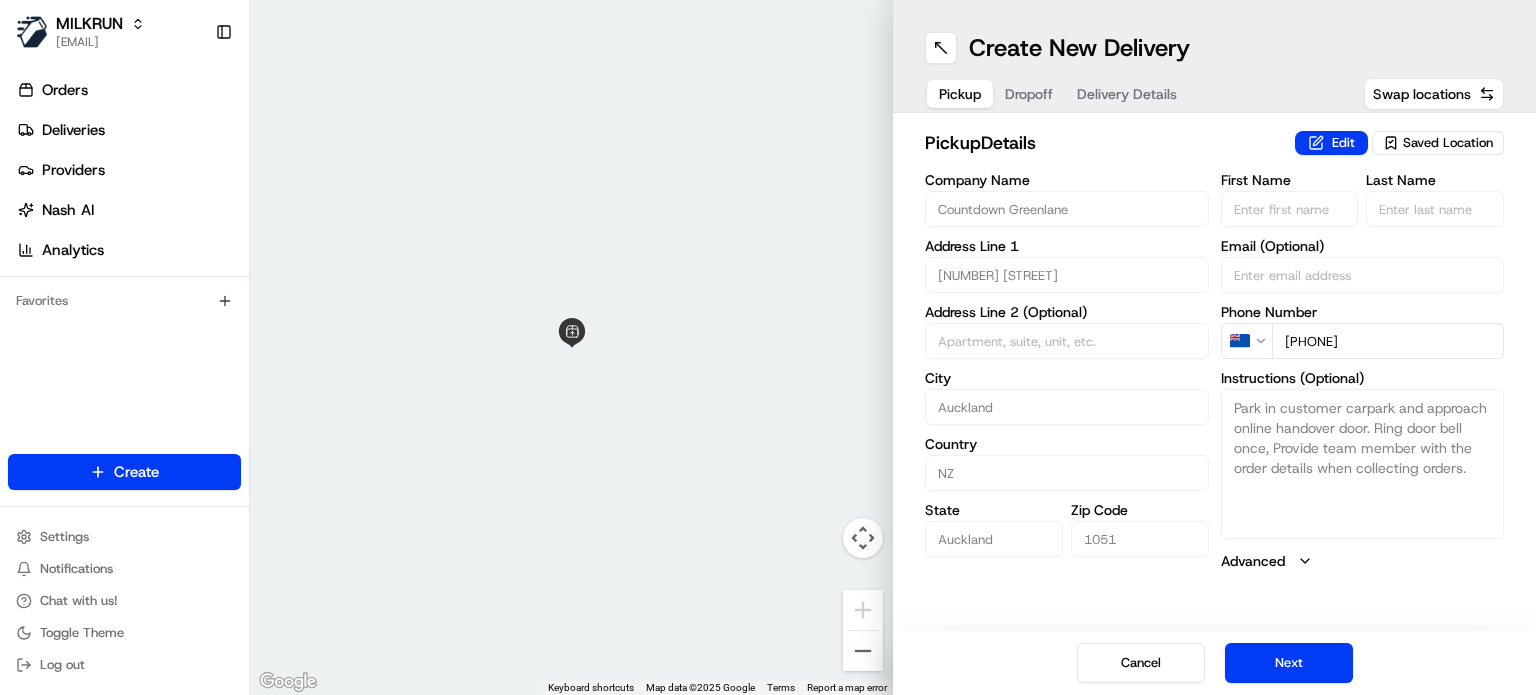 click on "Saved Location" at bounding box center (1448, 143) 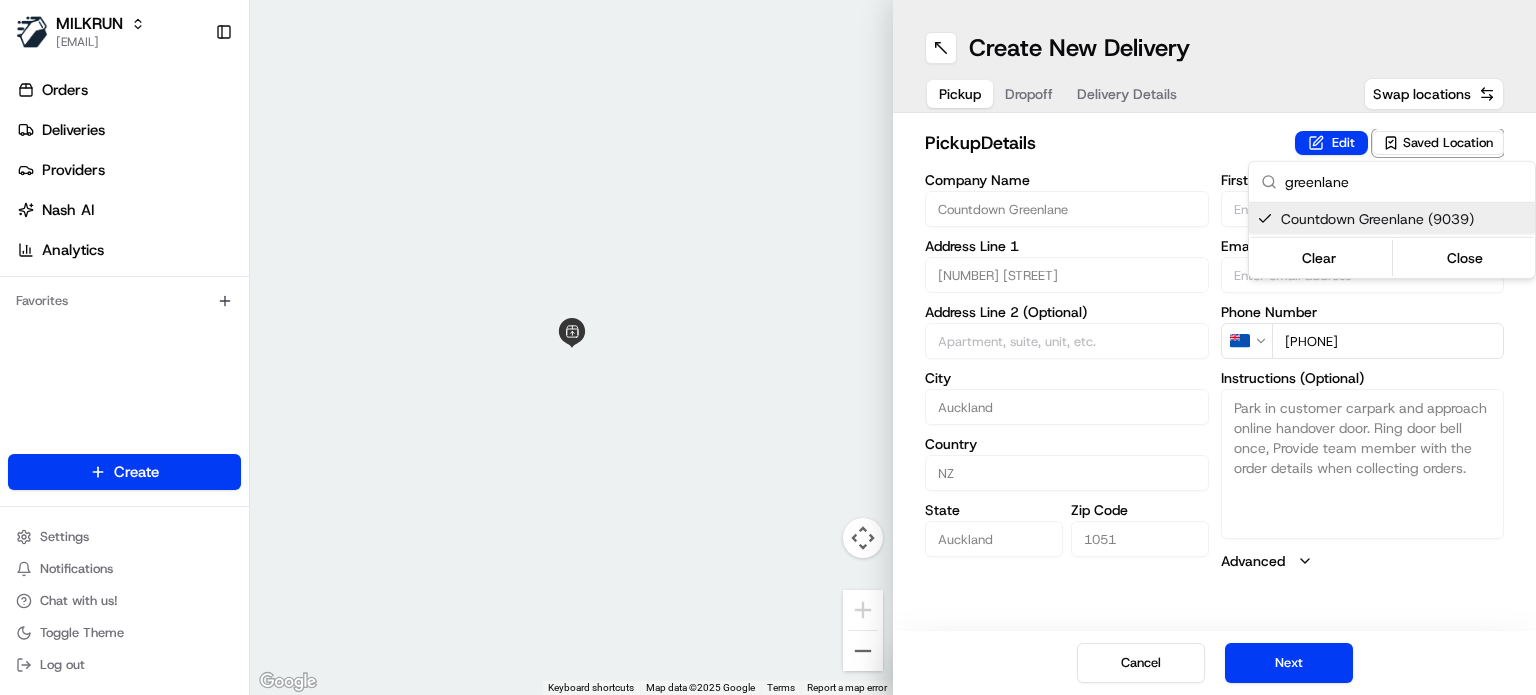 click on "Countdown Greenlane (9039)" at bounding box center [1404, 219] 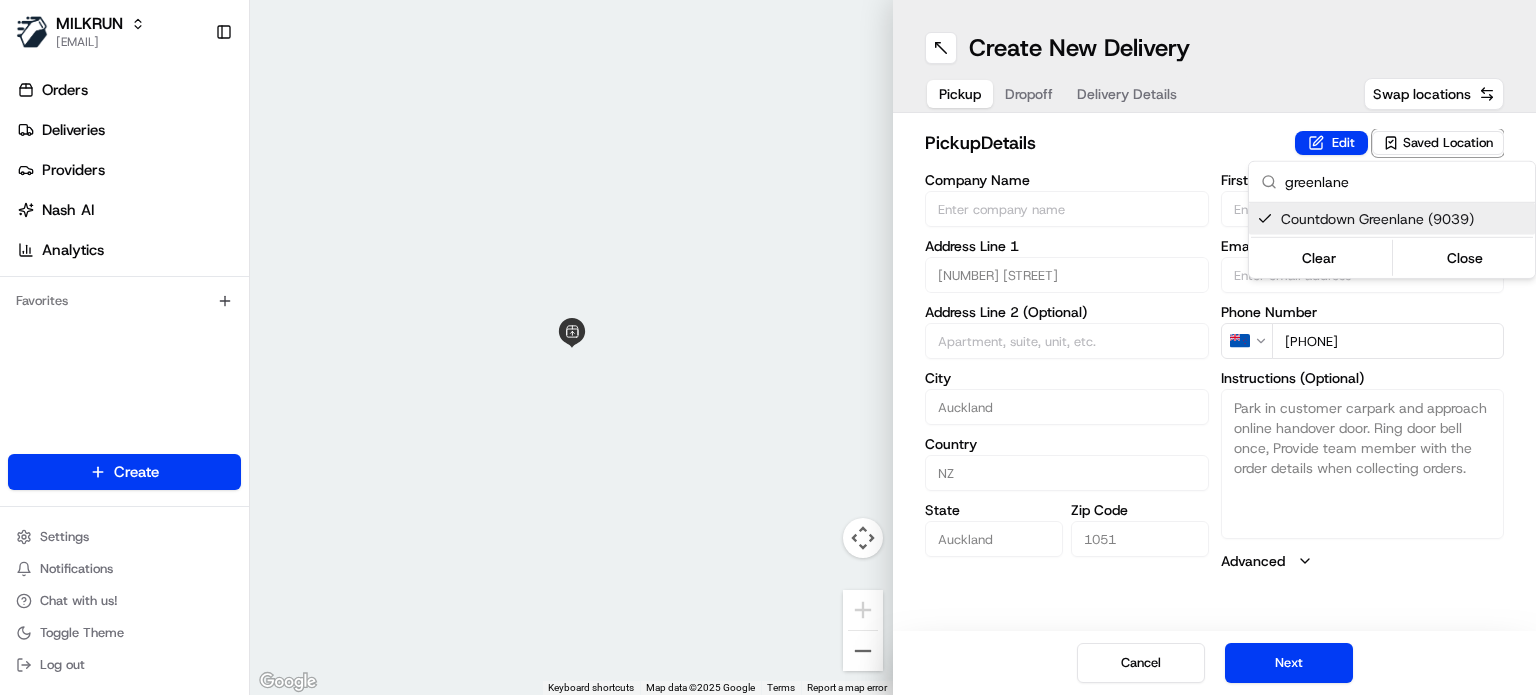 type 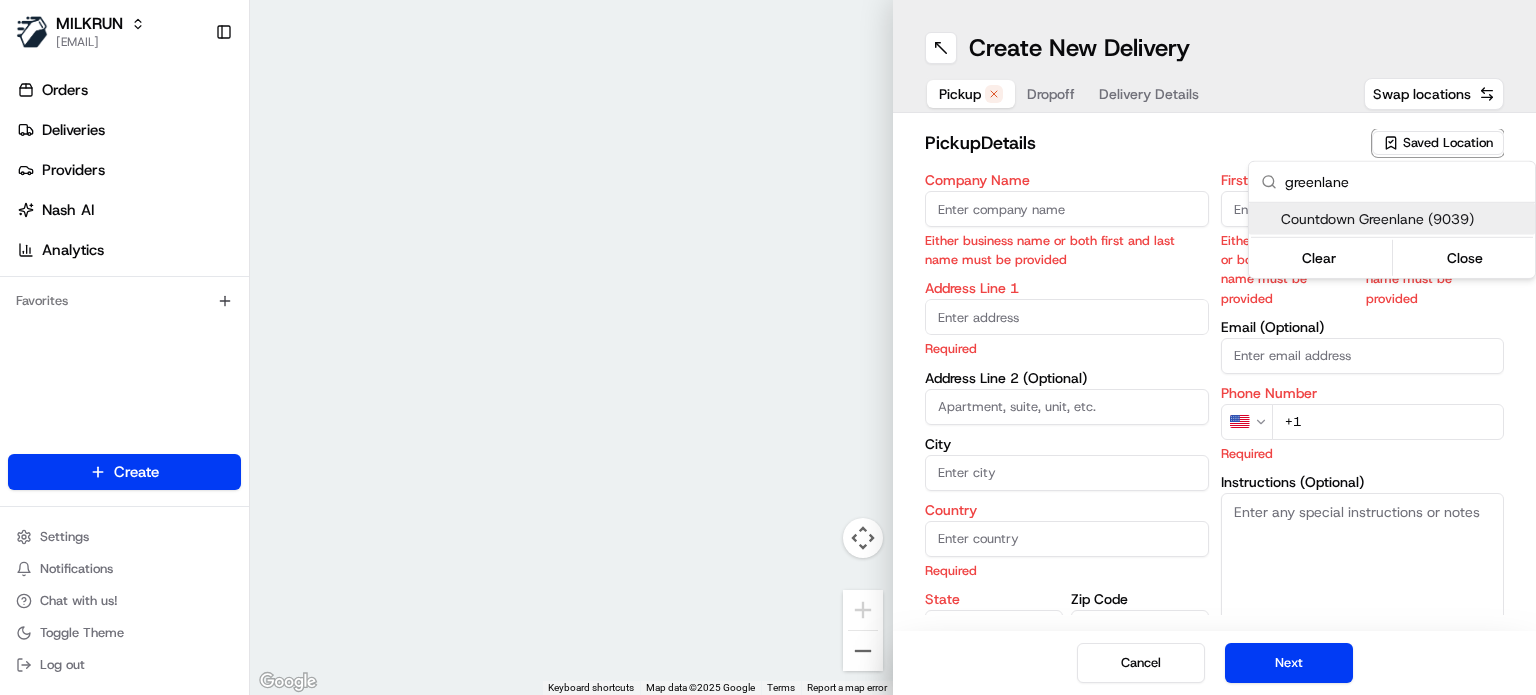 click on "Countdown Greenlane (9039)" at bounding box center [1404, 219] 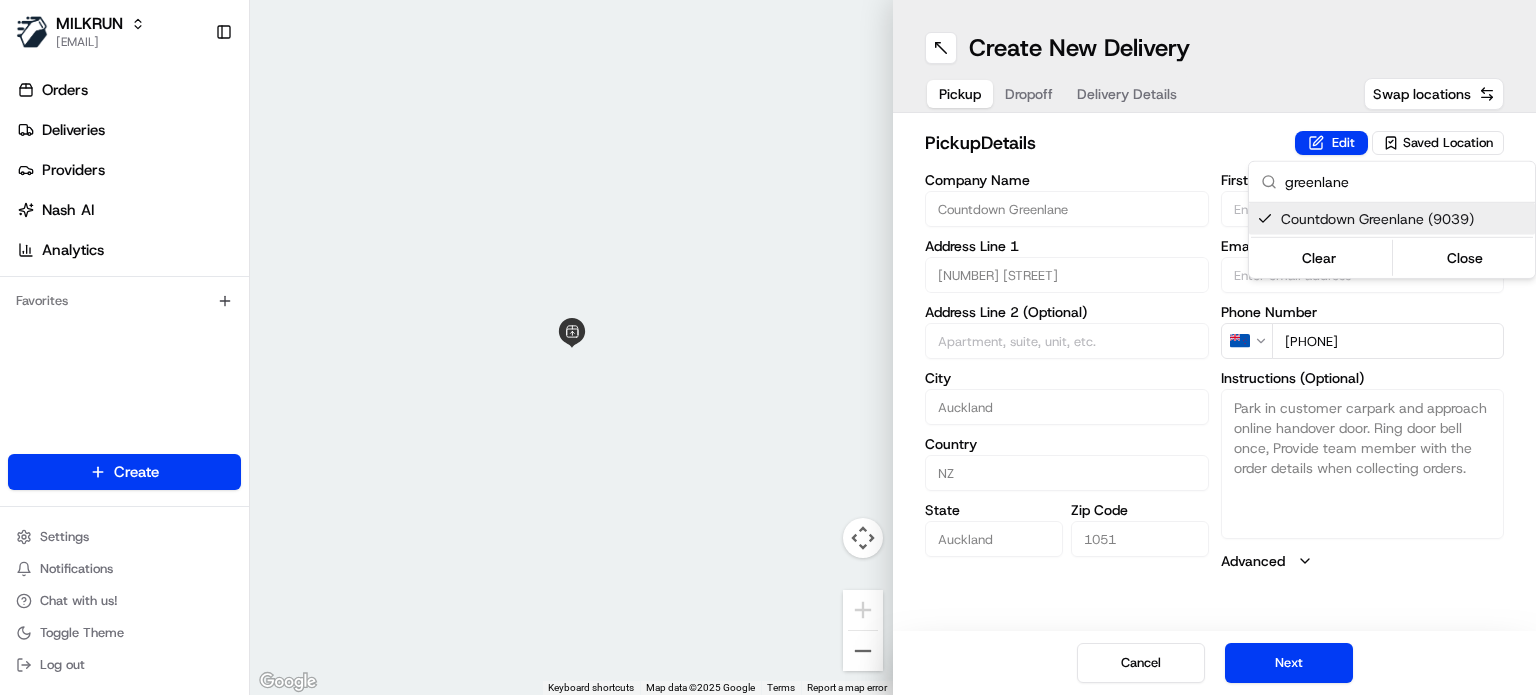 click on "MILKRUN miguel.nooroa@woolworths.co.nz Toggle Sidebar Orders Deliveries Providers Nash AI Analytics Favorites Main Menu Members & Organization Organization Users Roles Preferences Customization Tracking Orchestration Automations Dispatch Strategy Locations Pickup Locations Dropoff Locations AI Support Call Agent Billing Billing Refund Requests Integrations Notification Triggers Webhooks API Keys Request Logs Create Settings Notifications Chat with us! Toggle Theme Log out ← Move left → Move right ↑ Move up ↓ Move down + Zoom in - Zoom out Home Jump left by 75% End Jump right by 75% Page Up Jump up by 75% Page Down Jump down by 75% Keyboard shortcuts Map Data Map data ©2025 Google Map data ©2025 Google 2 m  Click to toggle between metric and imperial units Terms Report a map error Create New Delivery Pickup Dropoff Delivery Details Swap locations pickup  Details  Edit Saved Location Company Name Countdown Greenlane Address Line 1 326 Great South Rd Address Line 2 (Optional) City NZ" at bounding box center (768, 347) 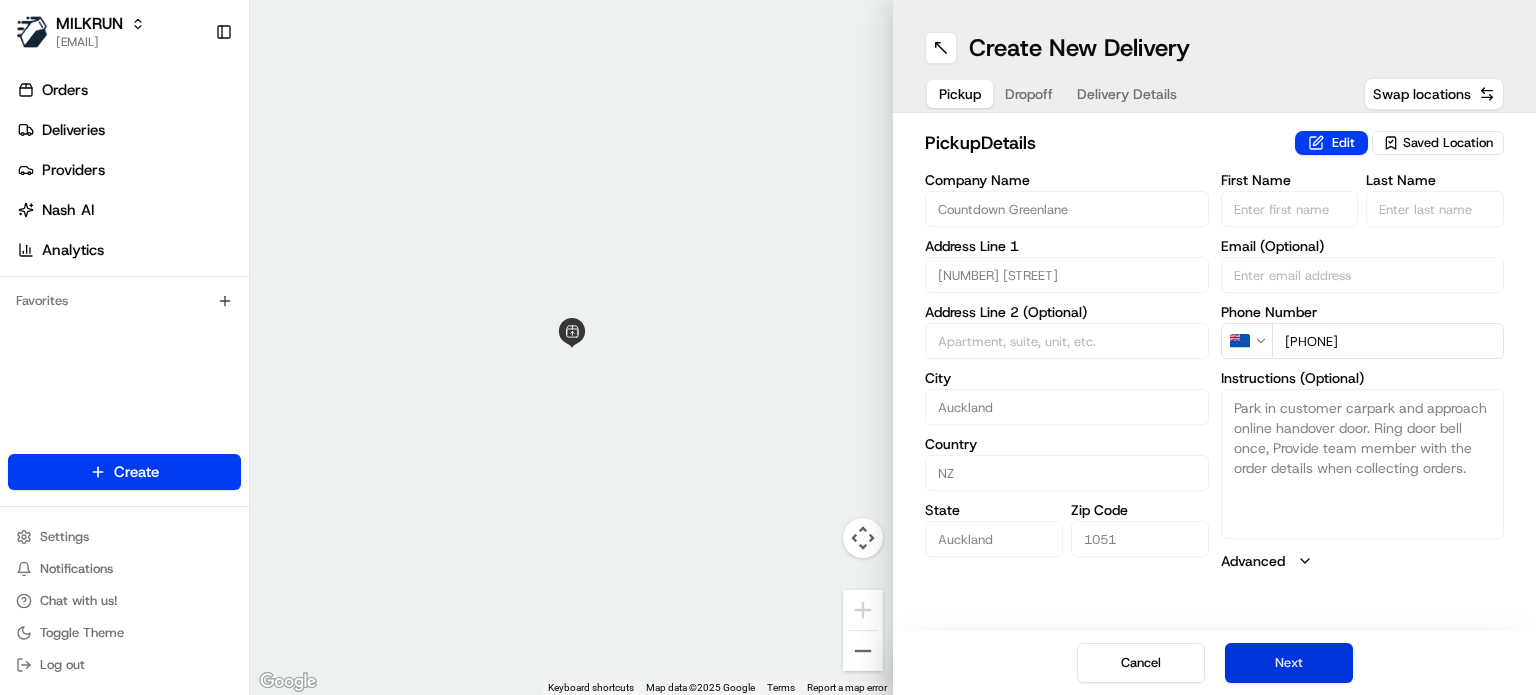 click on "Next" at bounding box center (1289, 663) 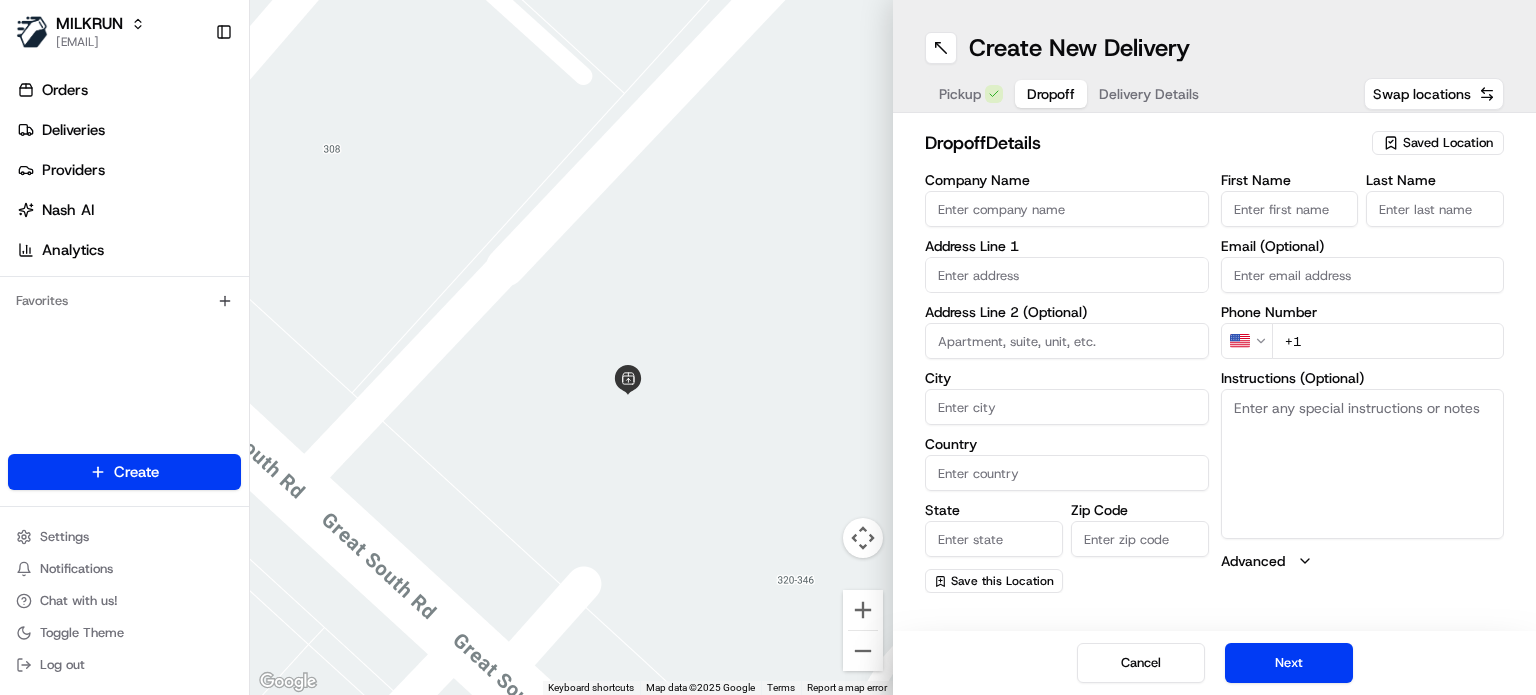 click on "First Name" at bounding box center (1290, 200) 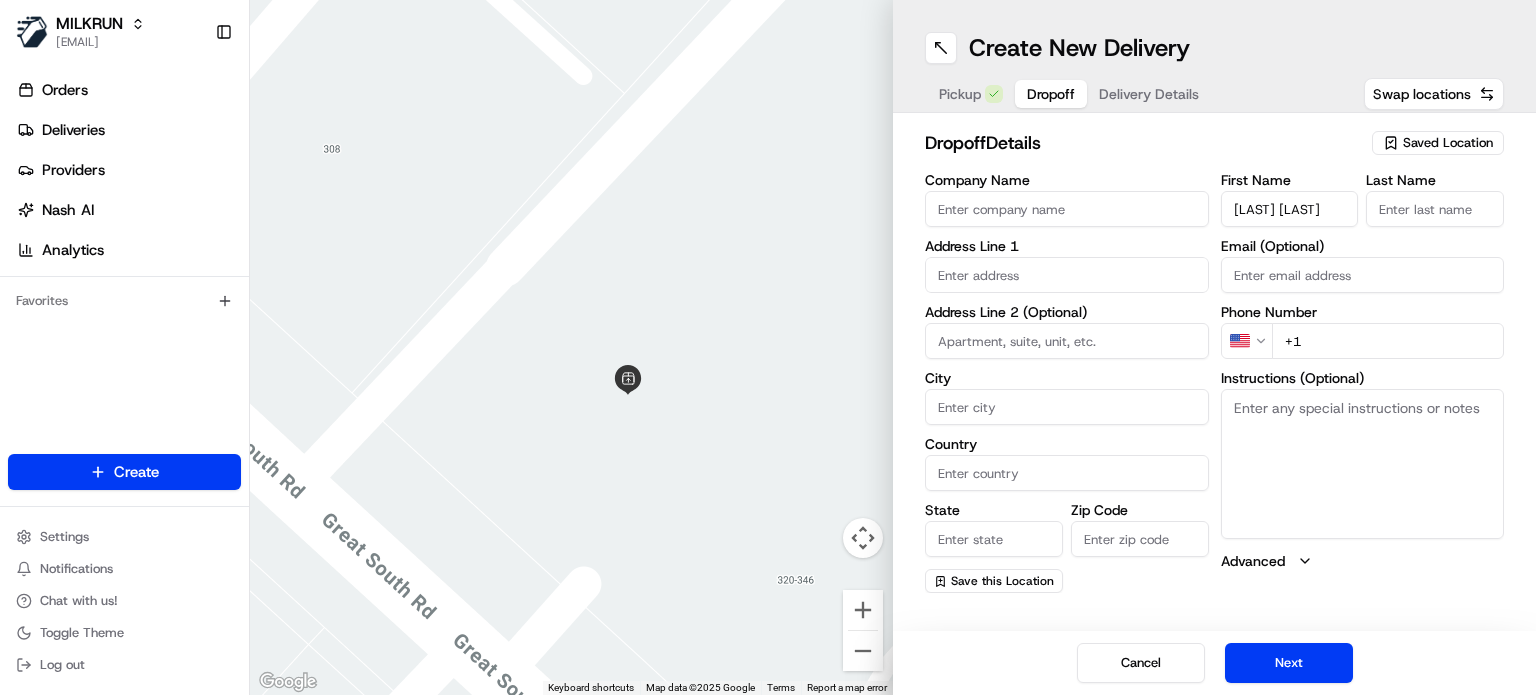 drag, startPoint x: 1268, startPoint y: 203, endPoint x: 1511, endPoint y: 238, distance: 245.50764 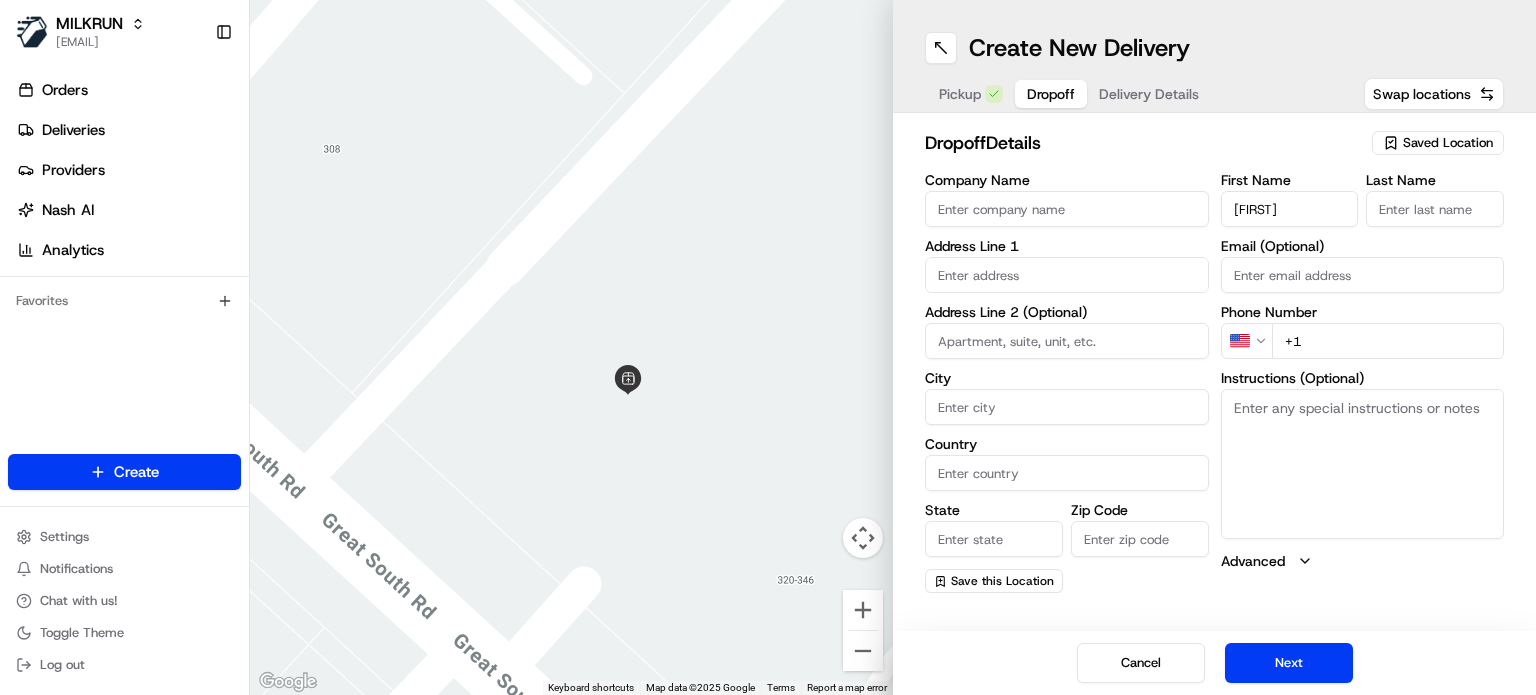 type on "Beinn" 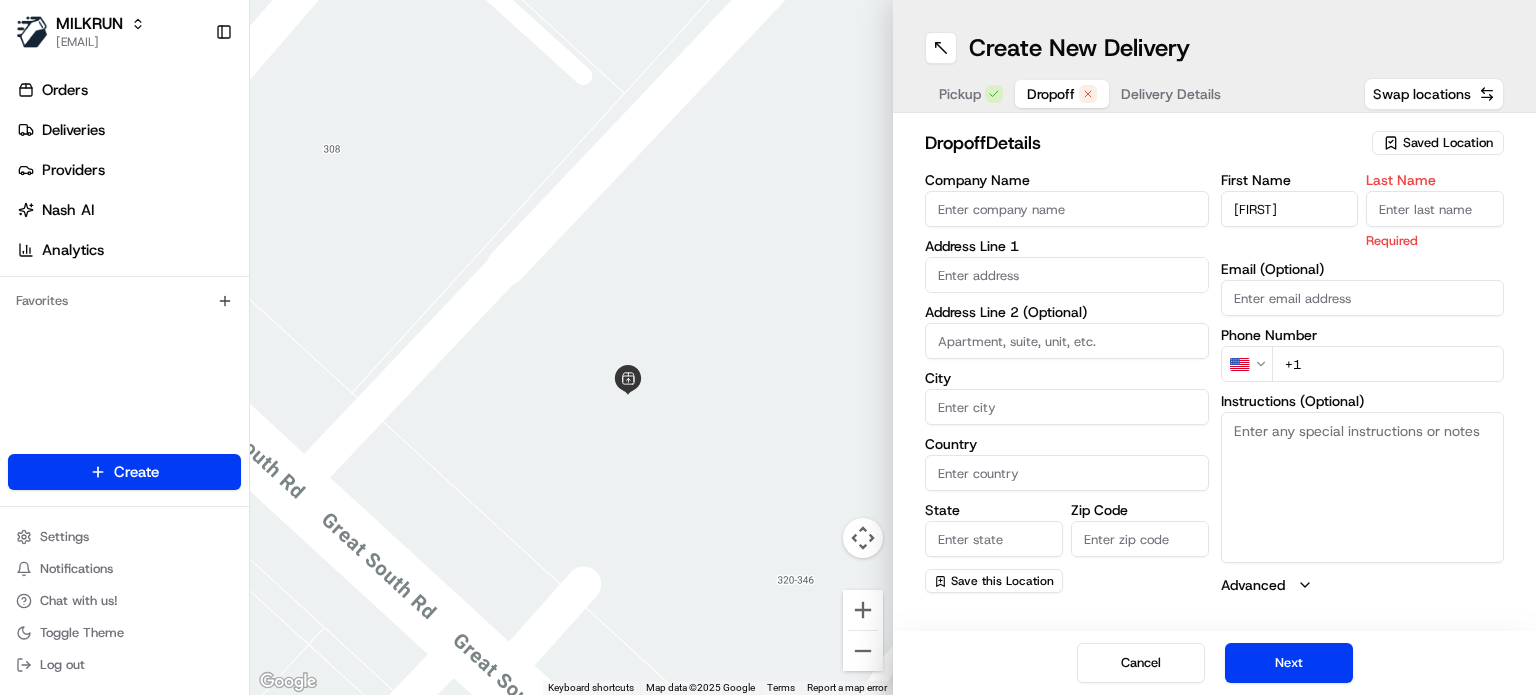 click on "Last Name" at bounding box center (1435, 209) 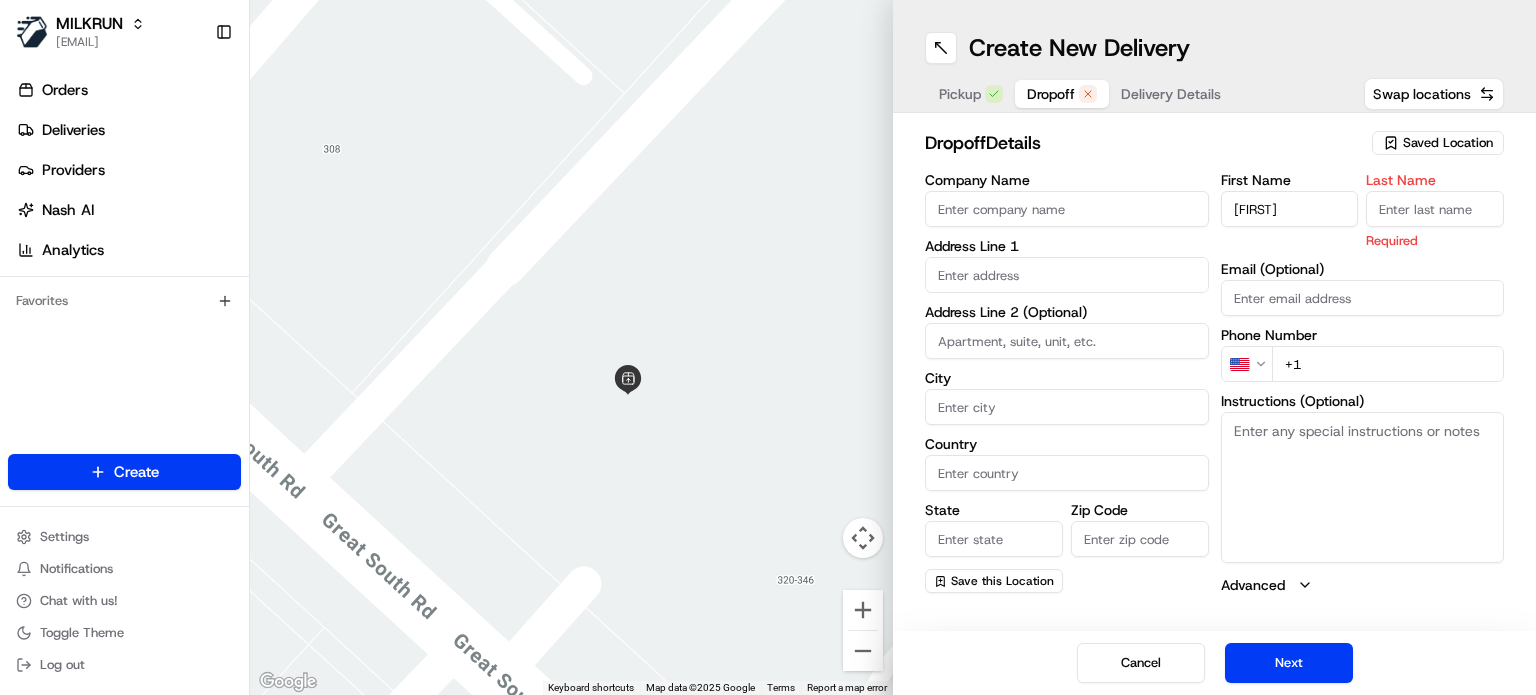 paste on "Beinn chapple-law" 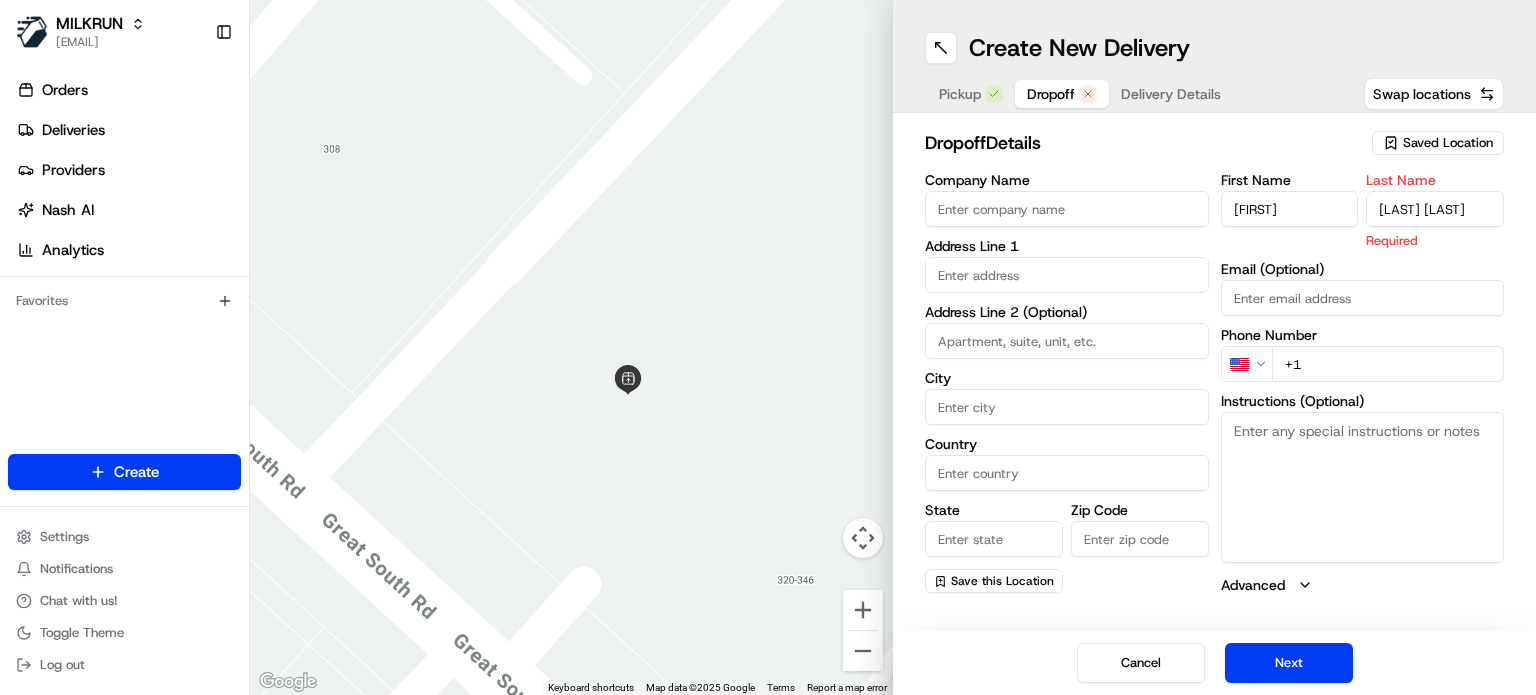 drag, startPoint x: 1420, startPoint y: 209, endPoint x: 1300, endPoint y: 215, distance: 120.14991 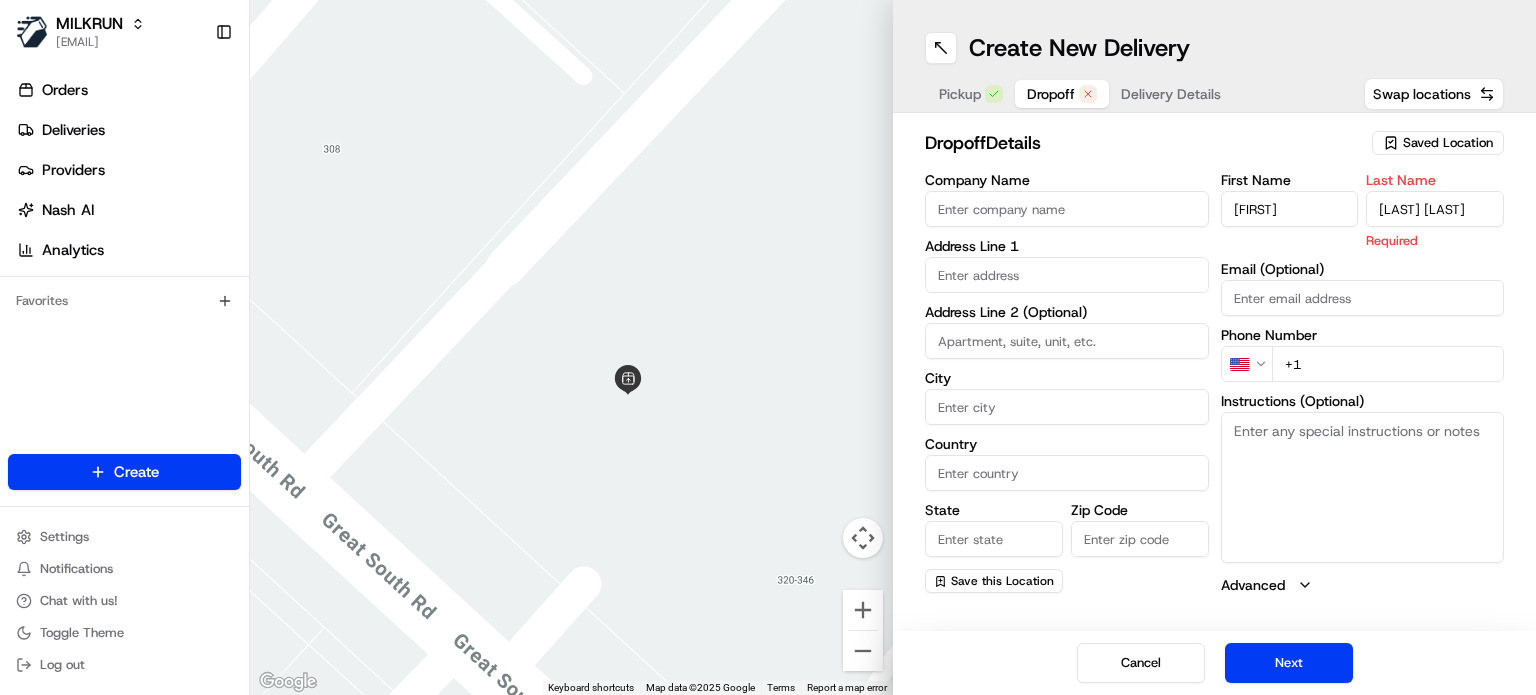 click on "First Name Beinn Last Name Beinn chapple-law Required" at bounding box center [1363, 211] 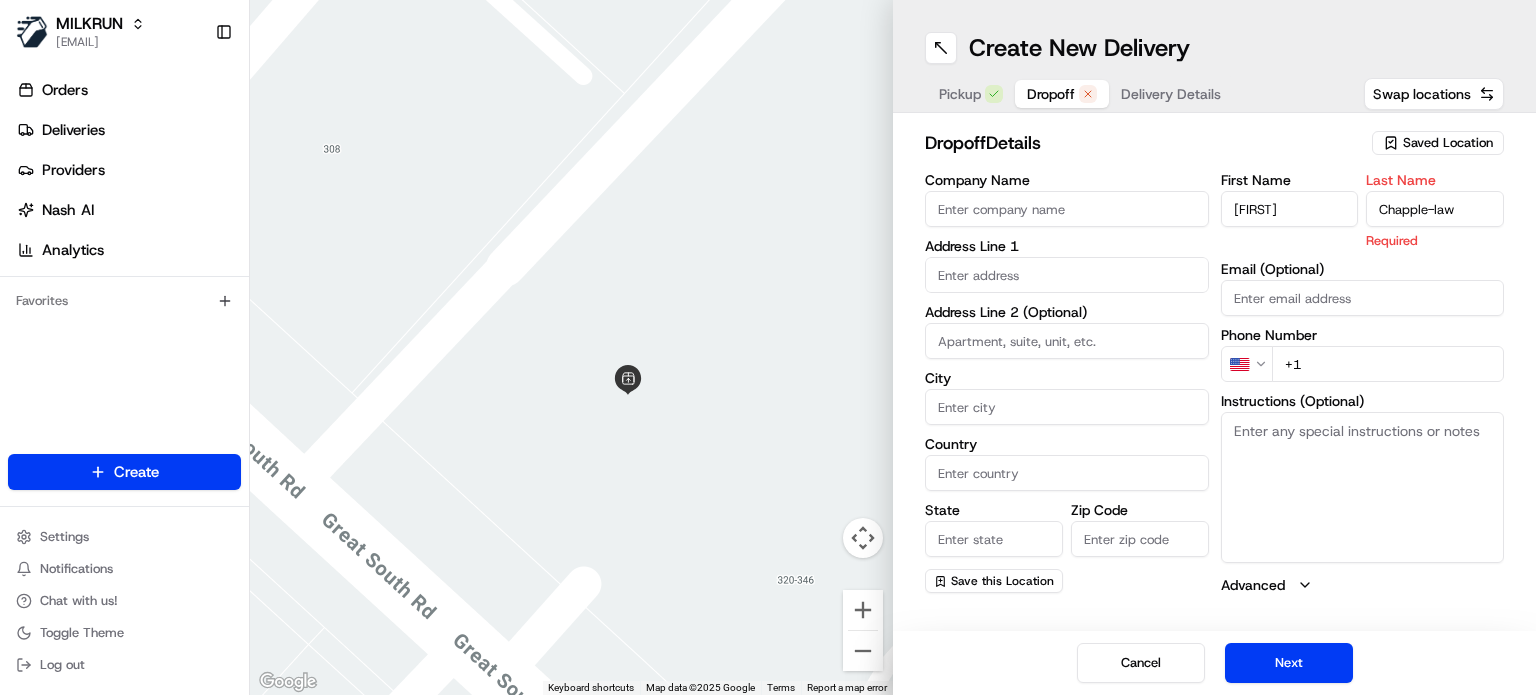 type on "Chapple-law" 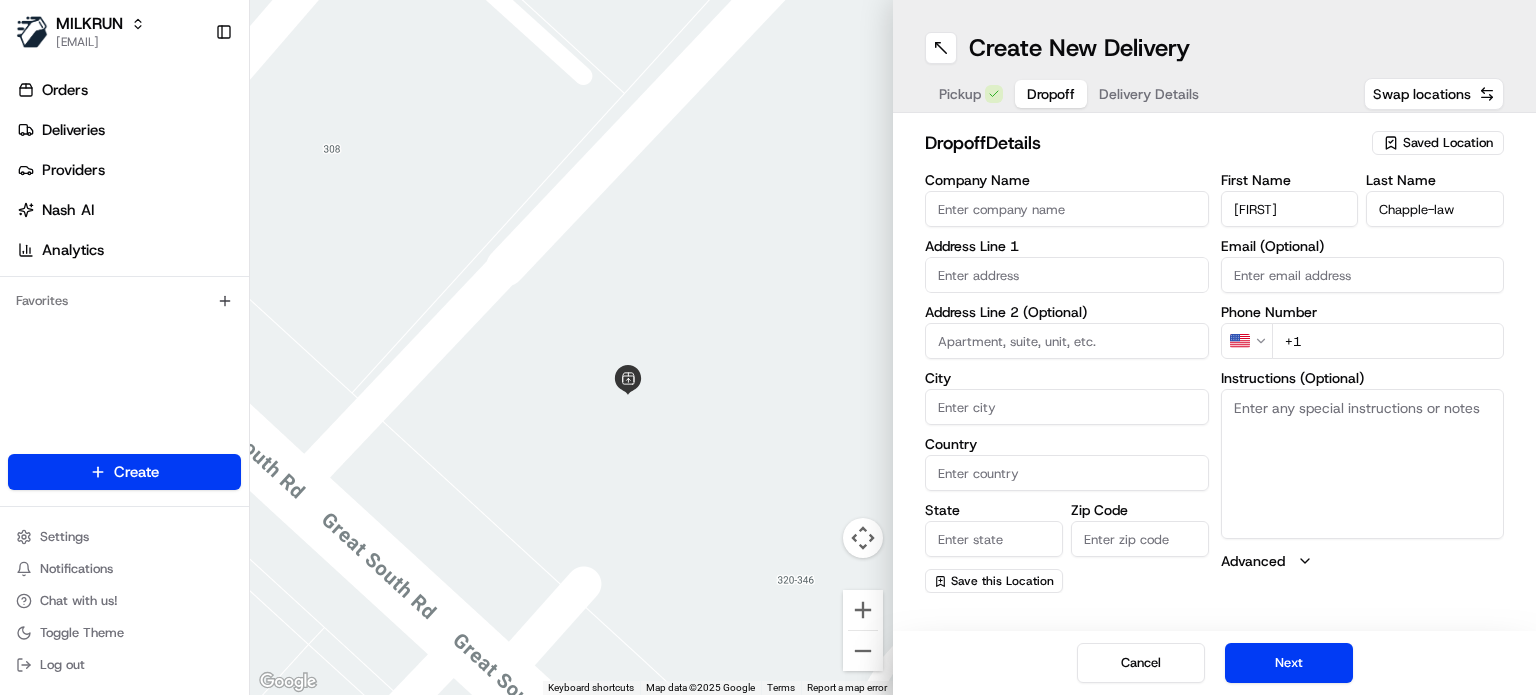 drag, startPoint x: 1308, startPoint y: 346, endPoint x: 1184, endPoint y: 353, distance: 124.197426 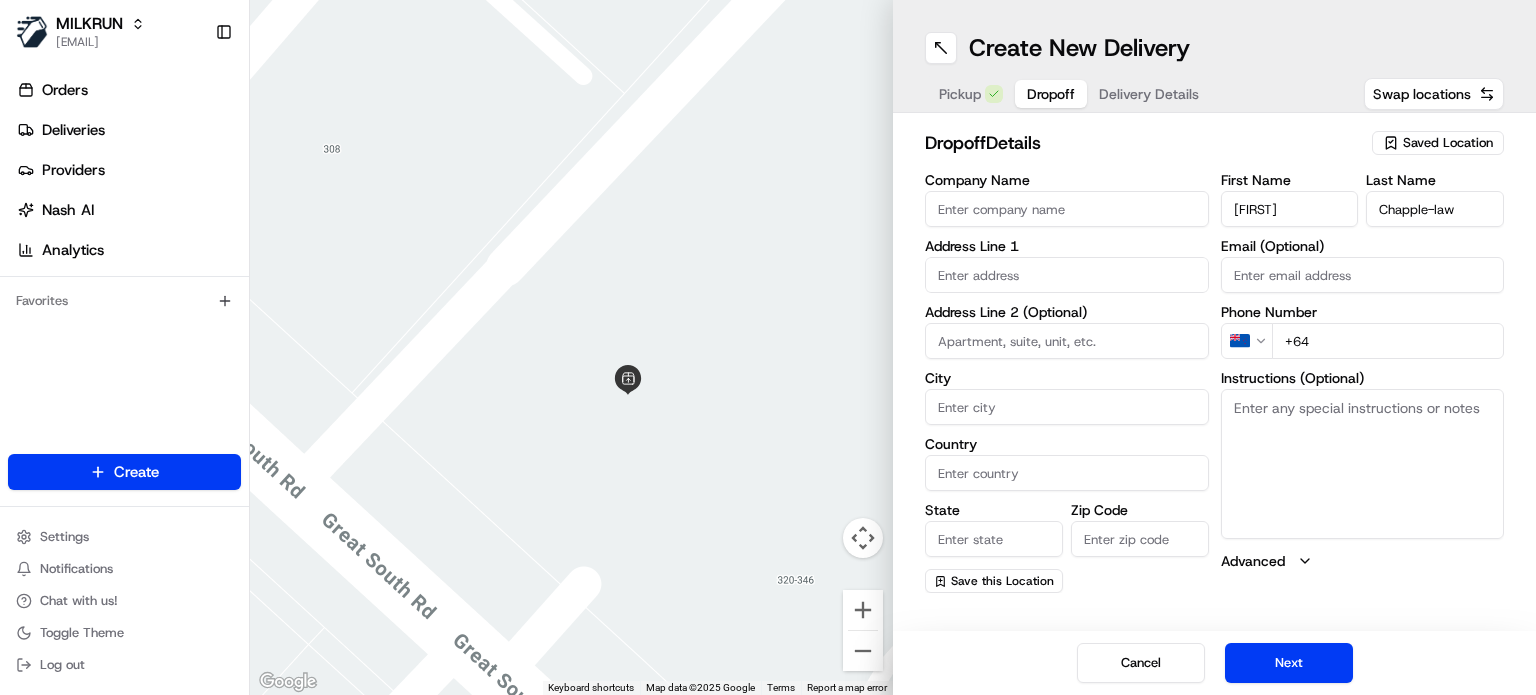 paste on "27 309 4509" 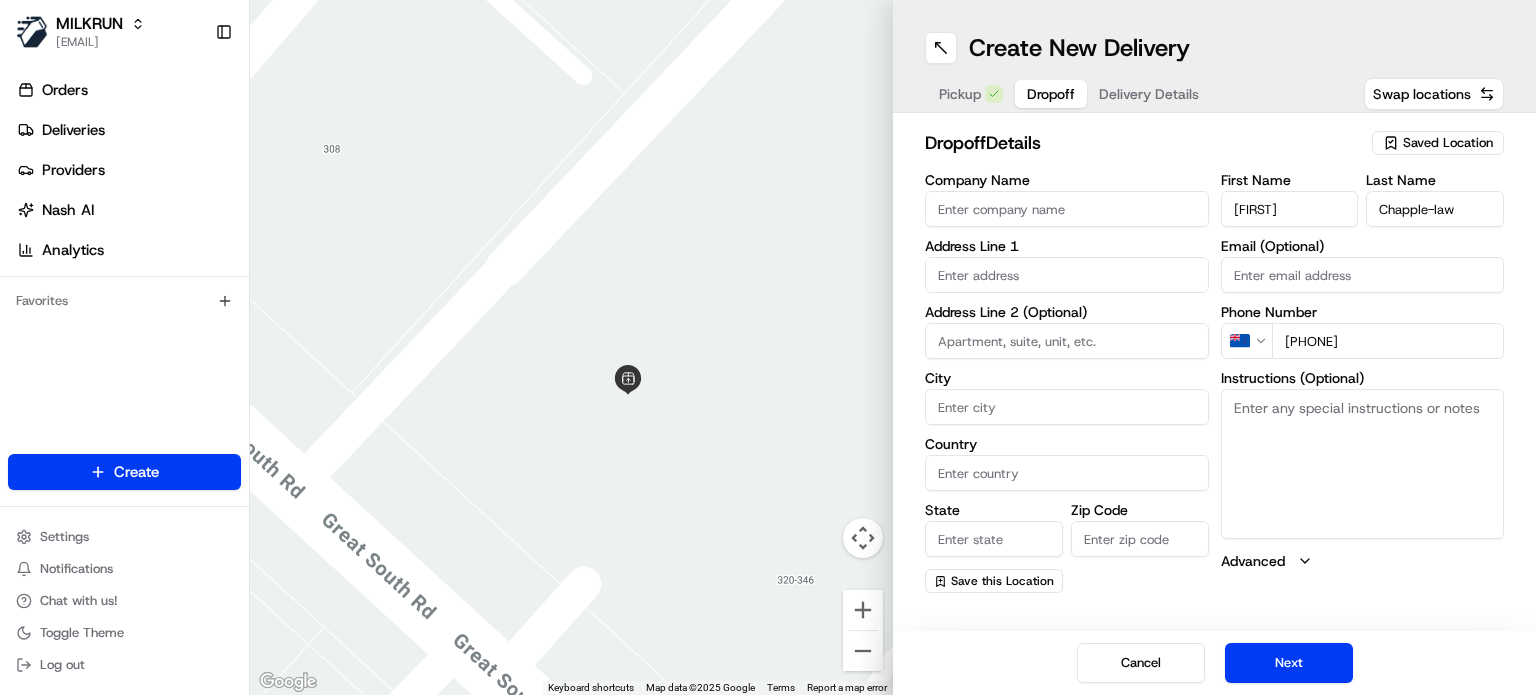 type on "+64 27 309 4509" 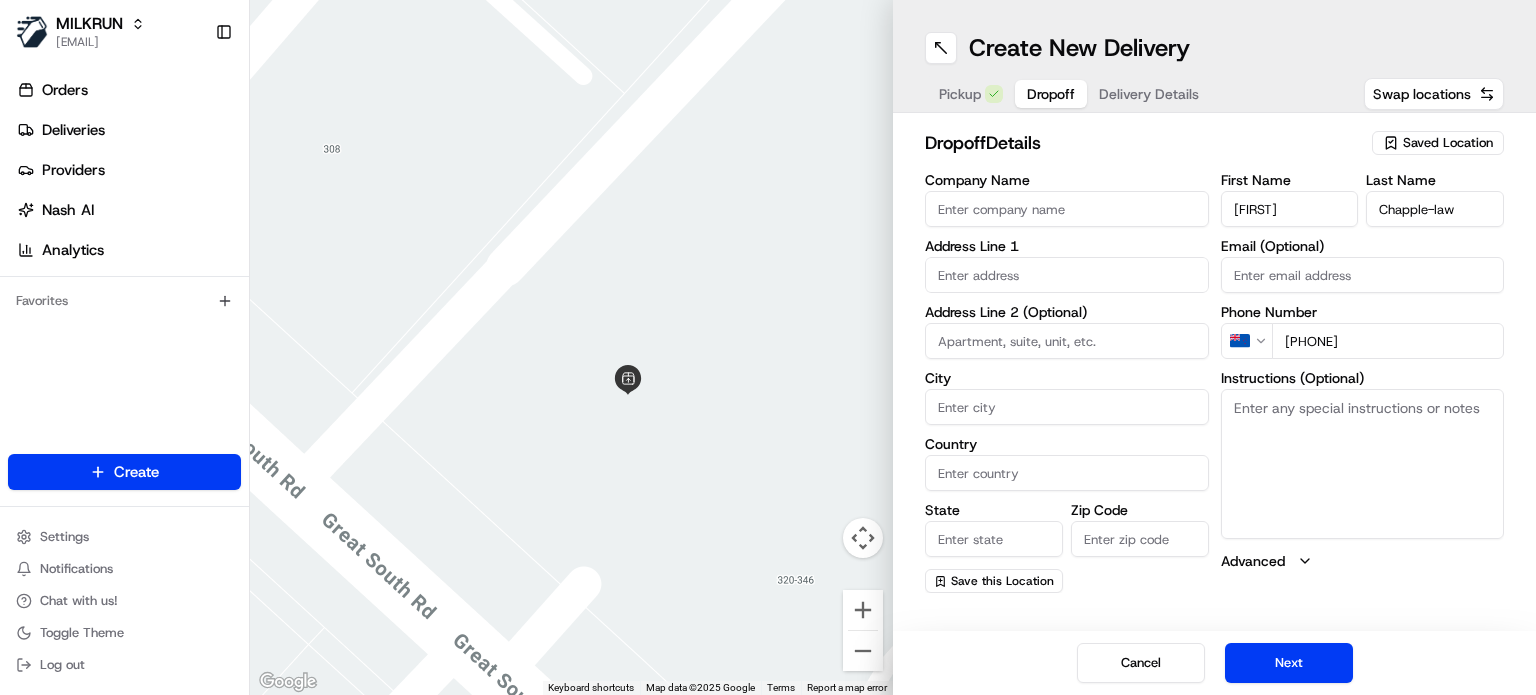 click at bounding box center [1067, 275] 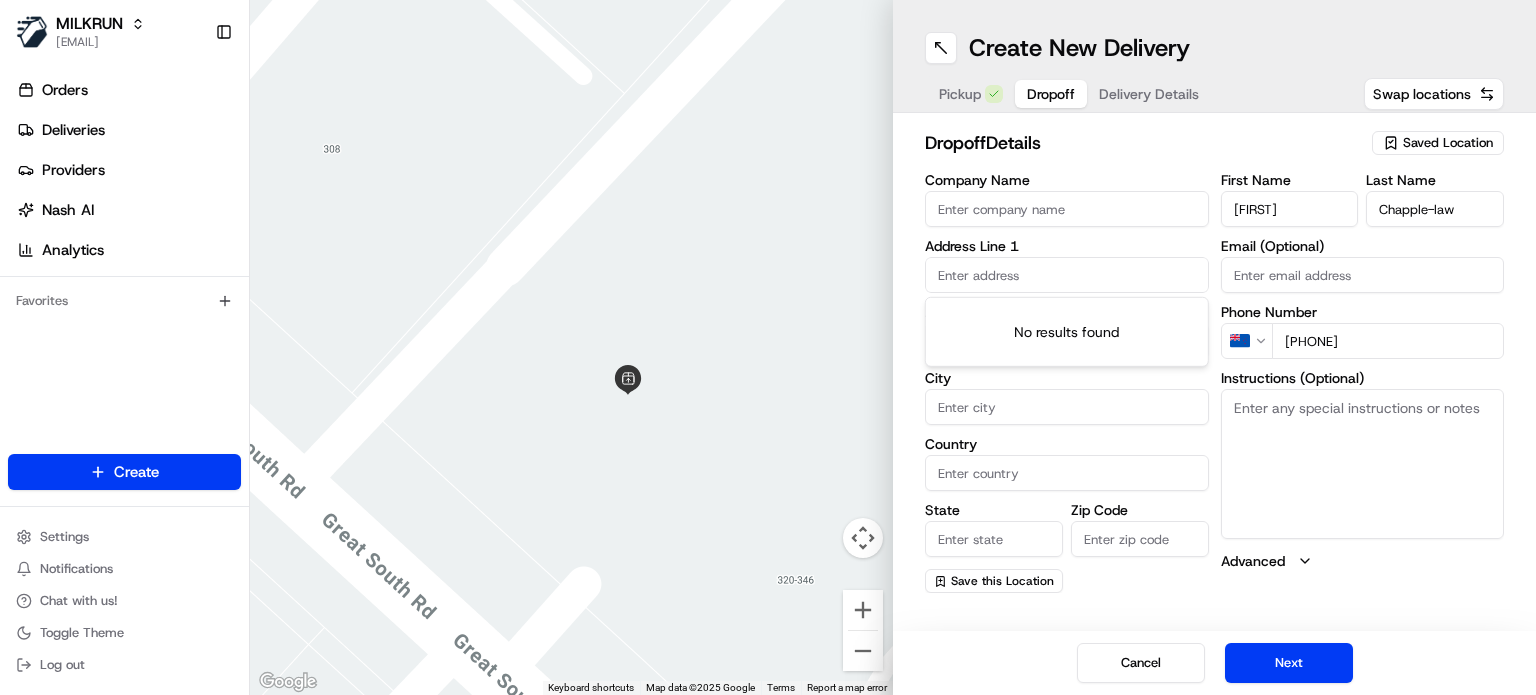 paste on "48 Cornwall Park Avenue, Epsom Auckland 1051, New Zealand" 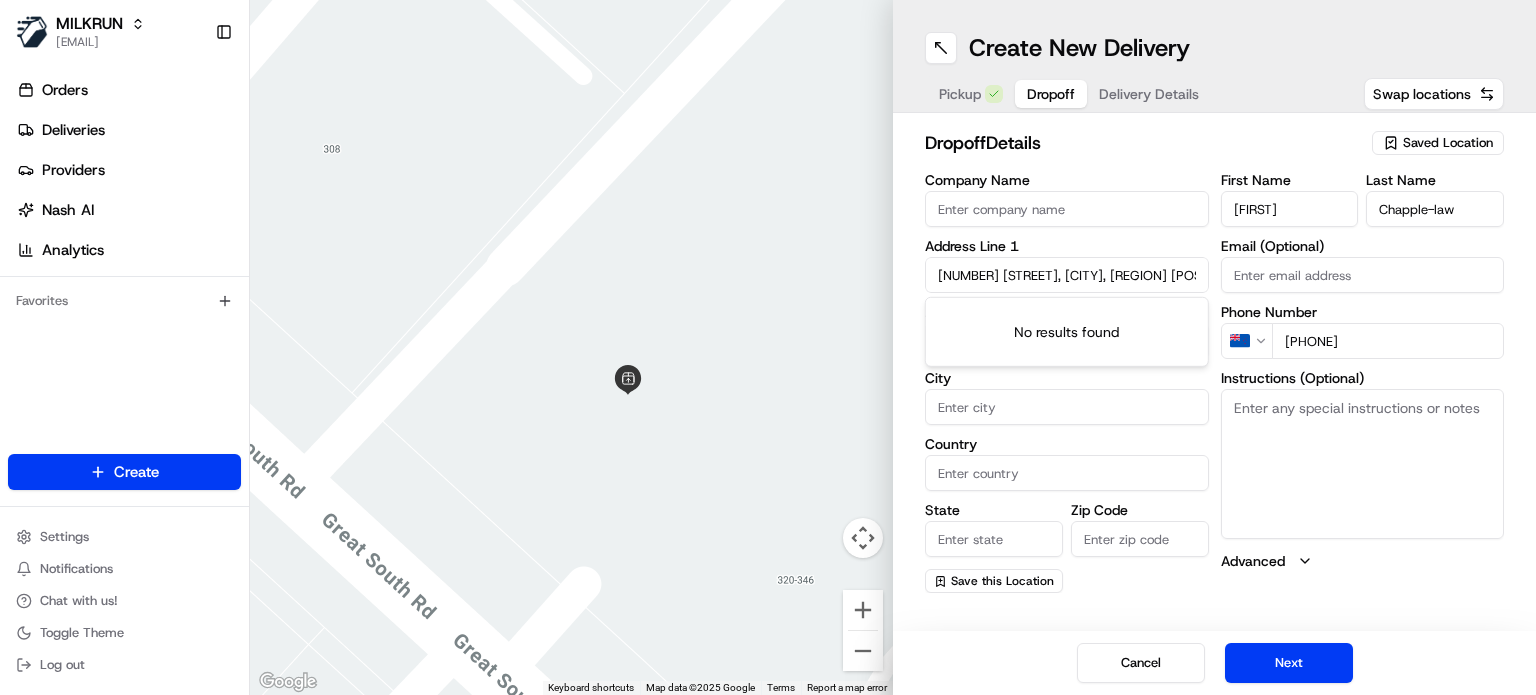 scroll, scrollTop: 0, scrollLeft: 118, axis: horizontal 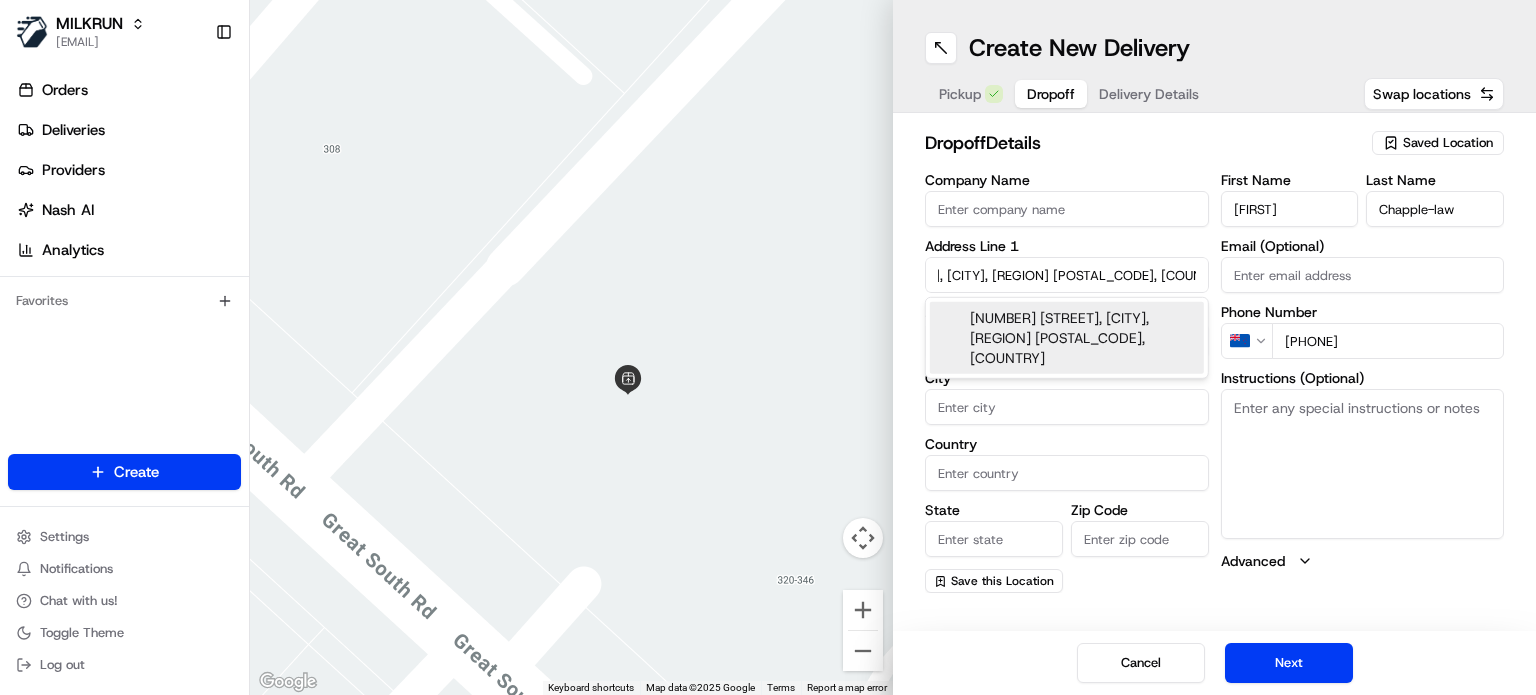 click on "48 Cornwall Park Avenue, Epsom, Auckland 1051, New Zealand" at bounding box center (1067, 338) 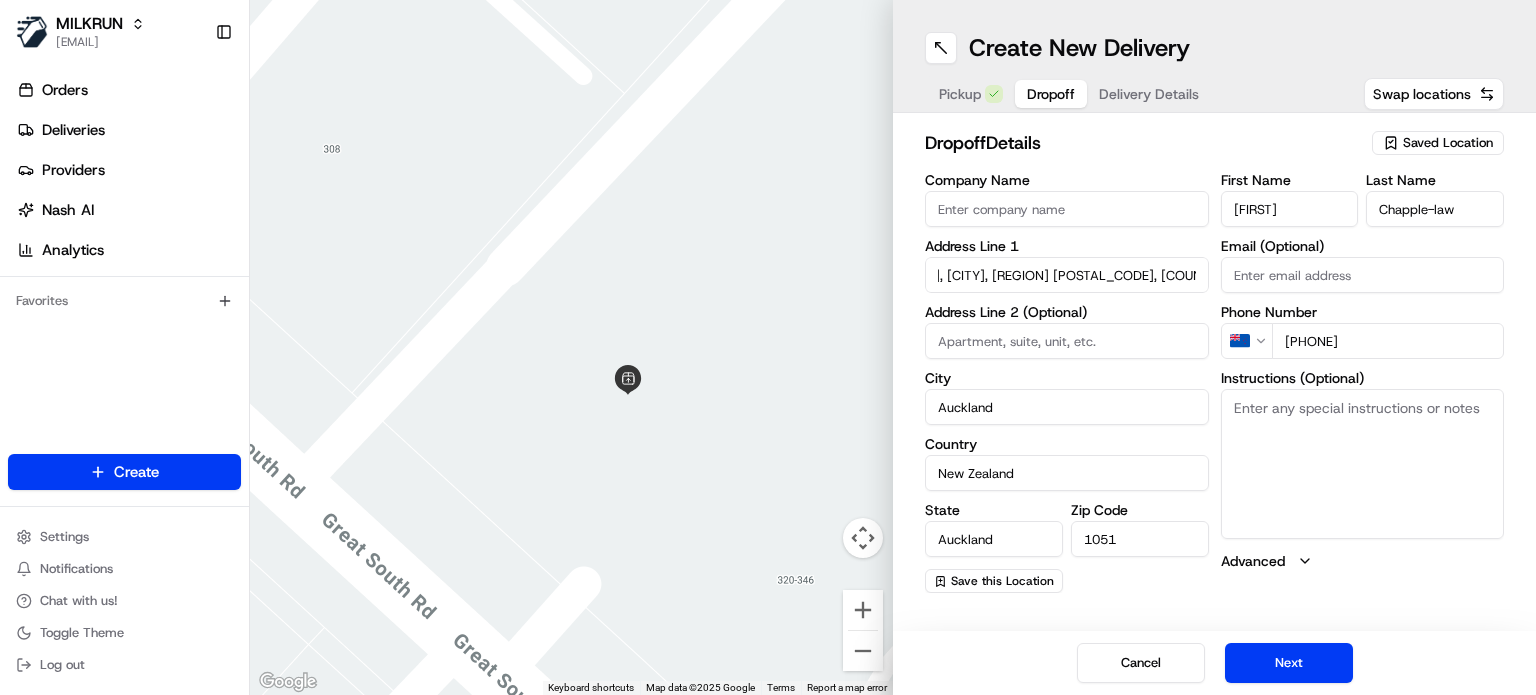 type on "Auckland" 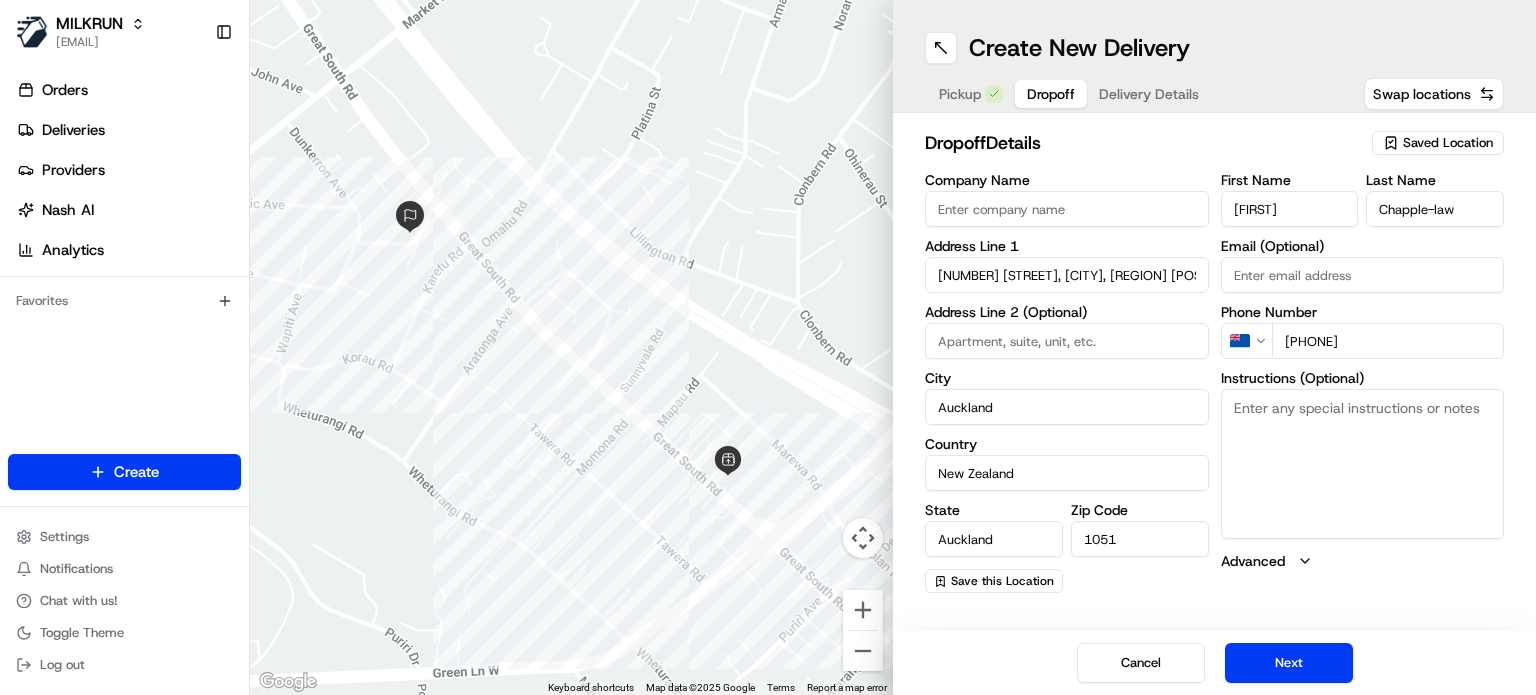 click on "Instructions (Optional)" at bounding box center [1363, 464] 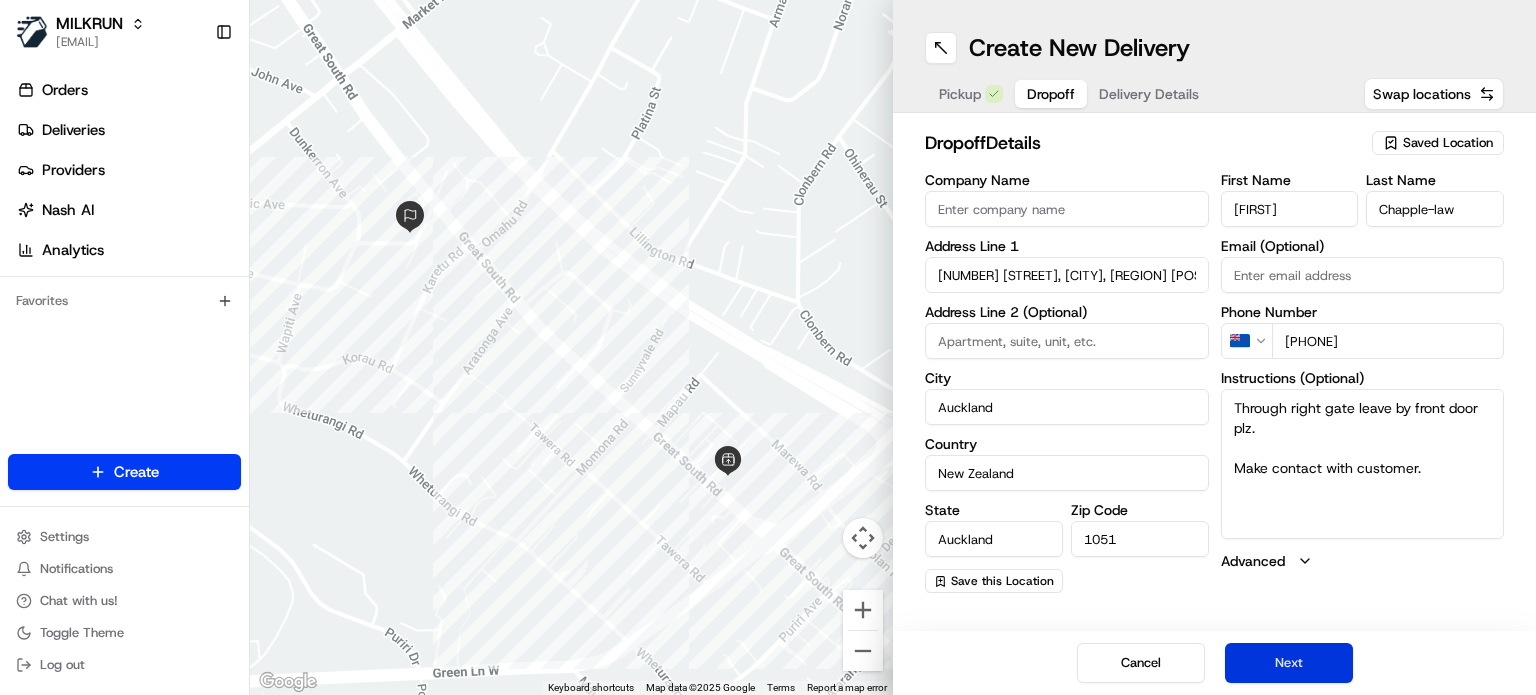 type on "Through right gate leave by front door plz.
Make contact with customer." 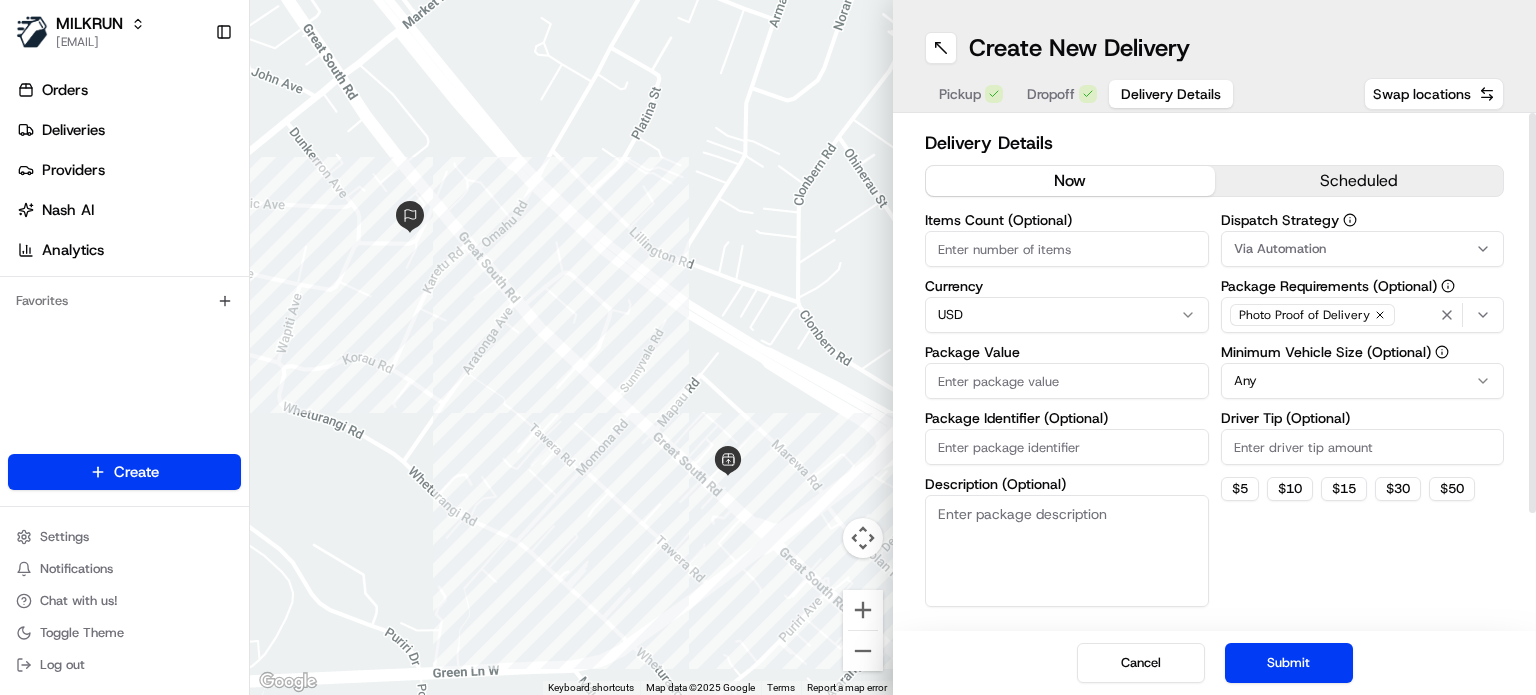 click on "MILKRUN miguel.nooroa@woolworths.co.nz Toggle Sidebar Orders Deliveries Providers Nash AI Analytics Favorites Main Menu Members & Organization Organization Users Roles Preferences Customization Tracking Orchestration Automations Dispatch Strategy Locations Pickup Locations Dropoff Locations AI Support Call Agent Billing Billing Refund Requests Integrations Notification Triggers Webhooks API Keys Request Logs Create Settings Notifications Chat with us! Toggle Theme Log out ← Move left → Move right ↑ Move up ↓ Move down + Zoom in - Zoom out Home Jump left by 75% End Jump right by 75% Page Up Jump up by 75% Page Down Jump down by 75% Keyboard shortcuts Map Data Map data ©2025 Google Map data ©2025 Google 100 m  Click to toggle between metric and imperial units Terms Report a map error Create New Delivery Pickup Dropoff Delivery Details Swap locations Delivery Details now scheduled Items Count (Optional) Currency USD Package Value Package Identifier (Optional) Description (Optional) Any" at bounding box center [768, 347] 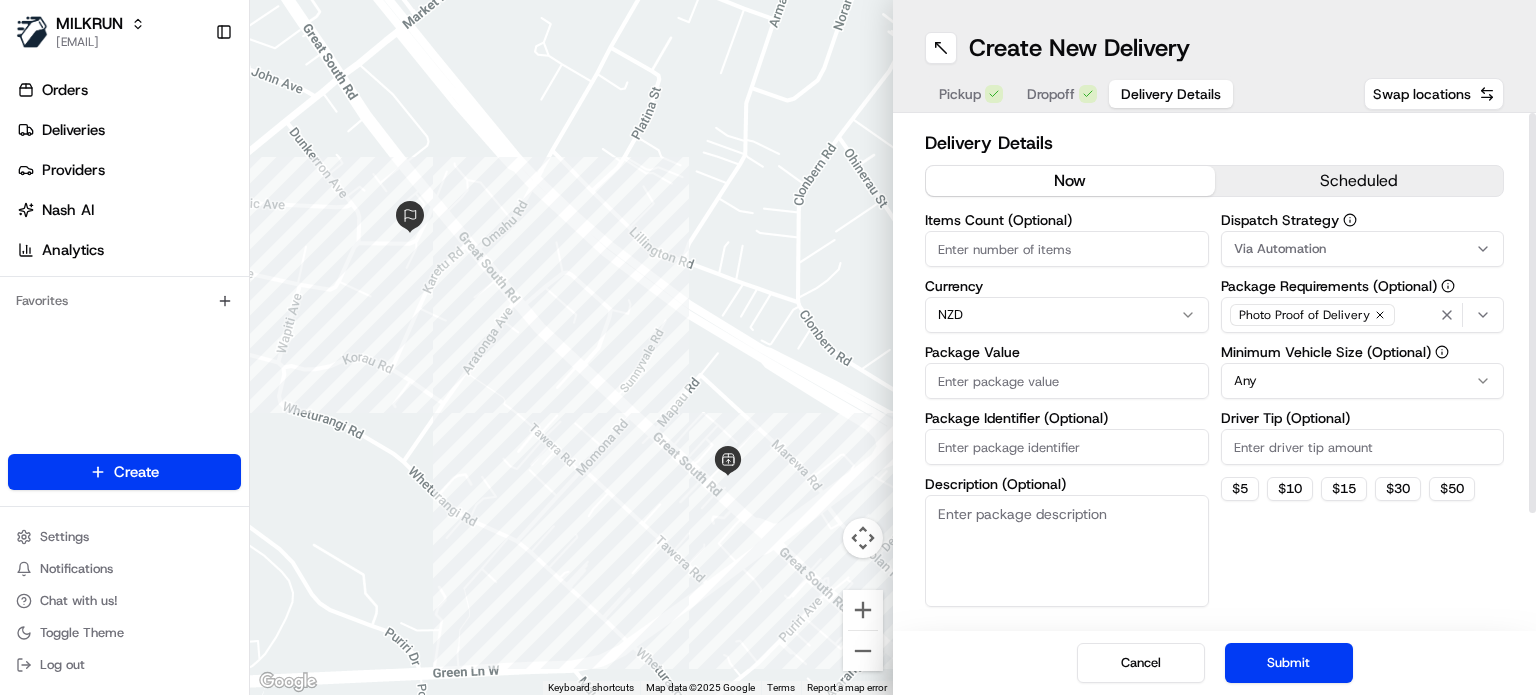 click on "Package Value" at bounding box center (1067, 381) 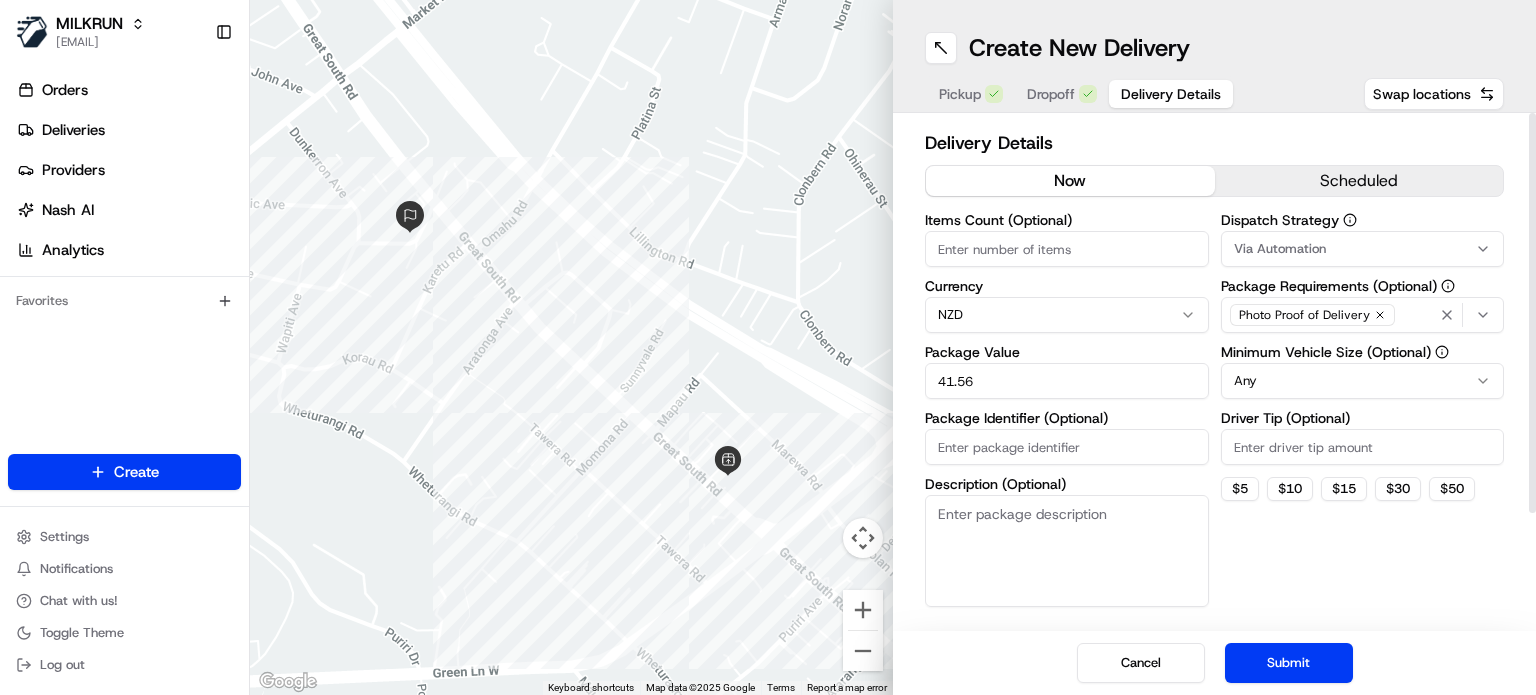 type on "41.56" 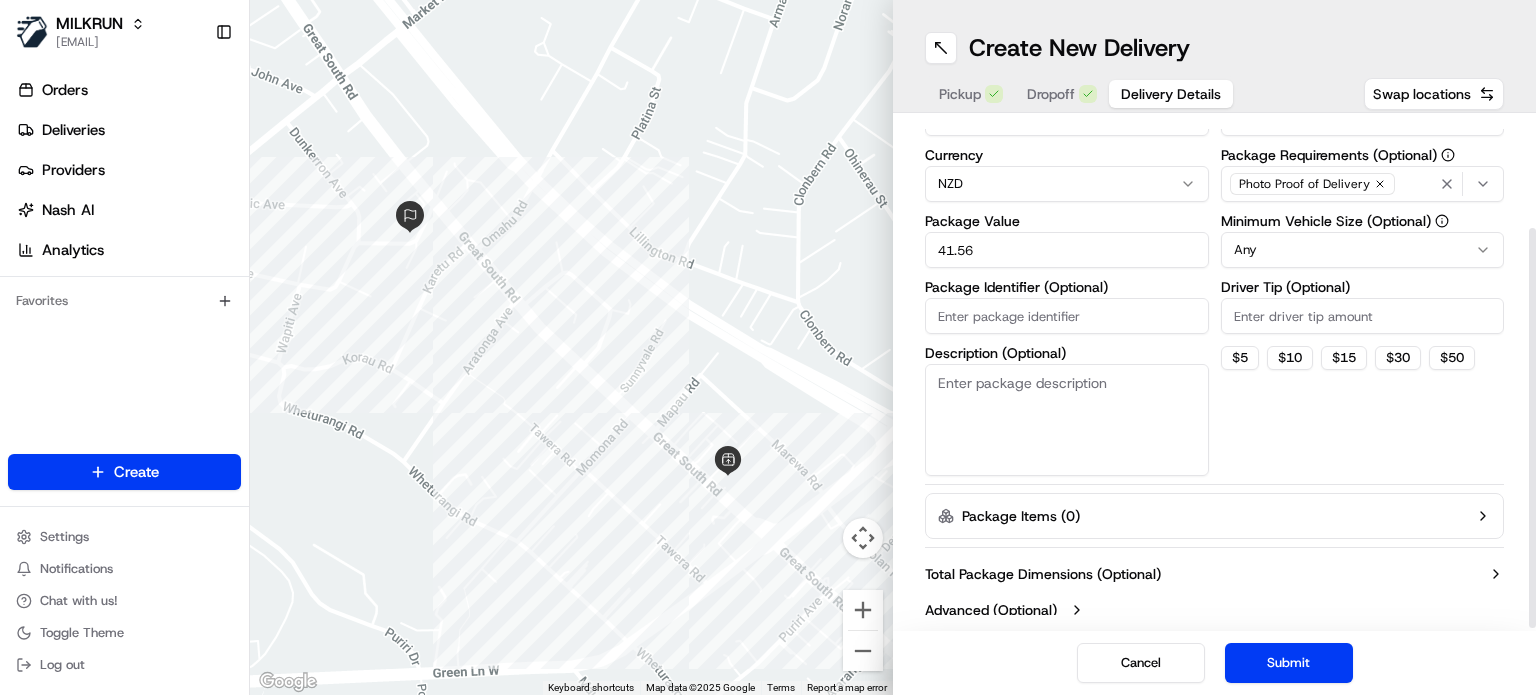 scroll, scrollTop: 143, scrollLeft: 0, axis: vertical 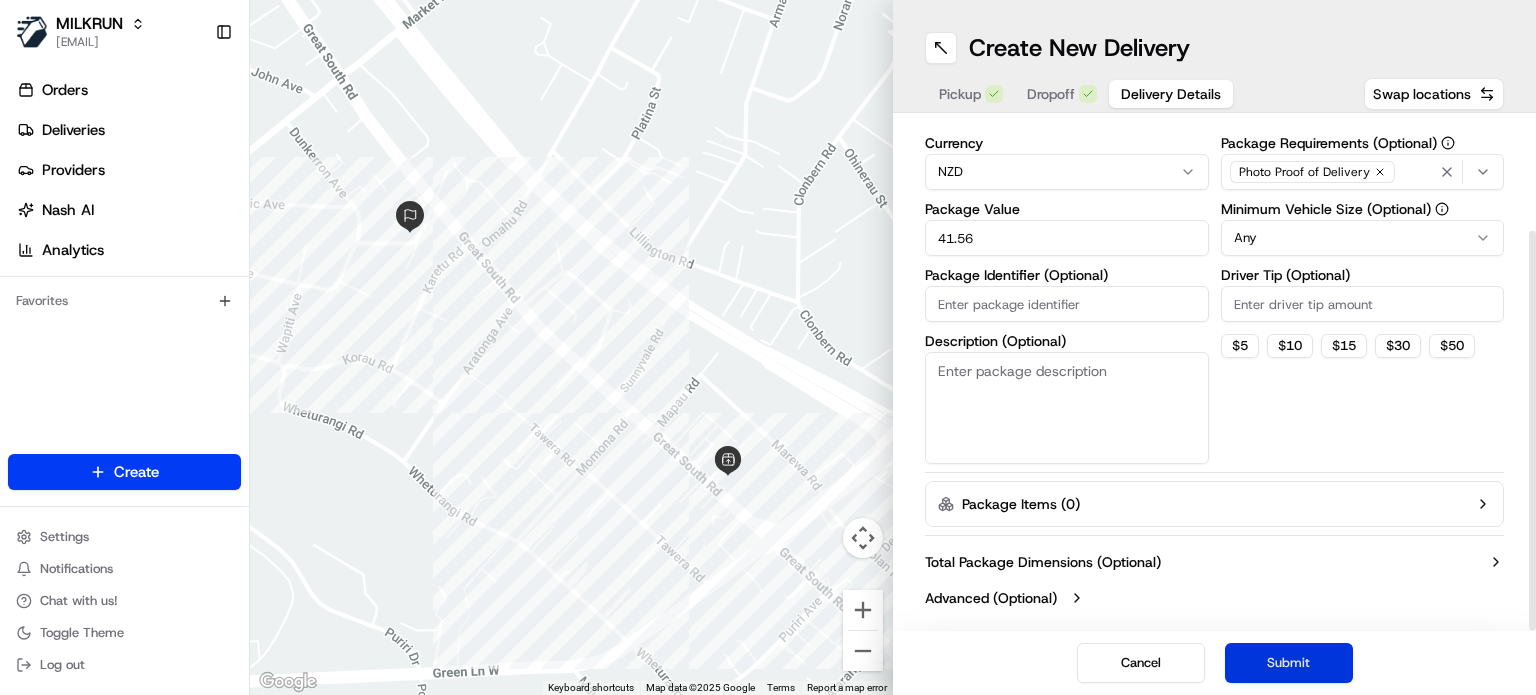 type on "6" 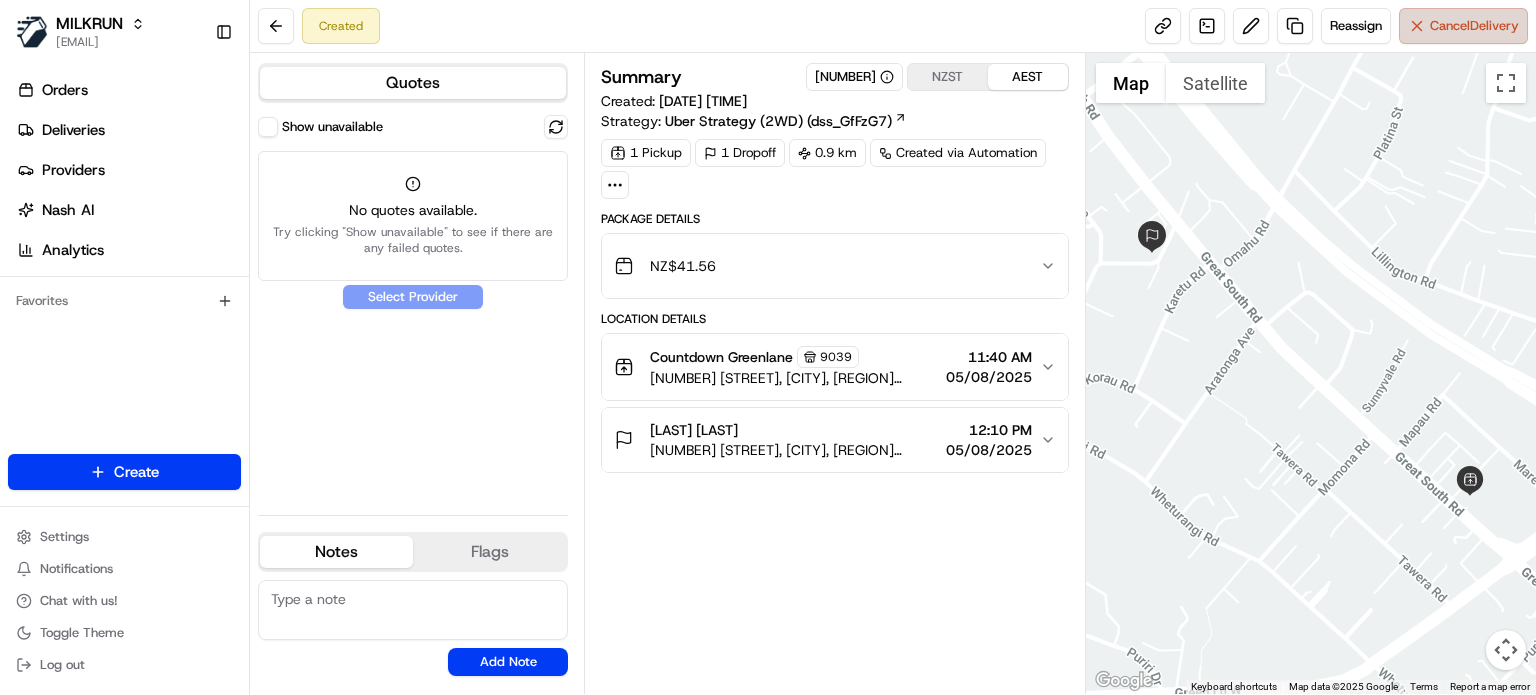 click on "Cancel  Delivery" at bounding box center (1463, 26) 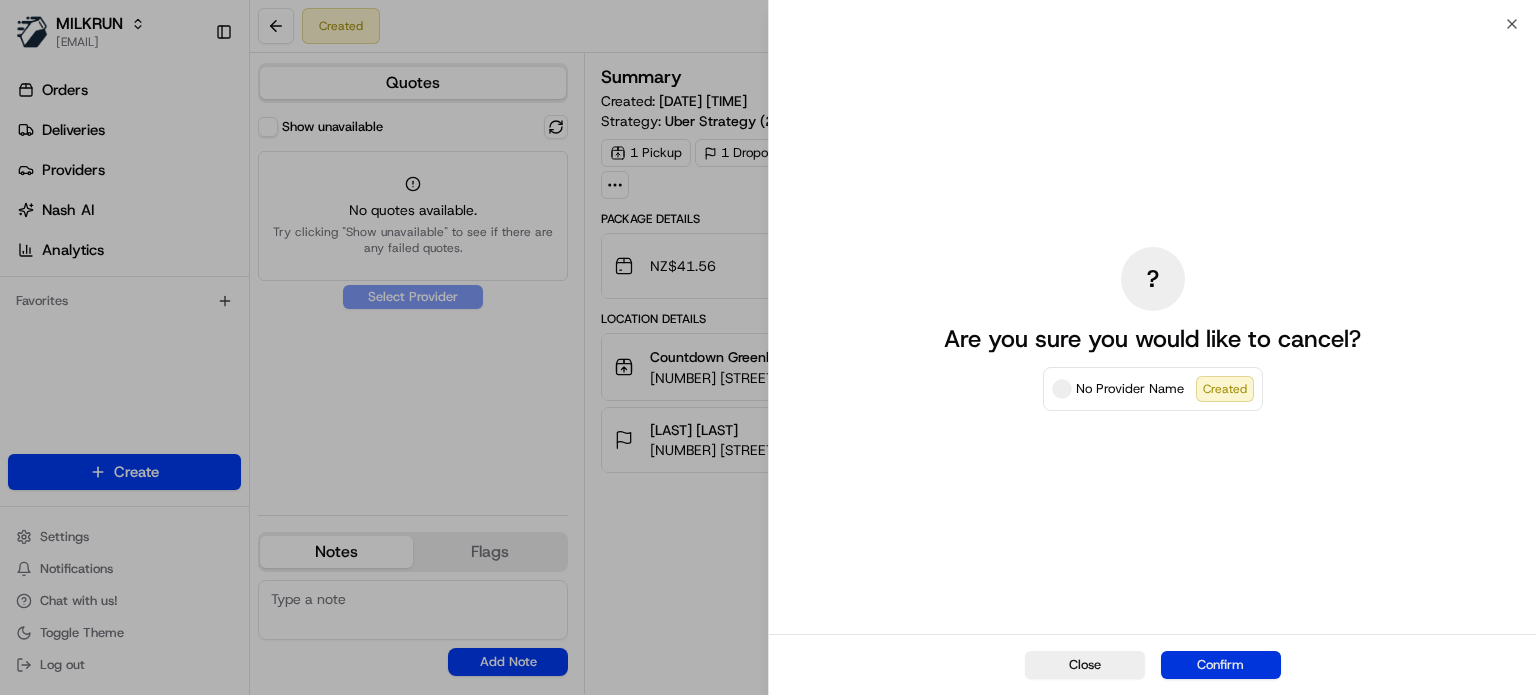 click on "Confirm" at bounding box center [1221, 665] 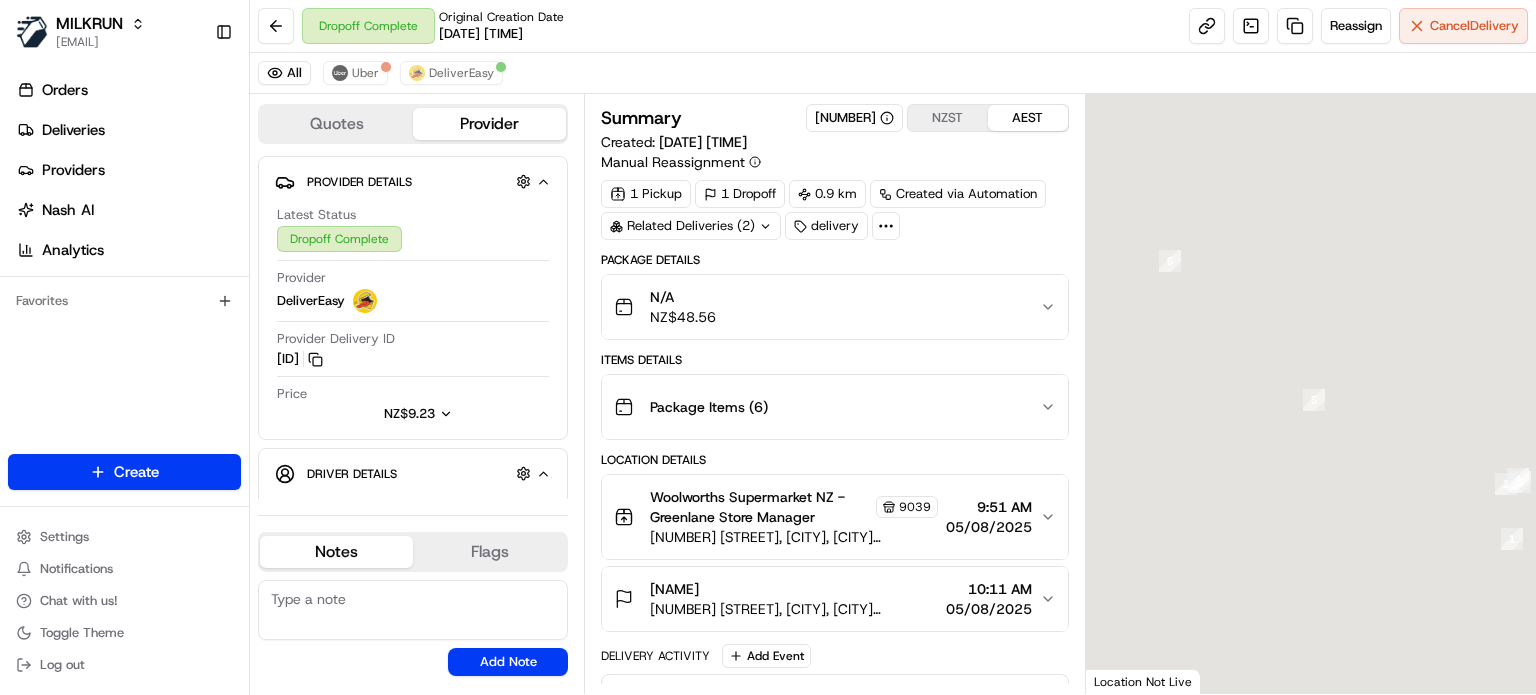 scroll, scrollTop: 0, scrollLeft: 0, axis: both 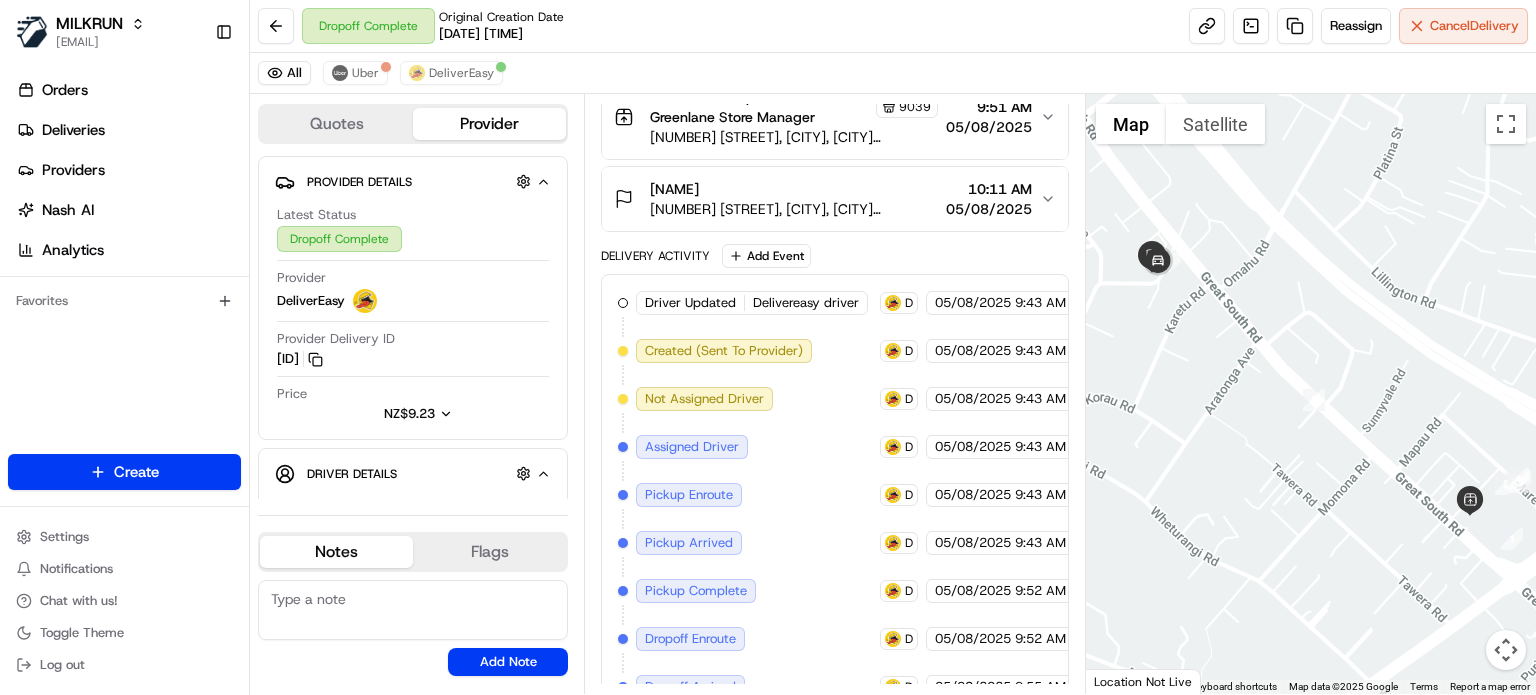 click on "[NAME]" at bounding box center [794, 189] 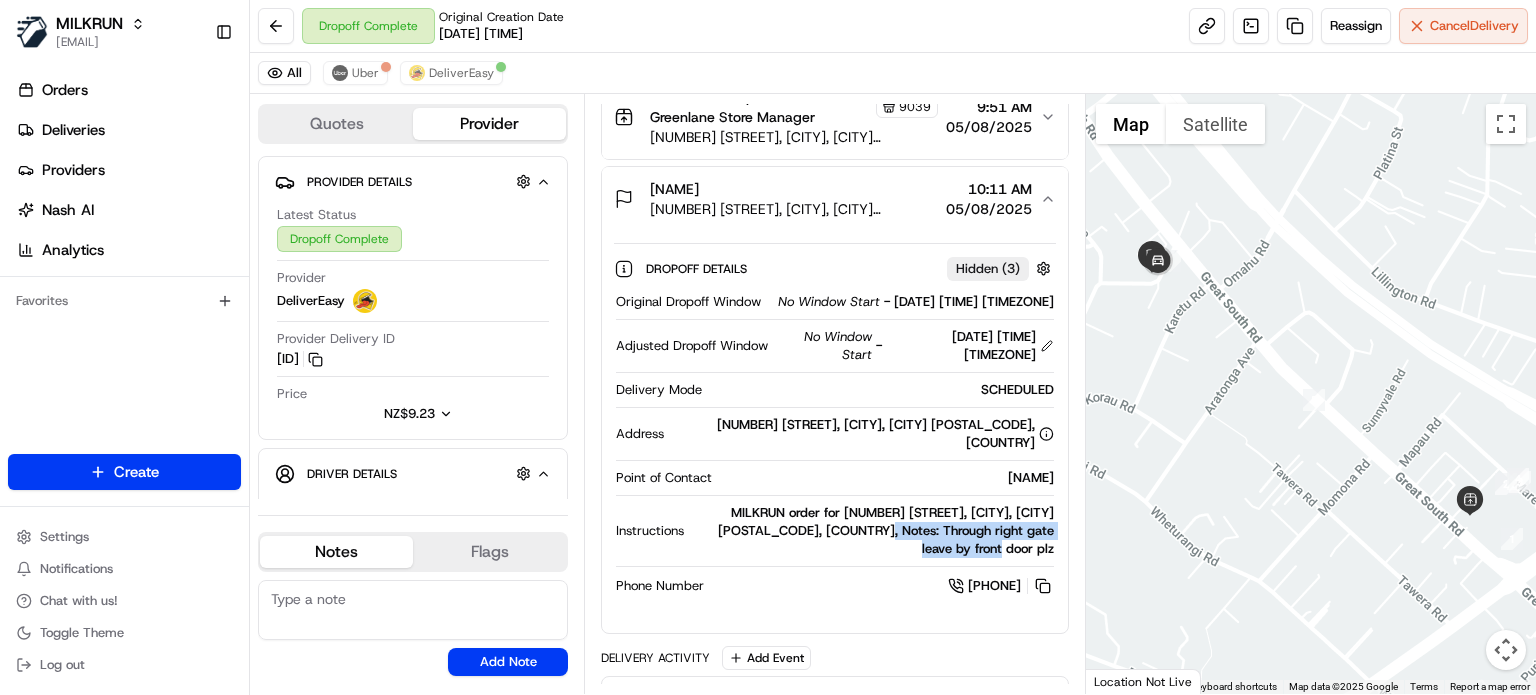 drag, startPoint x: 1056, startPoint y: 548, endPoint x: 858, endPoint y: 533, distance: 198.56737 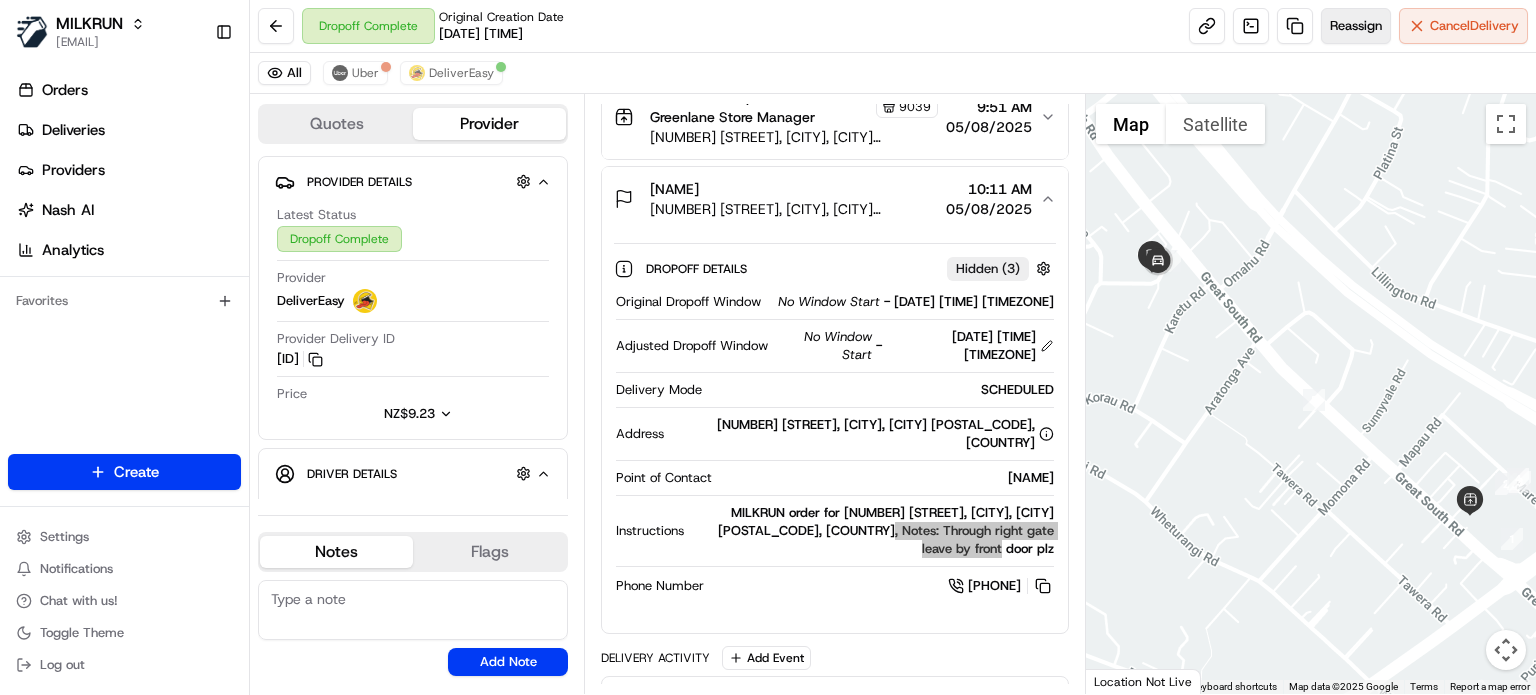 click on "Reassign" at bounding box center (1356, 26) 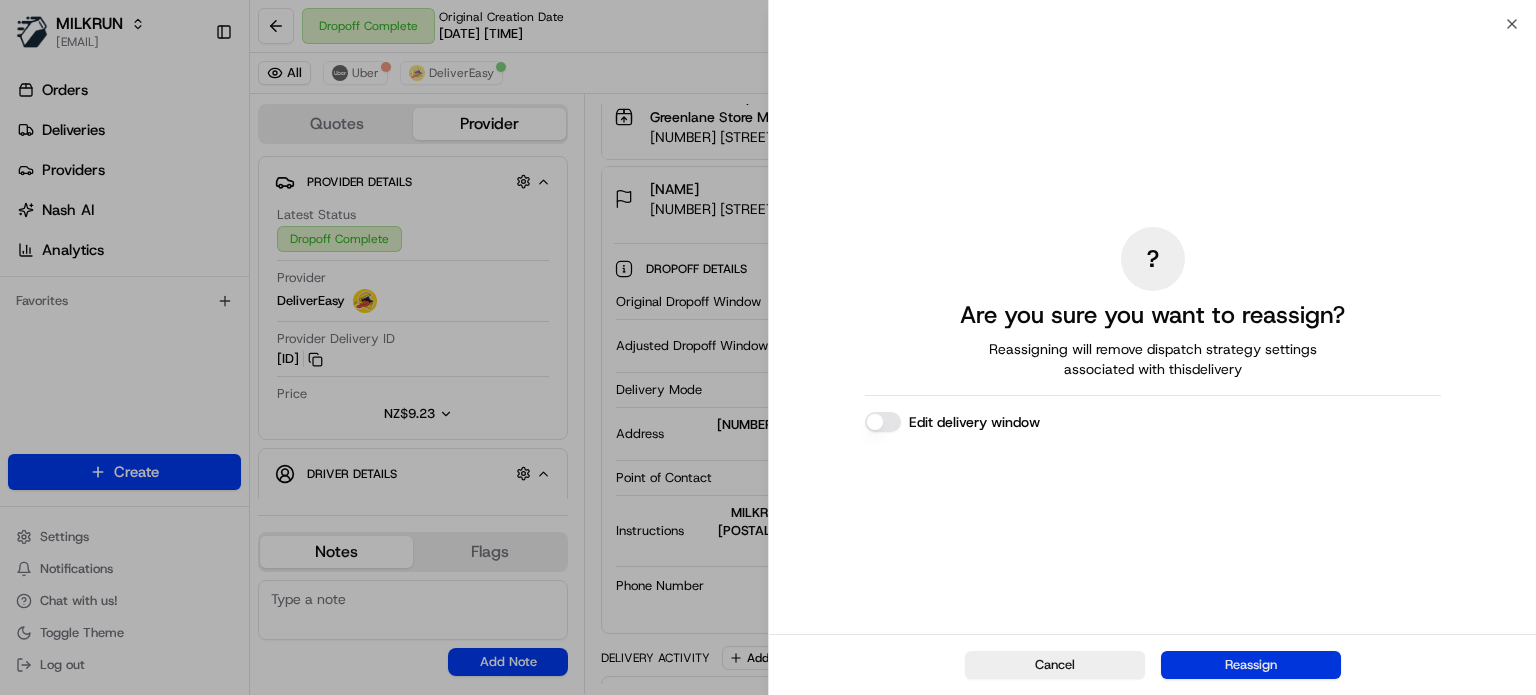 click on "Reassign" at bounding box center [1251, 665] 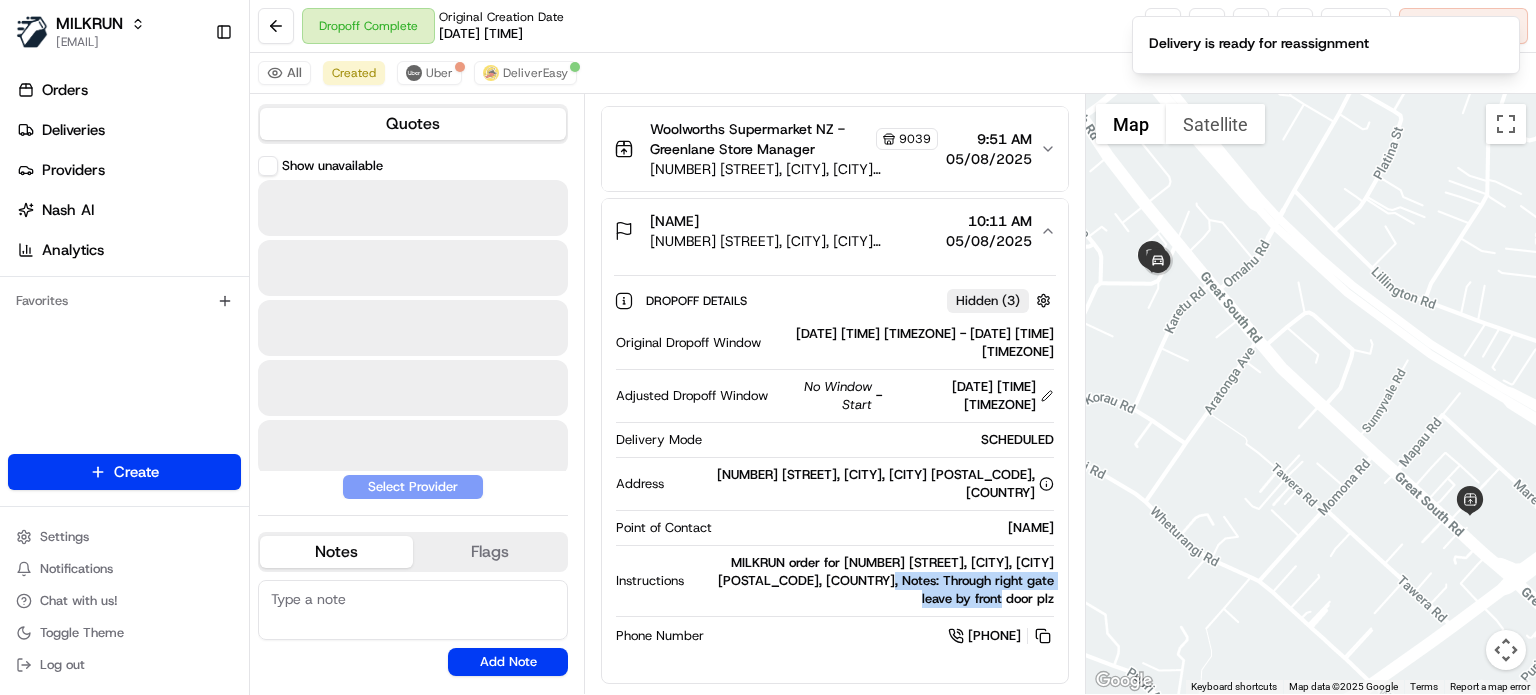 scroll, scrollTop: 346, scrollLeft: 0, axis: vertical 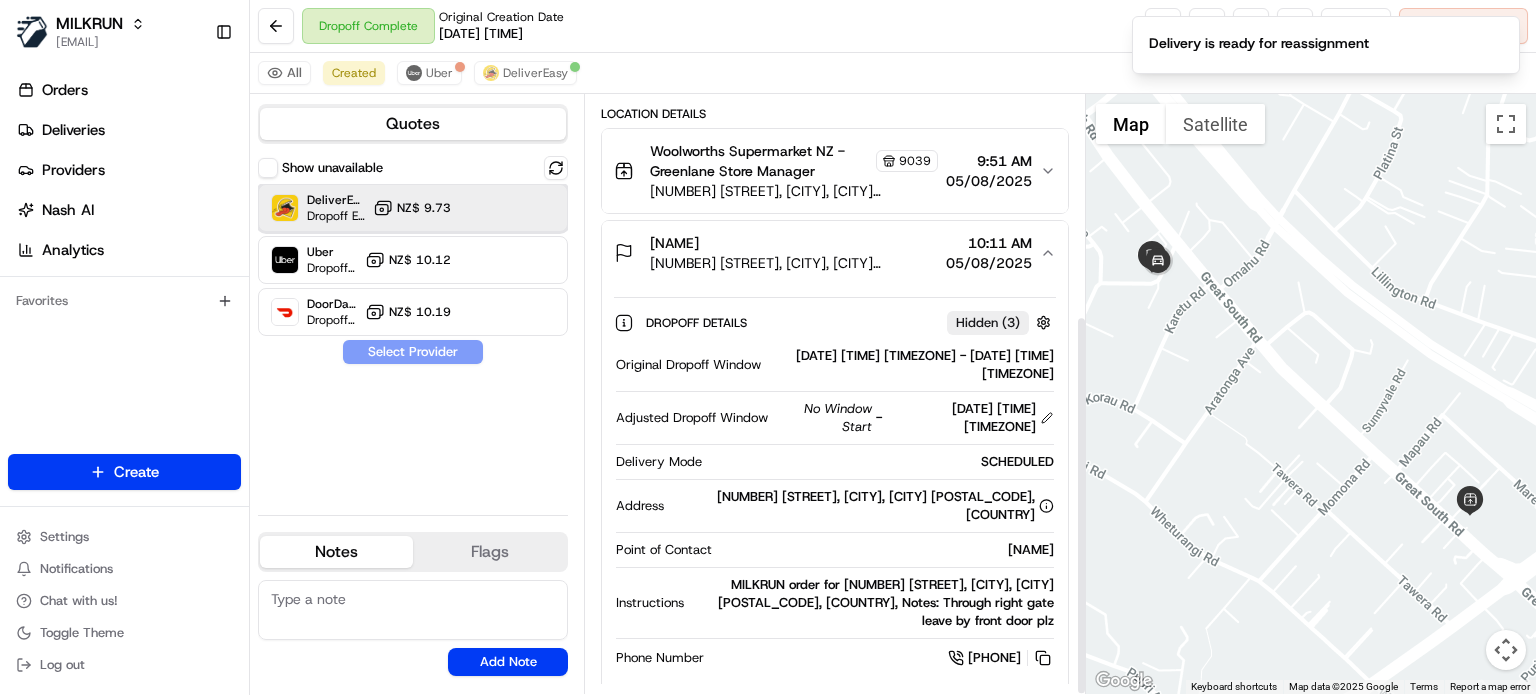 click on "DeliverEasy Dropoff ETA   34 minutes NZ$   9.73" at bounding box center [413, 208] 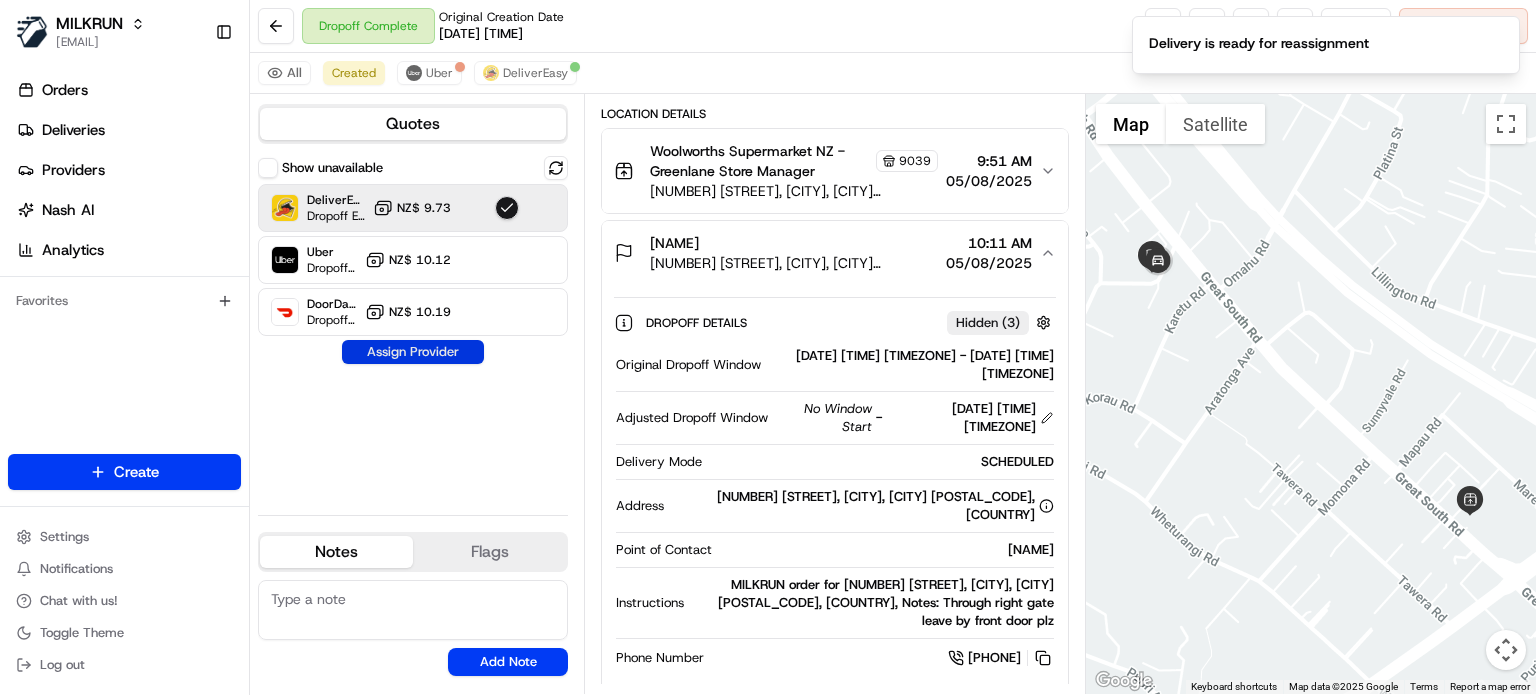 click on "Assign Provider" at bounding box center (413, 352) 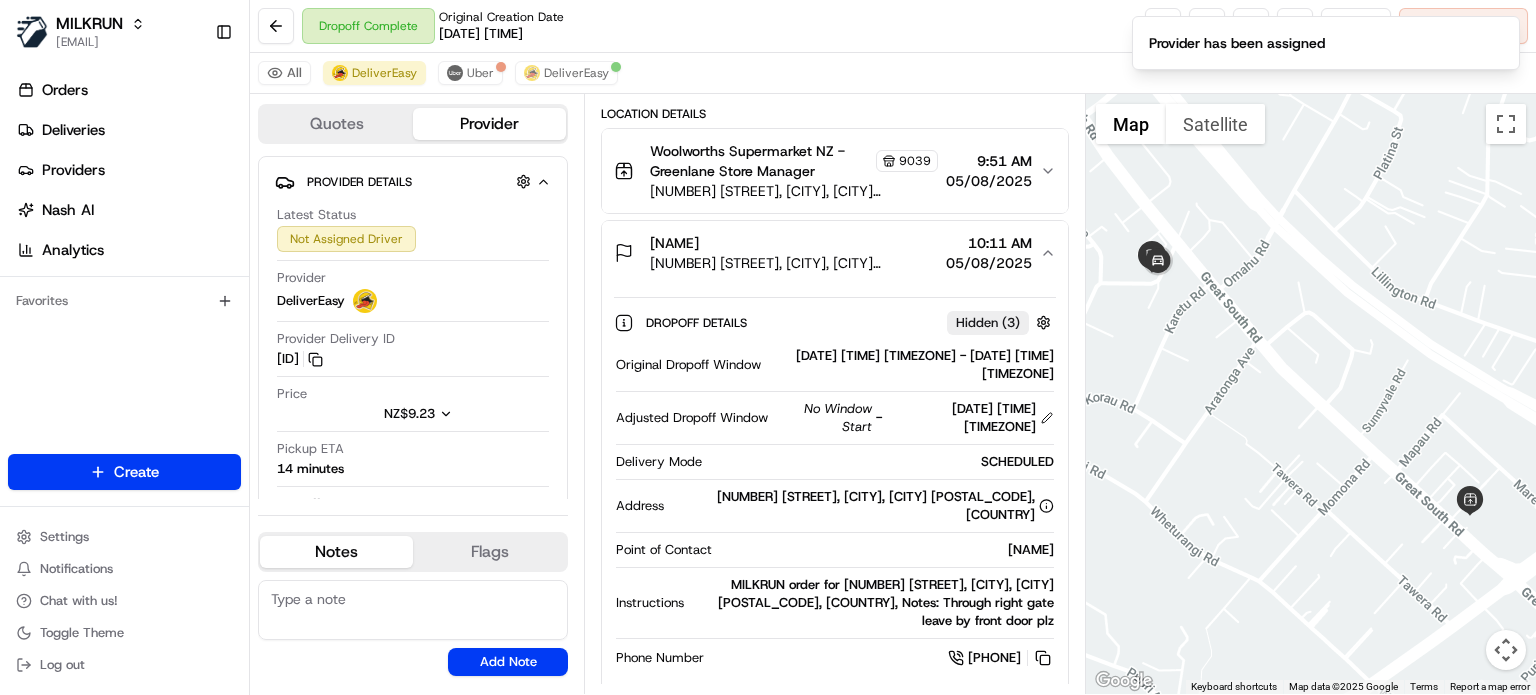 scroll, scrollTop: 400, scrollLeft: 0, axis: vertical 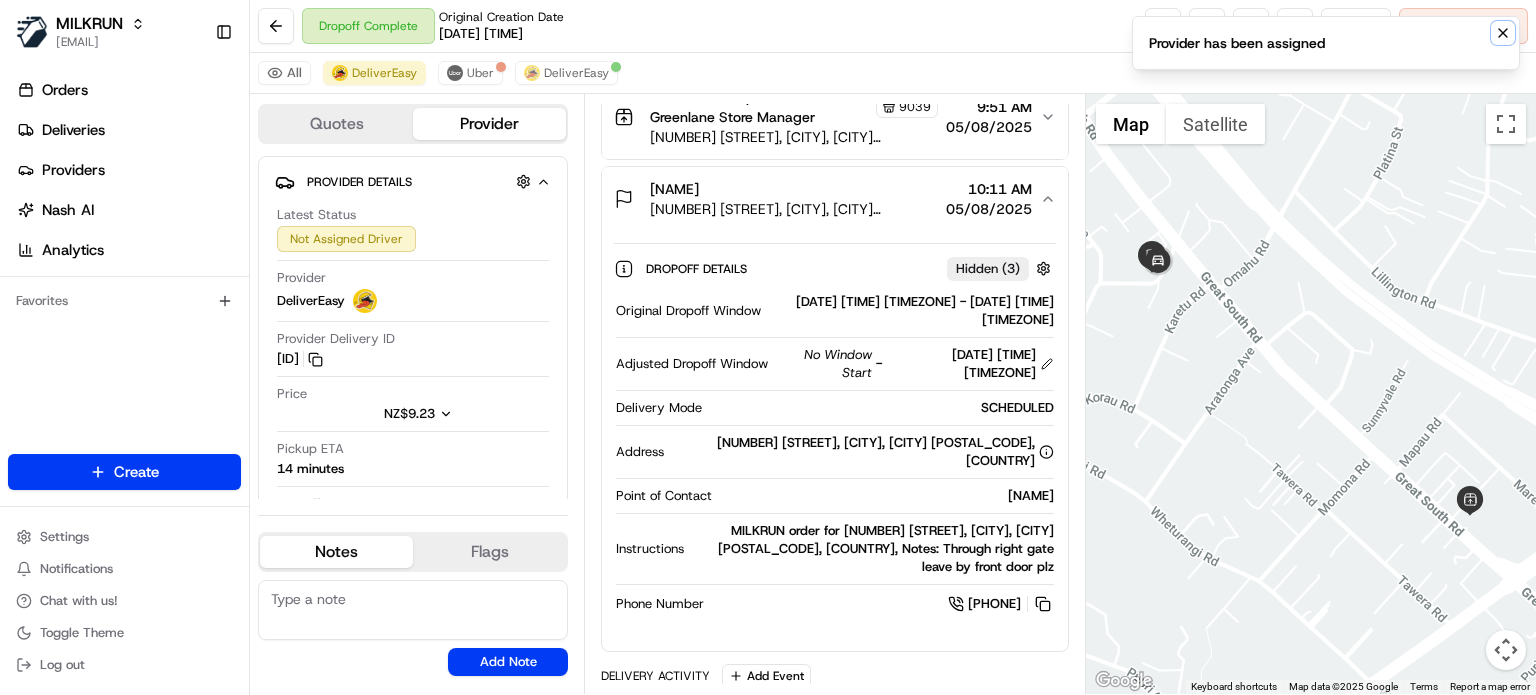 click 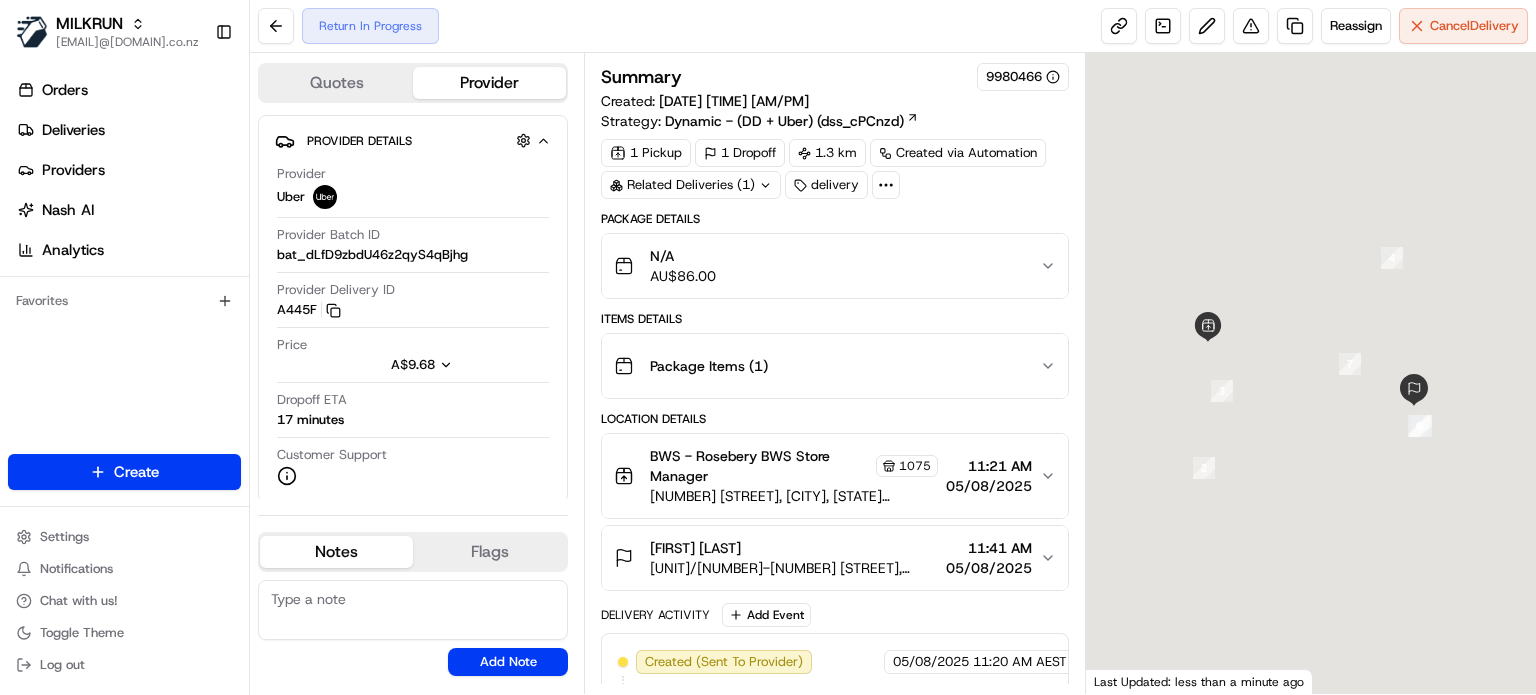 scroll, scrollTop: 0, scrollLeft: 0, axis: both 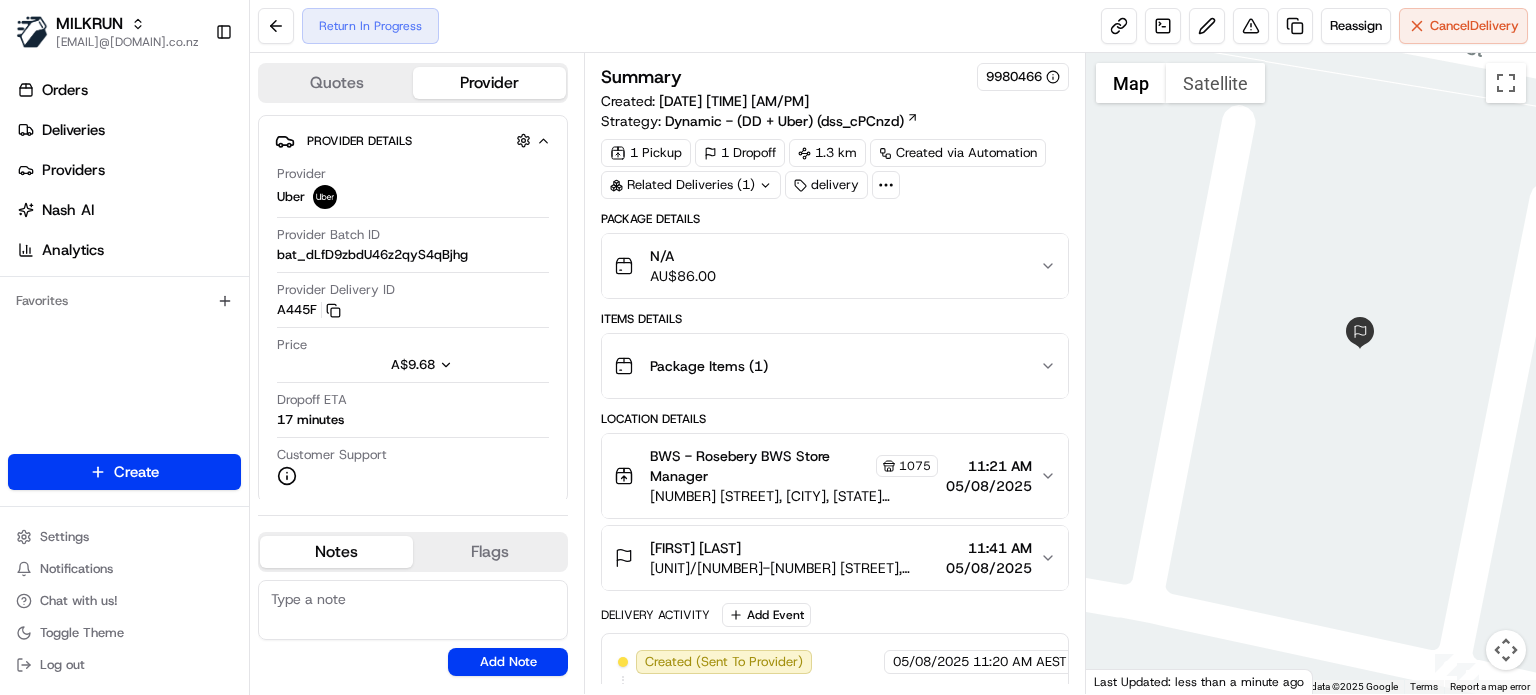 click on "05/08/2025" at bounding box center [989, 568] 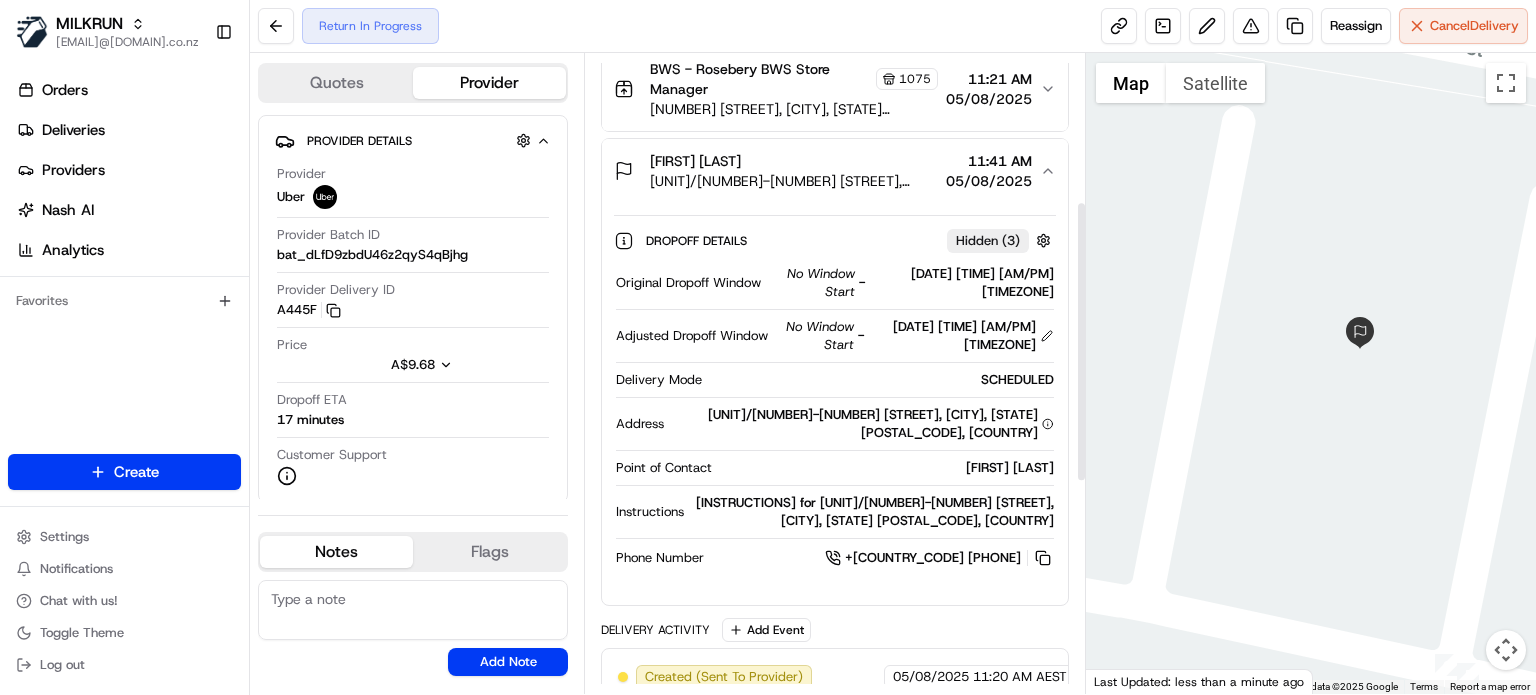 scroll, scrollTop: 400, scrollLeft: 0, axis: vertical 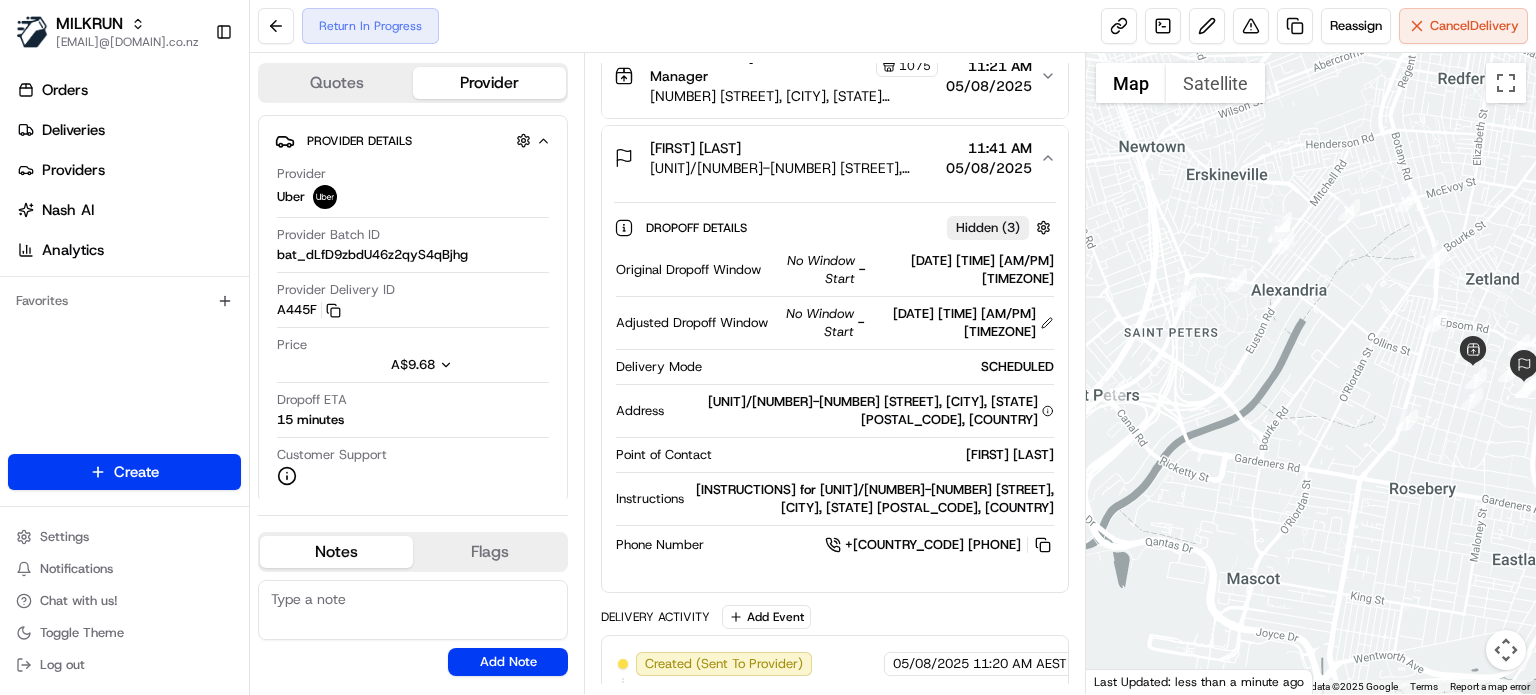 drag, startPoint x: 1173, startPoint y: 422, endPoint x: 1383, endPoint y: 396, distance: 211.60341 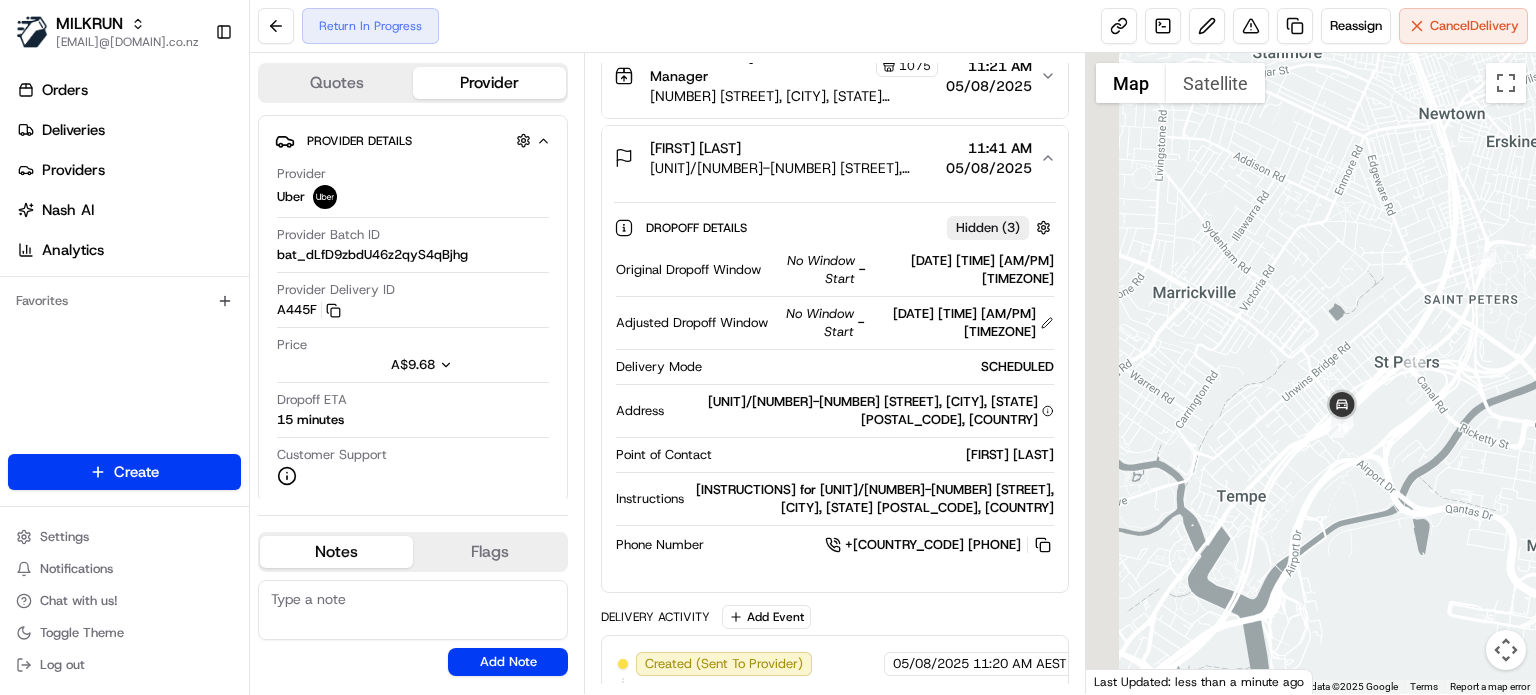drag, startPoint x: 1278, startPoint y: 427, endPoint x: 1524, endPoint y: 387, distance: 249.23082 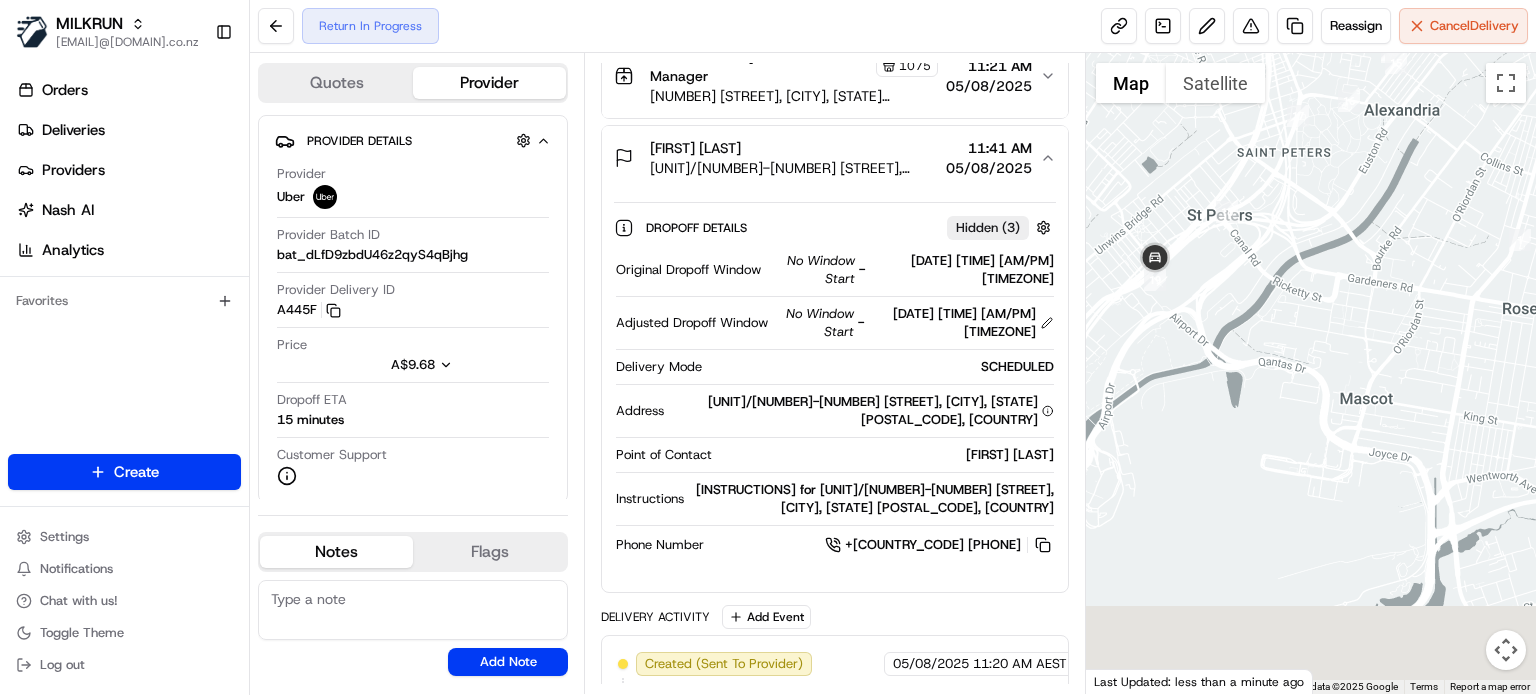 drag, startPoint x: 1400, startPoint y: 454, endPoint x: 1217, endPoint y: 310, distance: 232.86263 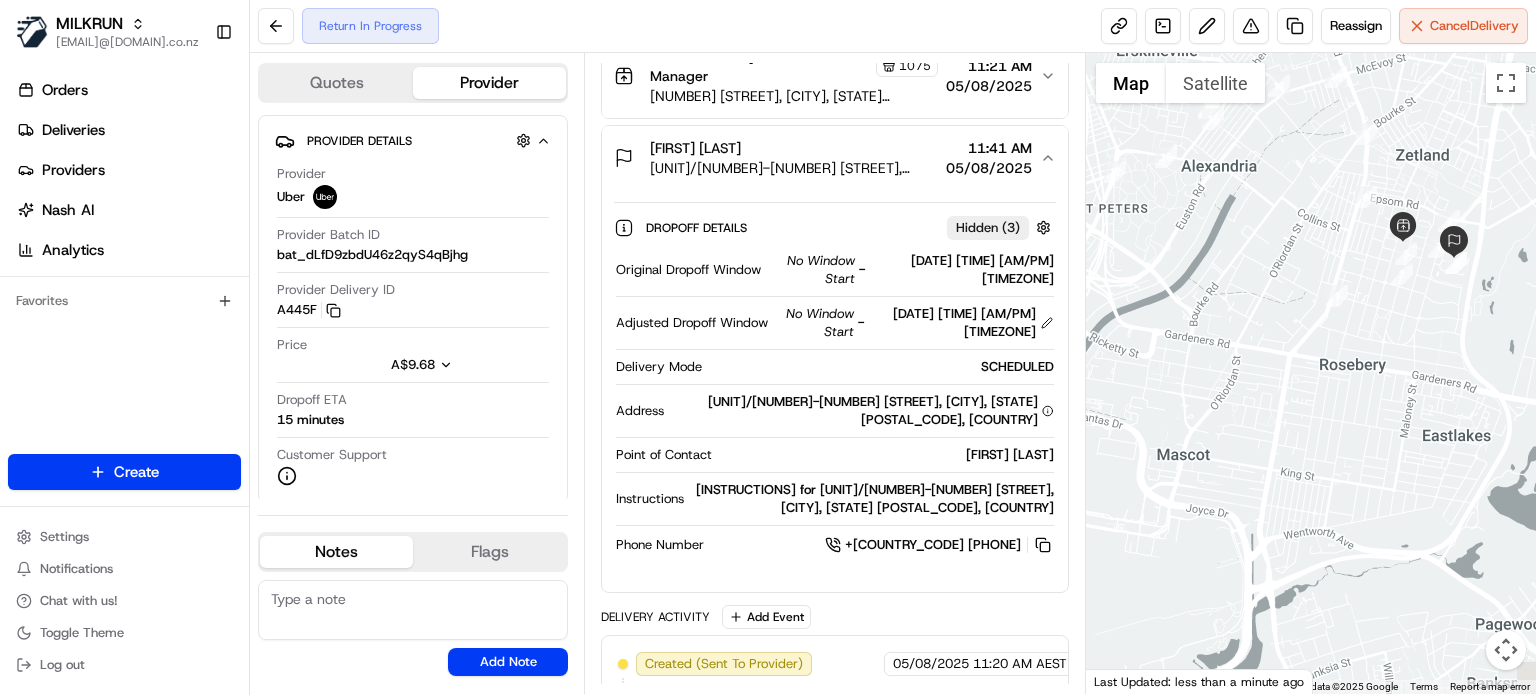 drag, startPoint x: 1444, startPoint y: 339, endPoint x: 1252, endPoint y: 399, distance: 201.15666 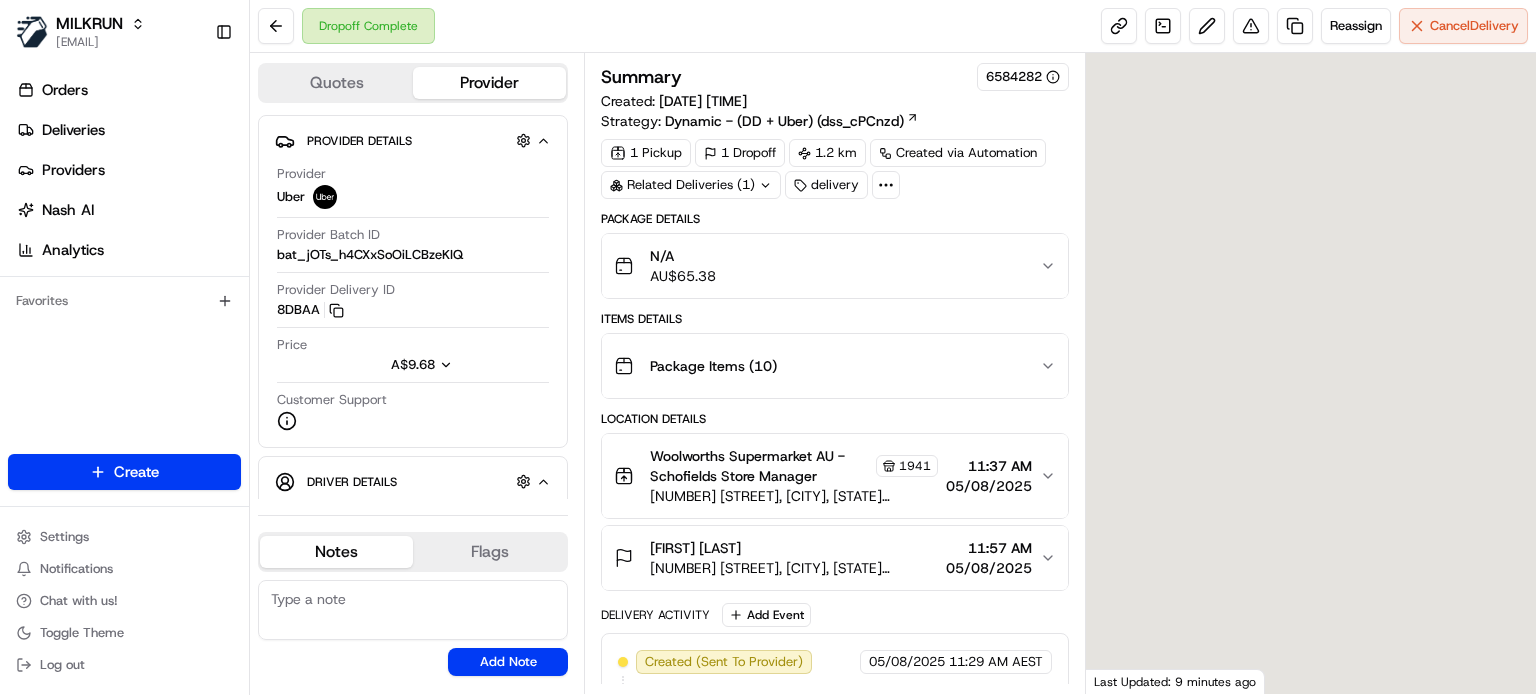 scroll, scrollTop: 0, scrollLeft: 0, axis: both 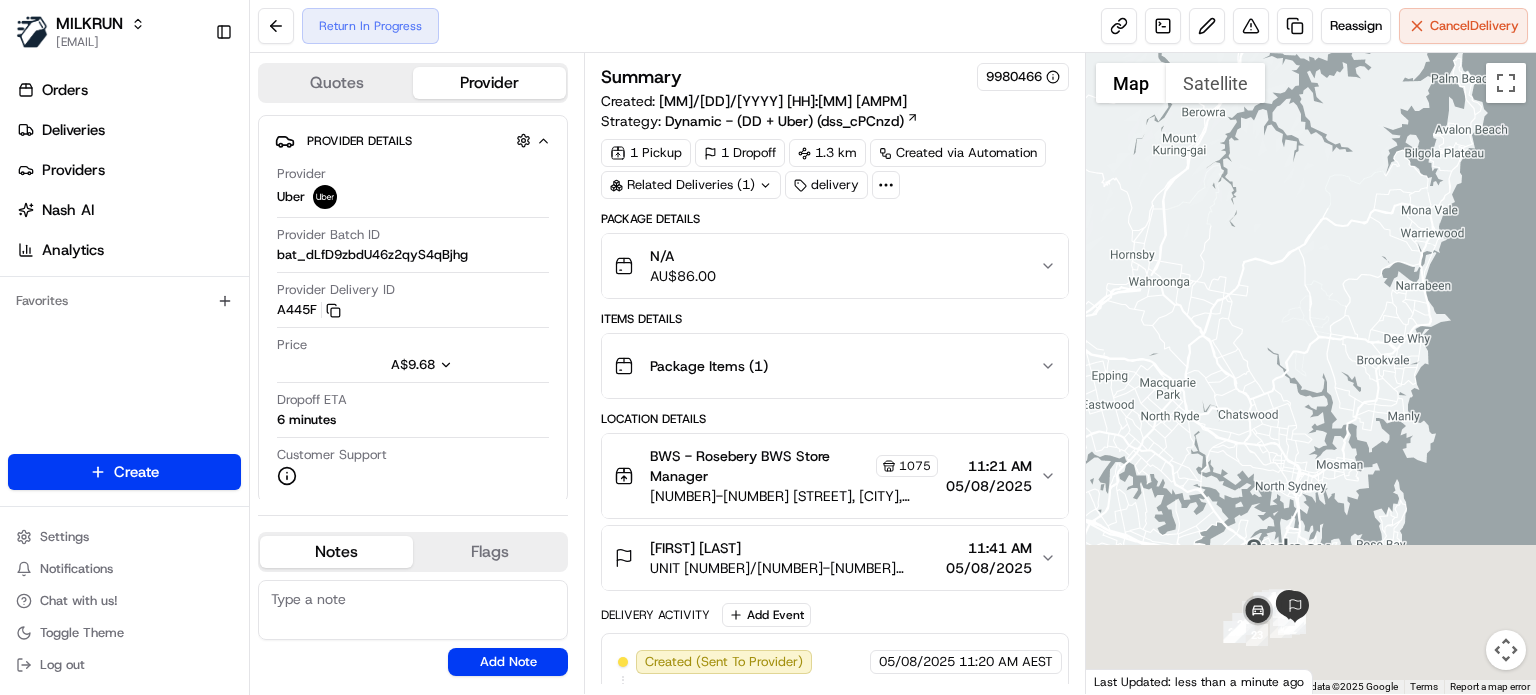 drag, startPoint x: 1307, startPoint y: 626, endPoint x: 1289, endPoint y: 287, distance: 339.47754 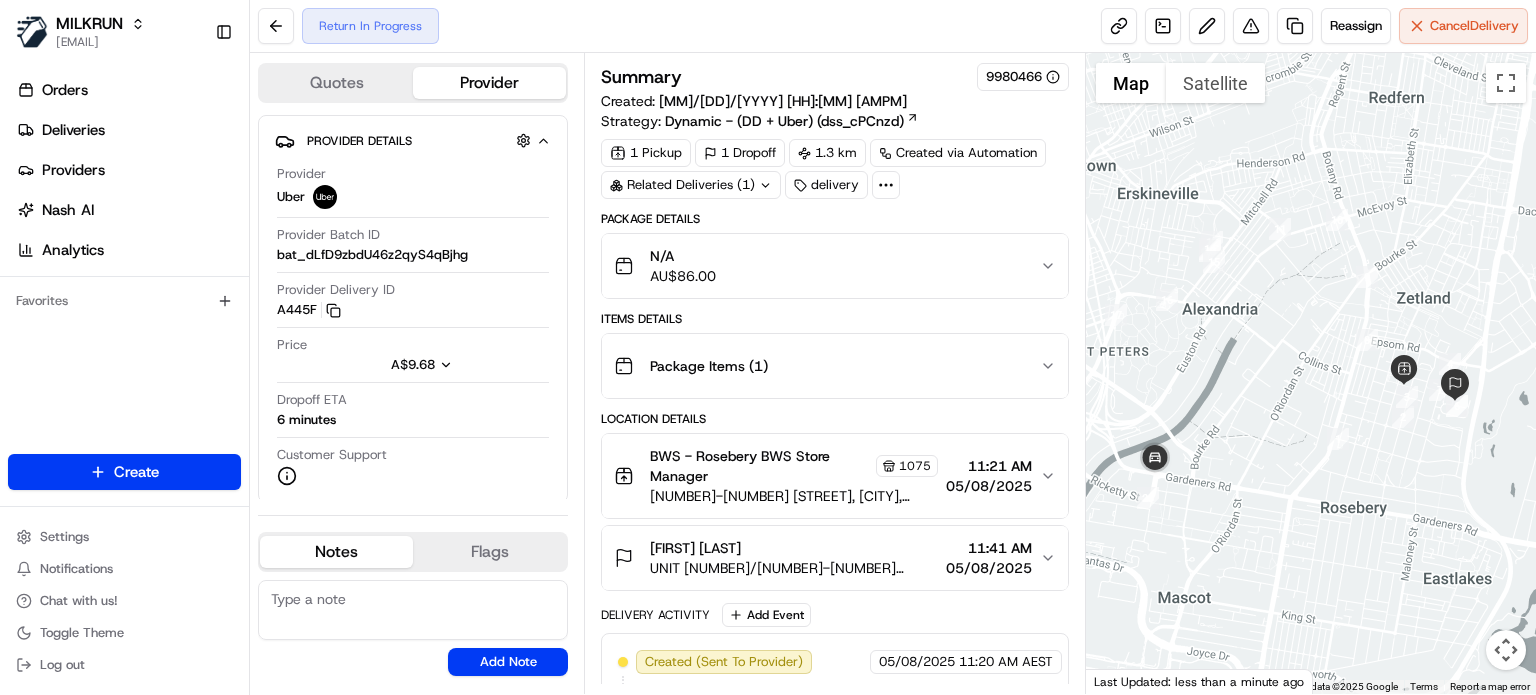 drag, startPoint x: 1271, startPoint y: 475, endPoint x: 1377, endPoint y: 463, distance: 106.677086 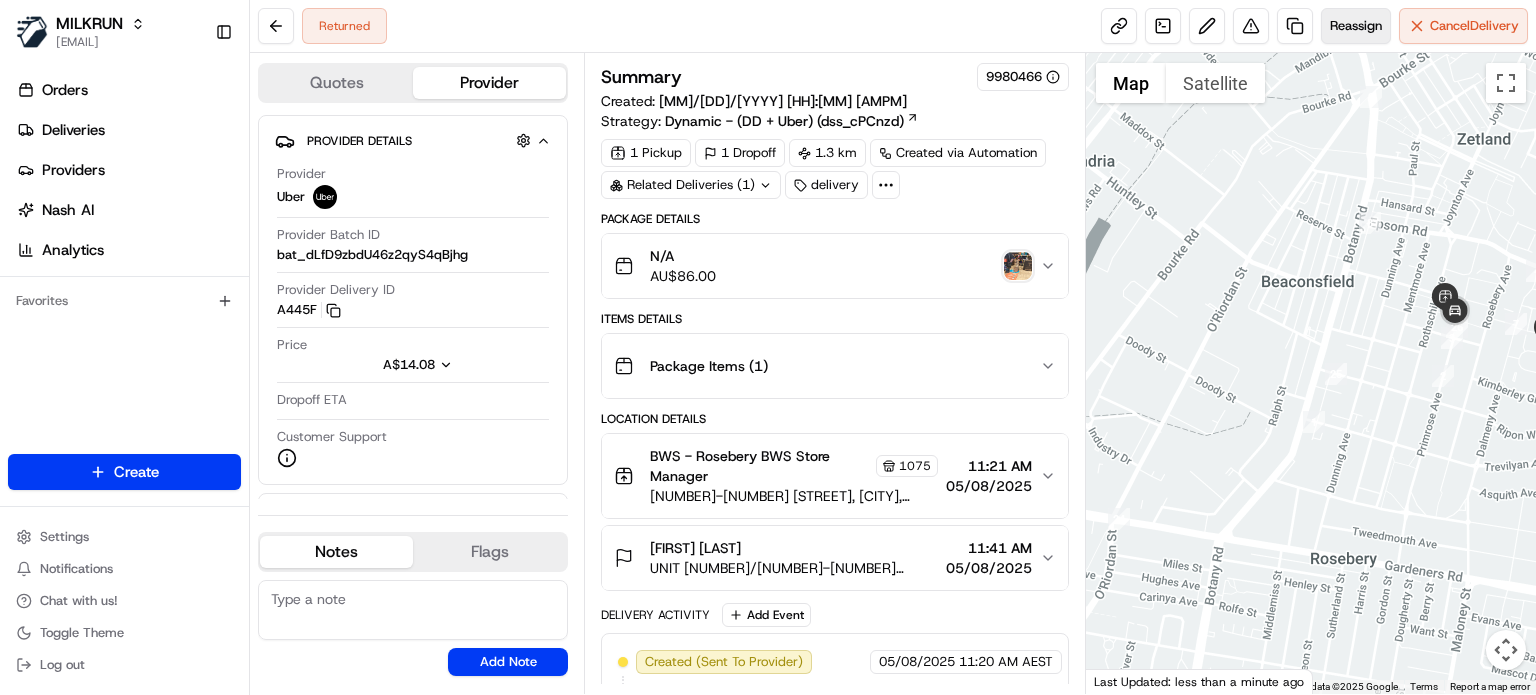 click on "Reassign" at bounding box center [1356, 26] 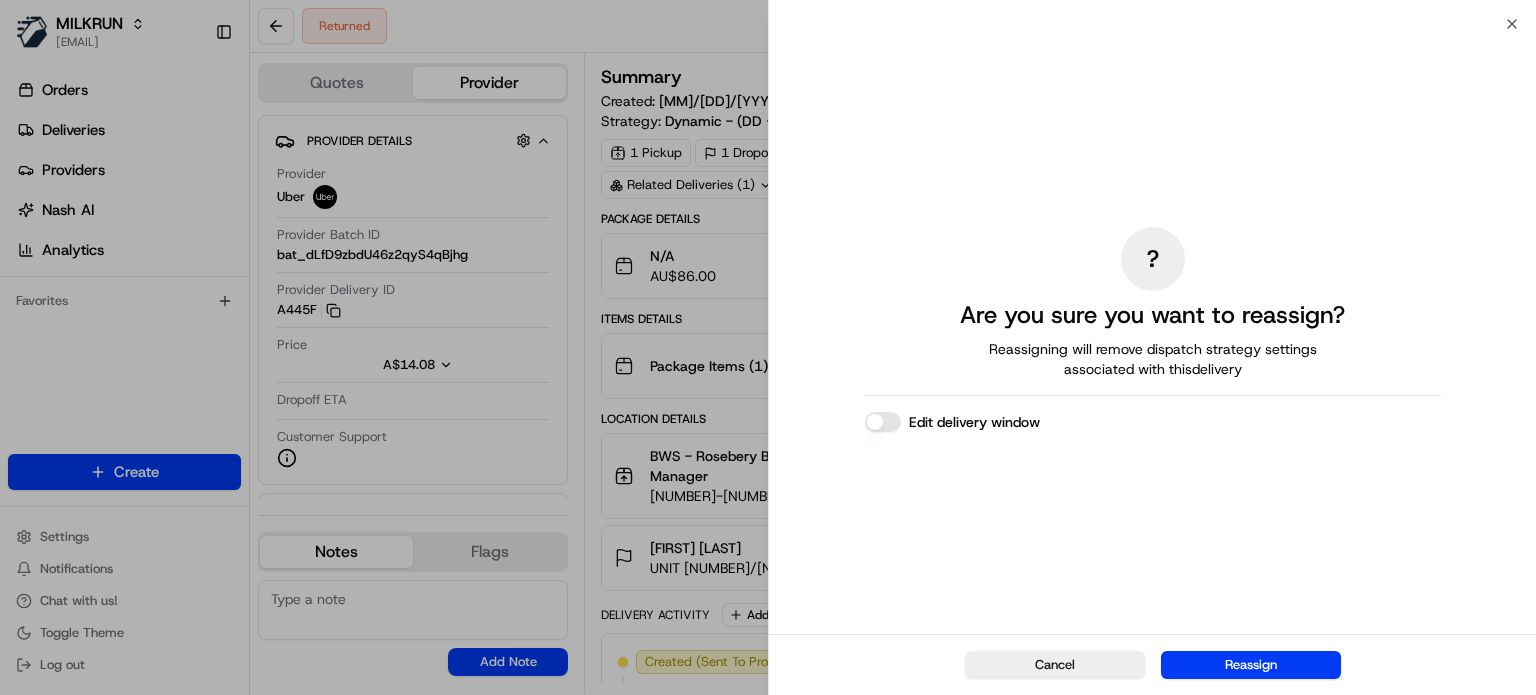 click on "Reassign" at bounding box center [1251, 665] 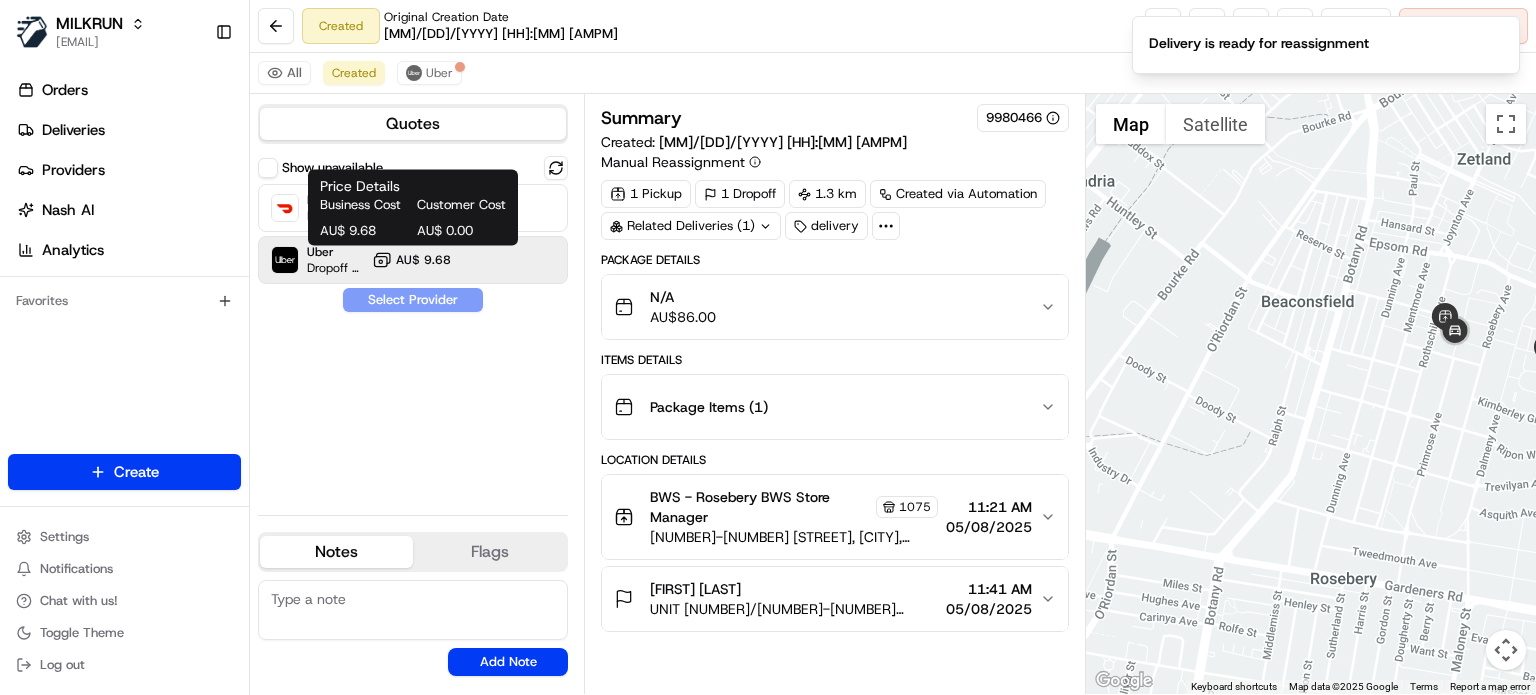 click on "AU$   9.68" at bounding box center [423, 260] 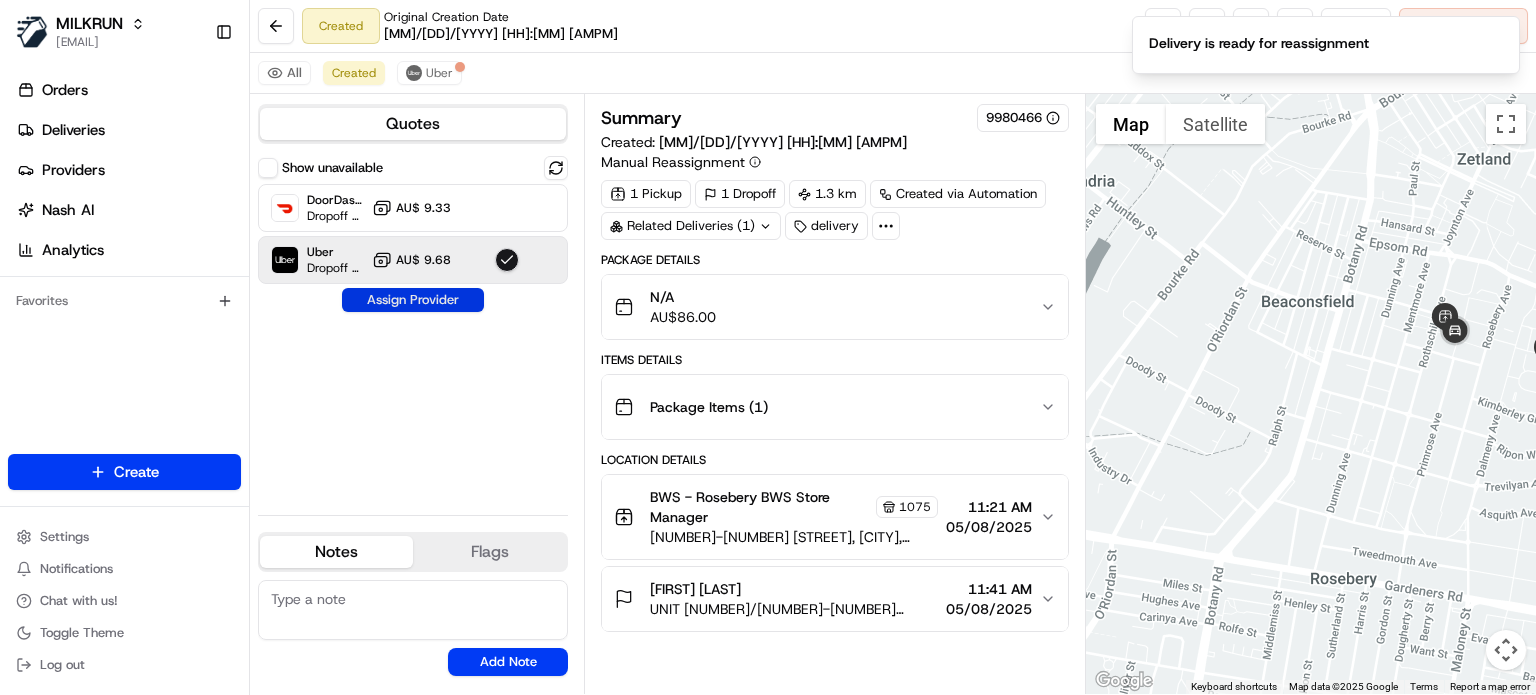 click on "Assign Provider" at bounding box center [413, 300] 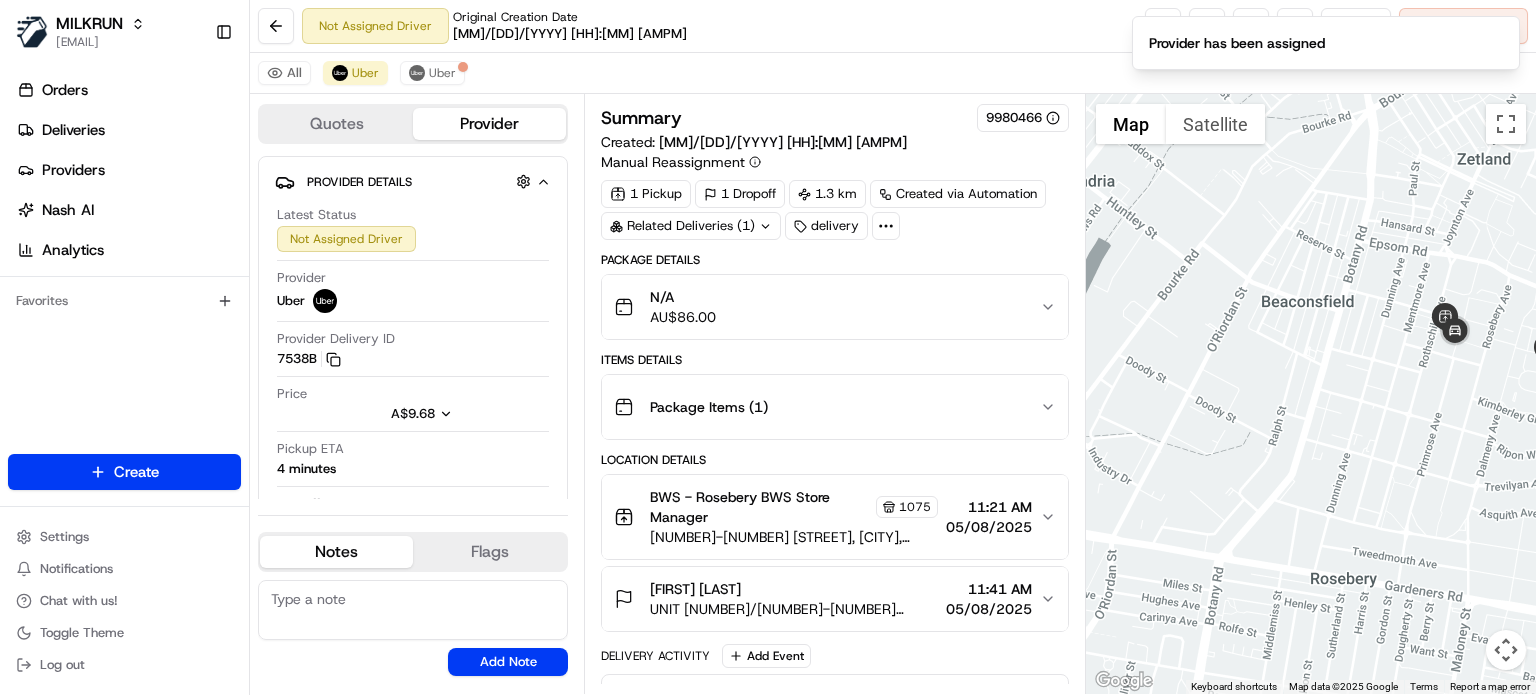 click at bounding box center (413, 610) 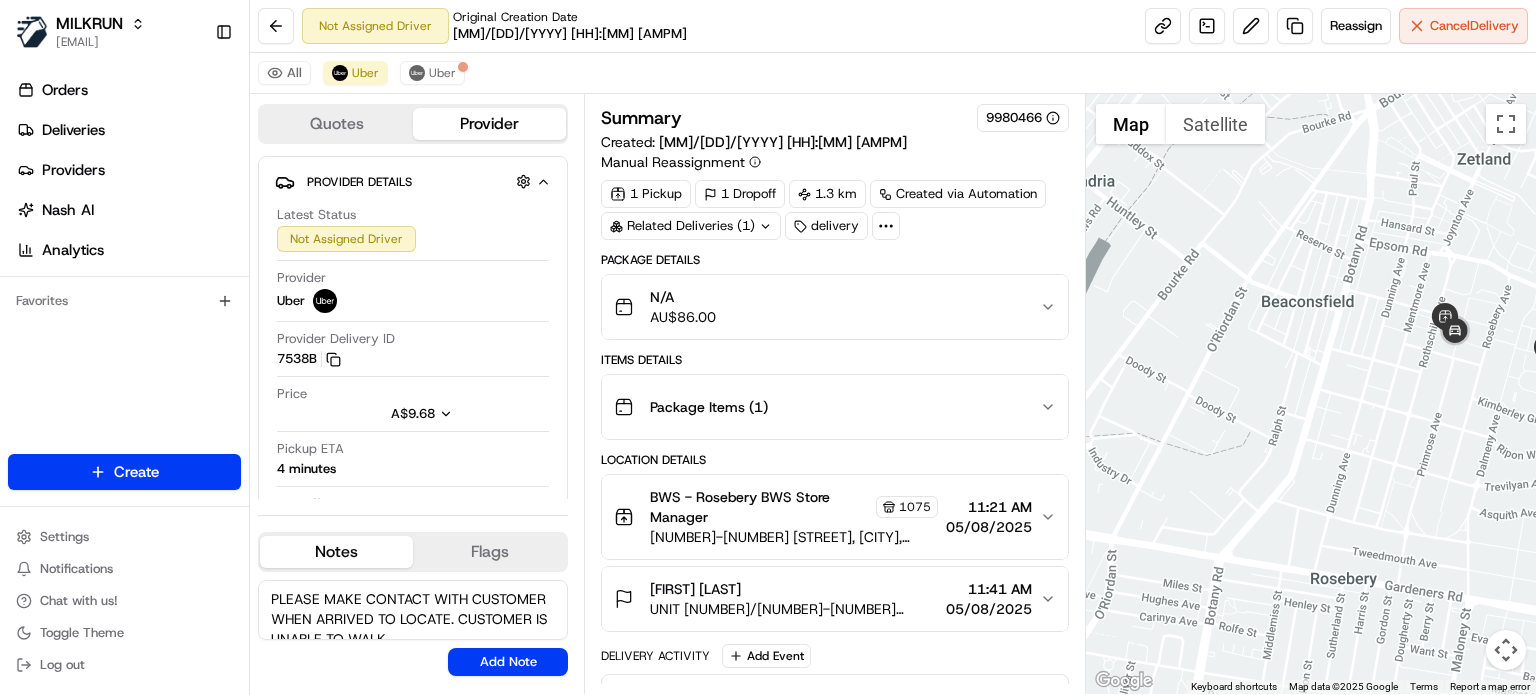 scroll, scrollTop: 8, scrollLeft: 0, axis: vertical 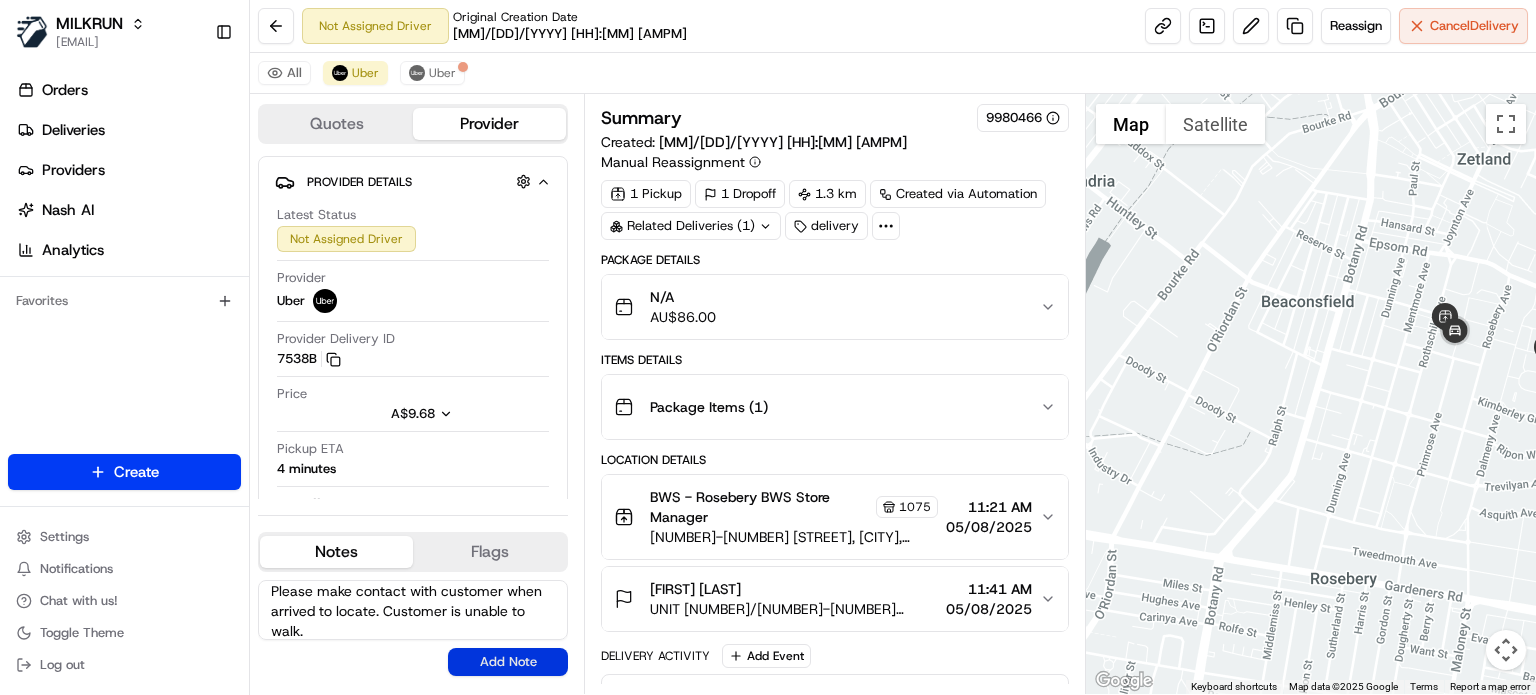 type on "Please make contact with customer when arrived to locate. Customer is unable to walk." 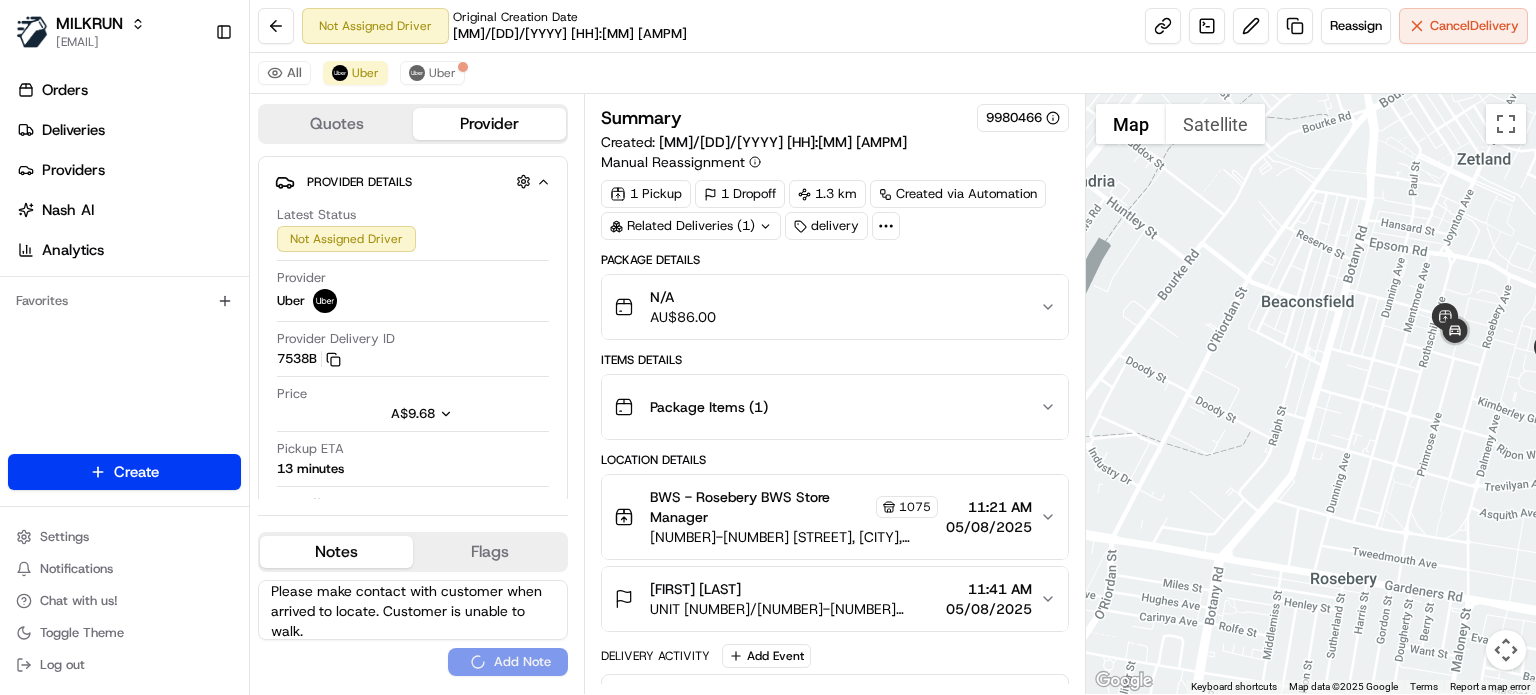 type 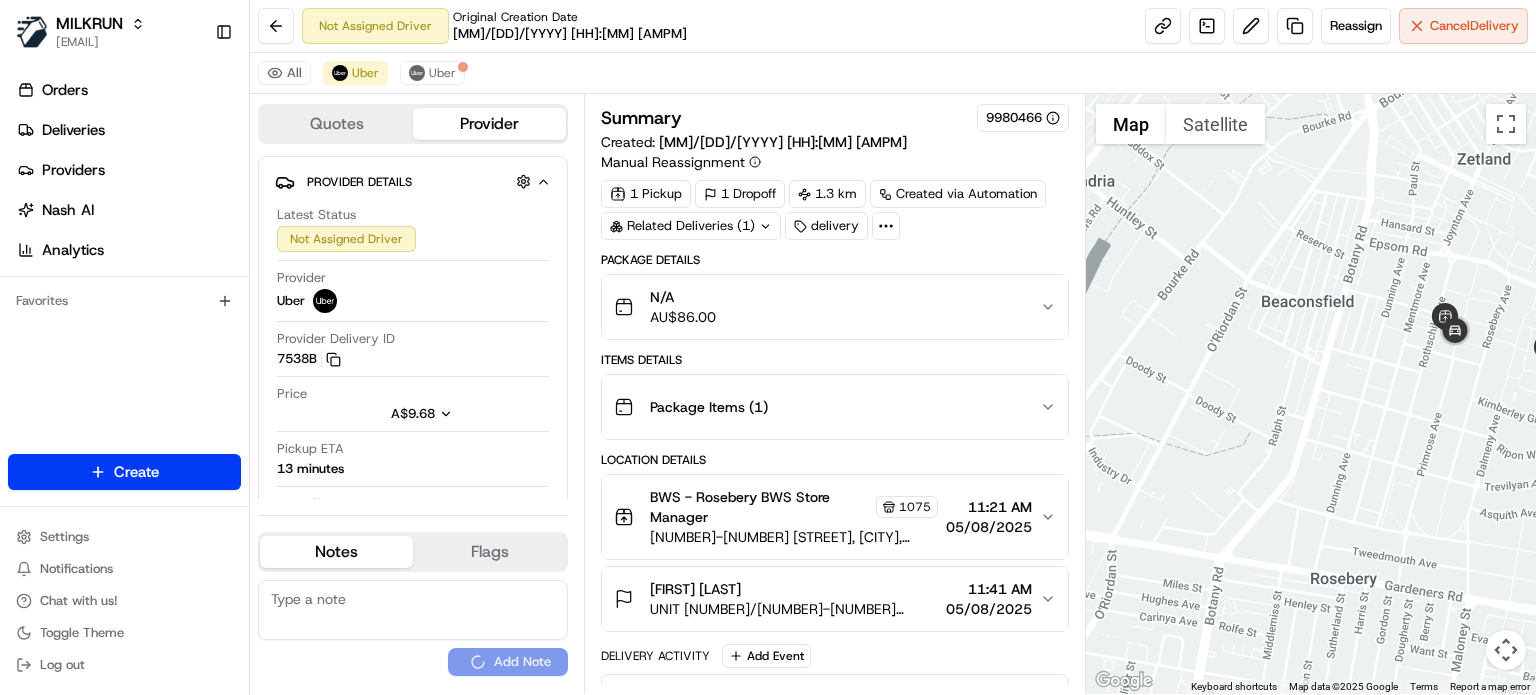 scroll, scrollTop: 0, scrollLeft: 0, axis: both 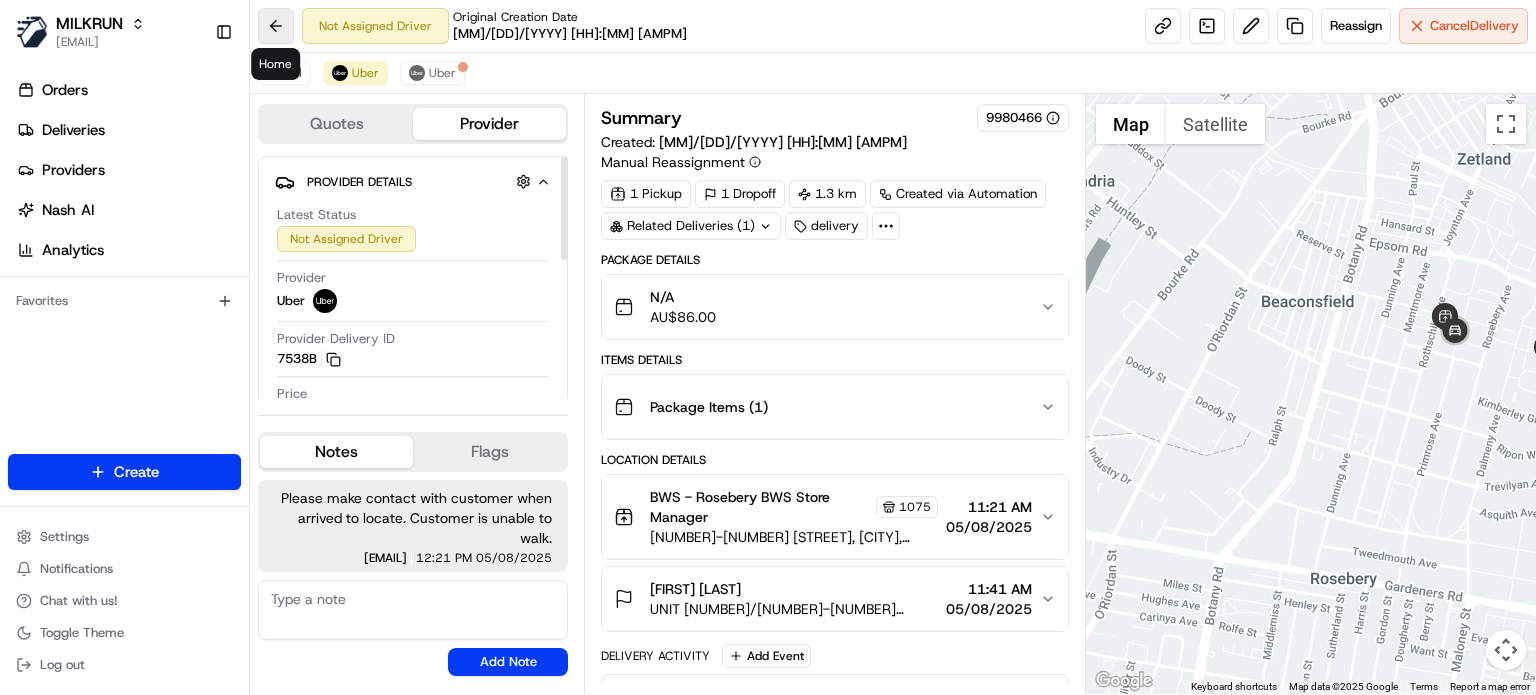 click at bounding box center [276, 26] 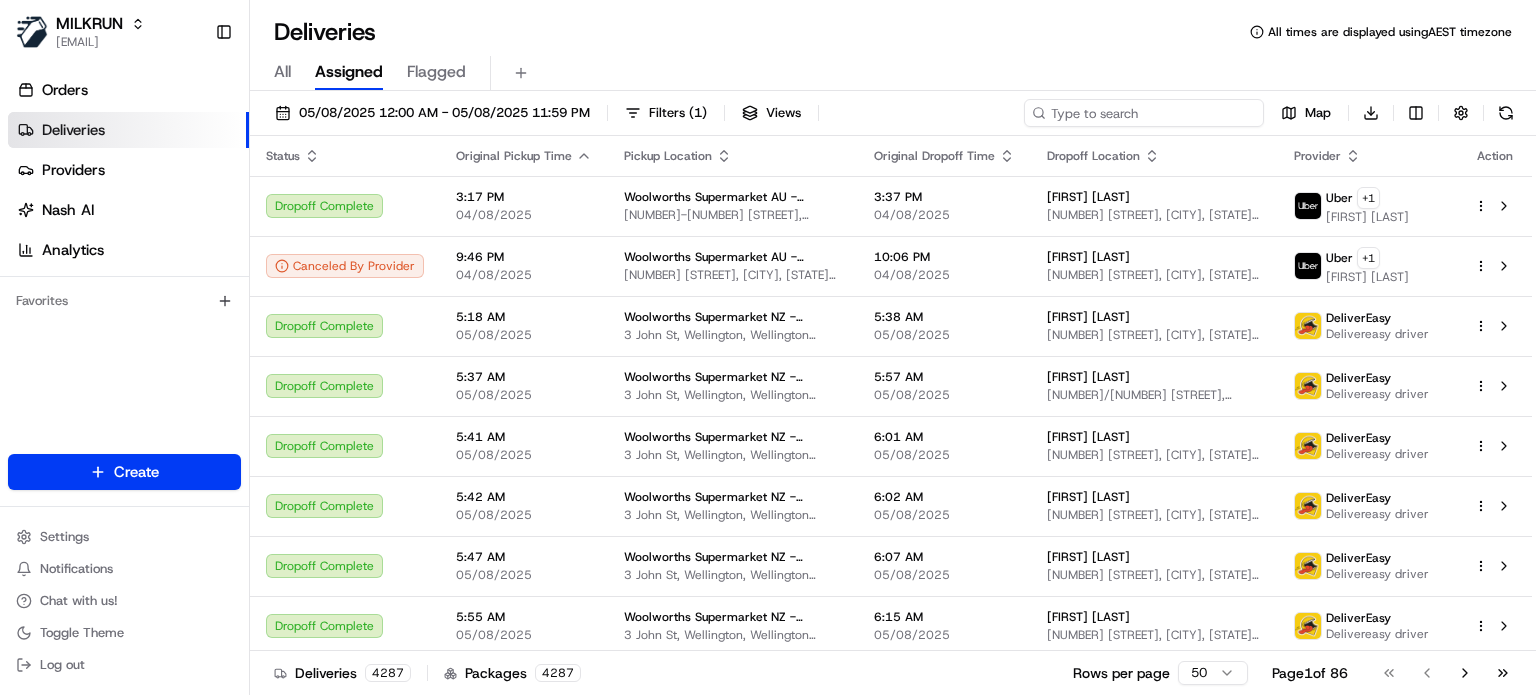 click at bounding box center (1144, 113) 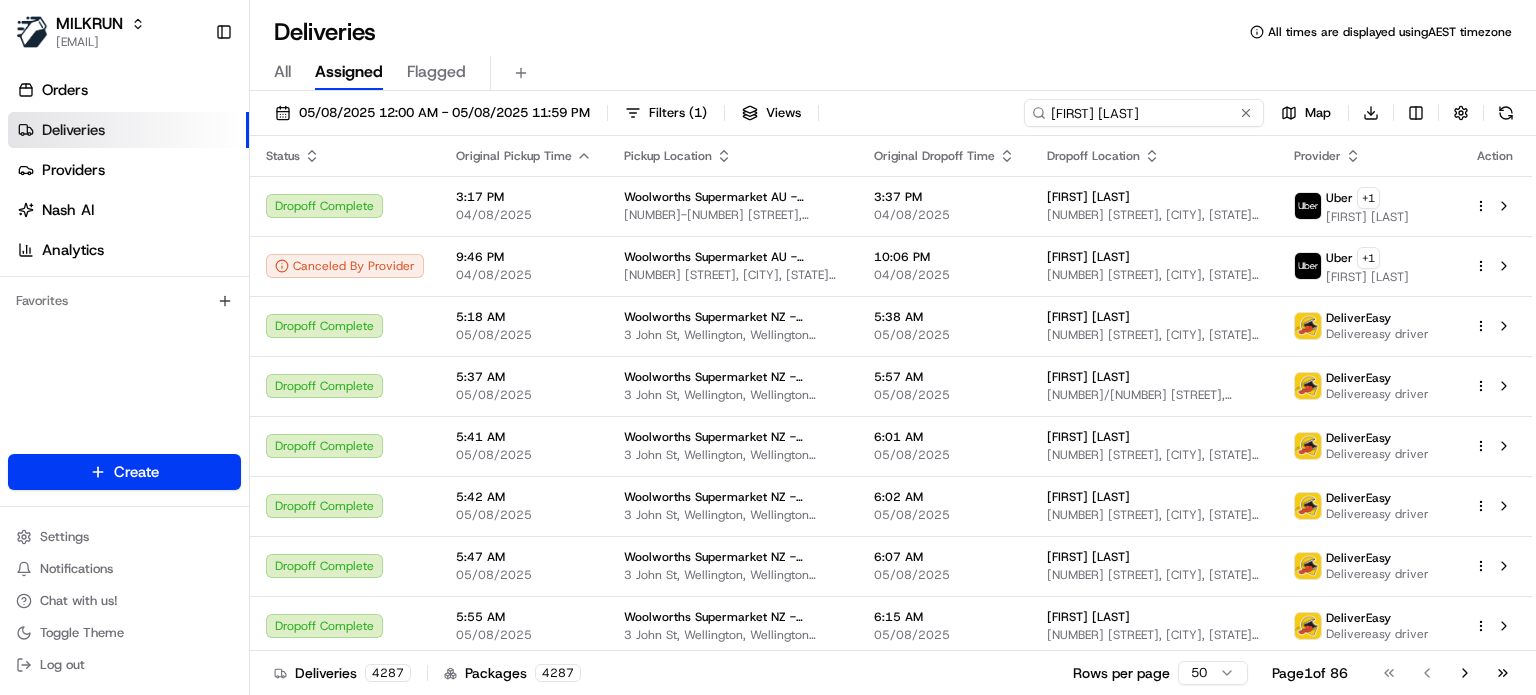 type on "Nicola Goles" 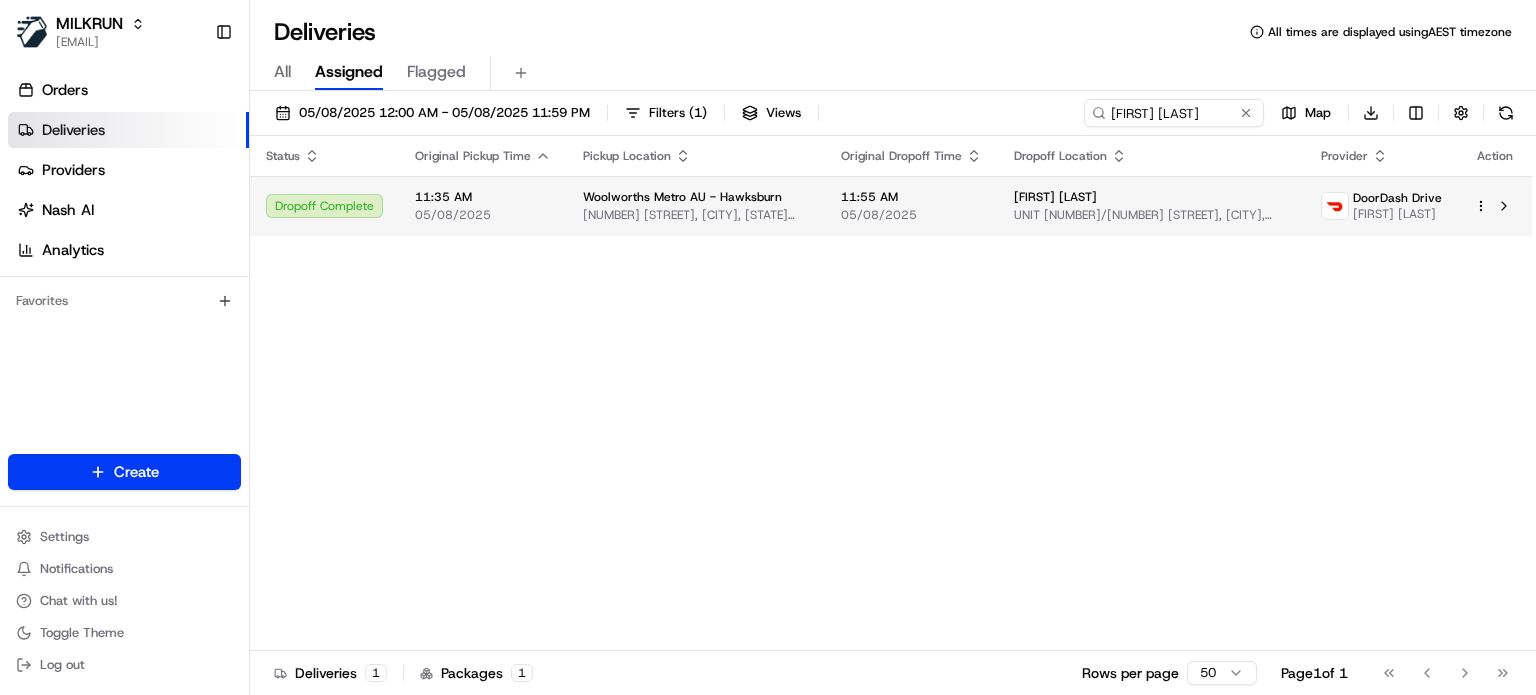 click on "05/08/2025" at bounding box center [911, 215] 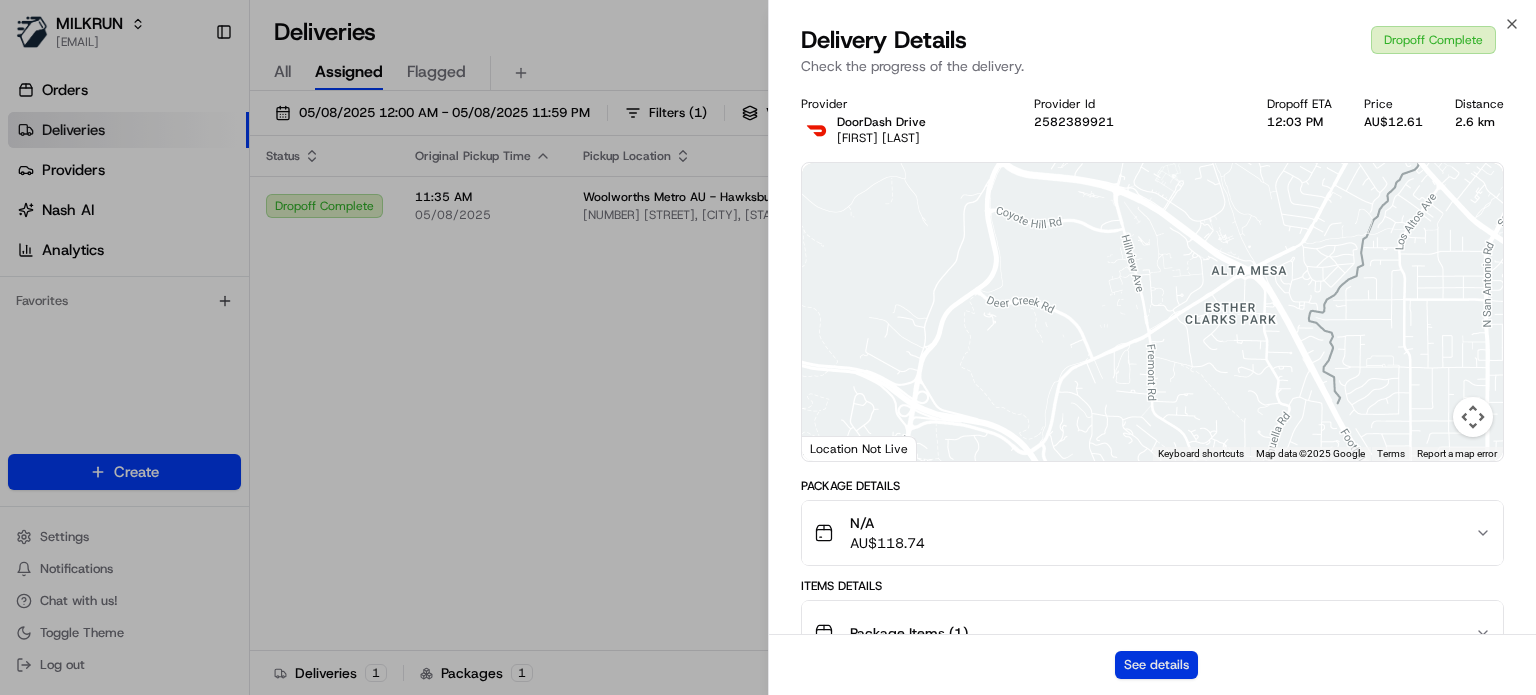 click on "See details" at bounding box center [1156, 665] 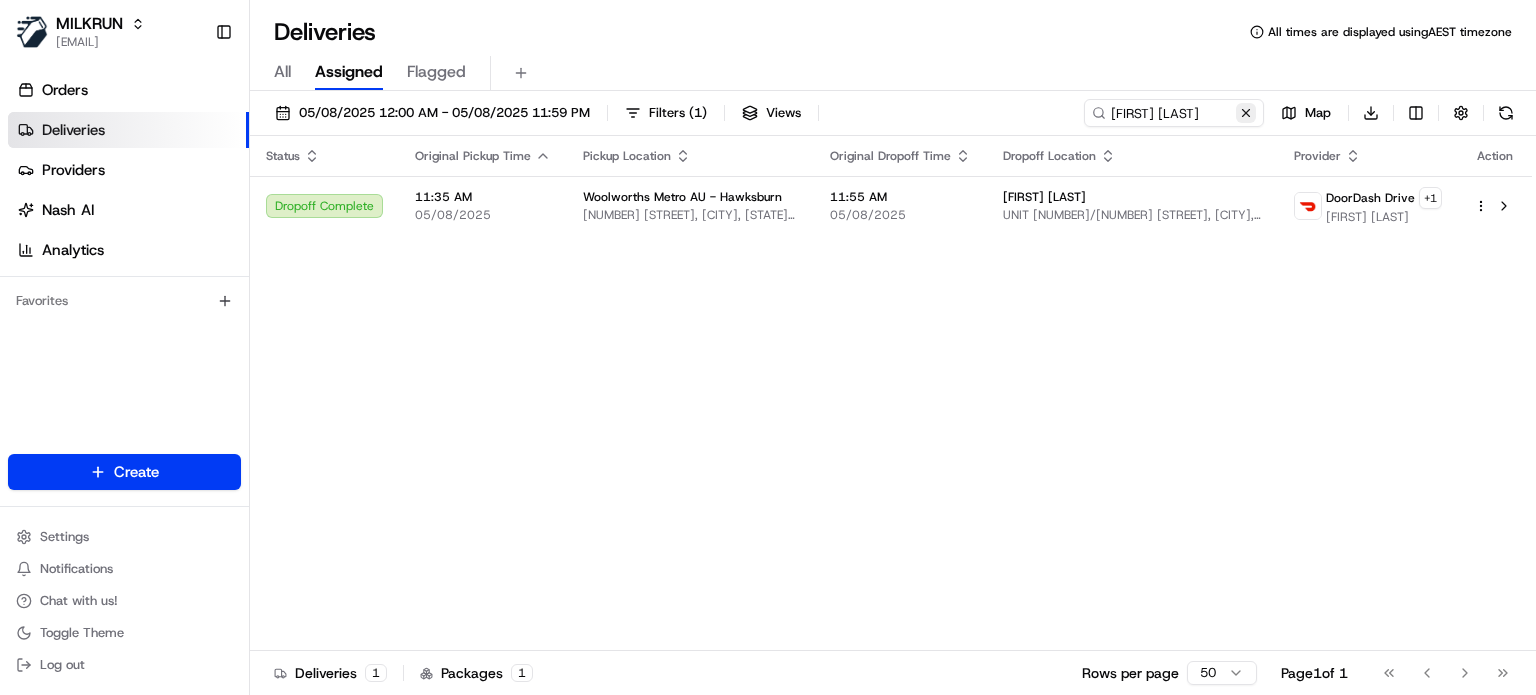 click at bounding box center [1246, 113] 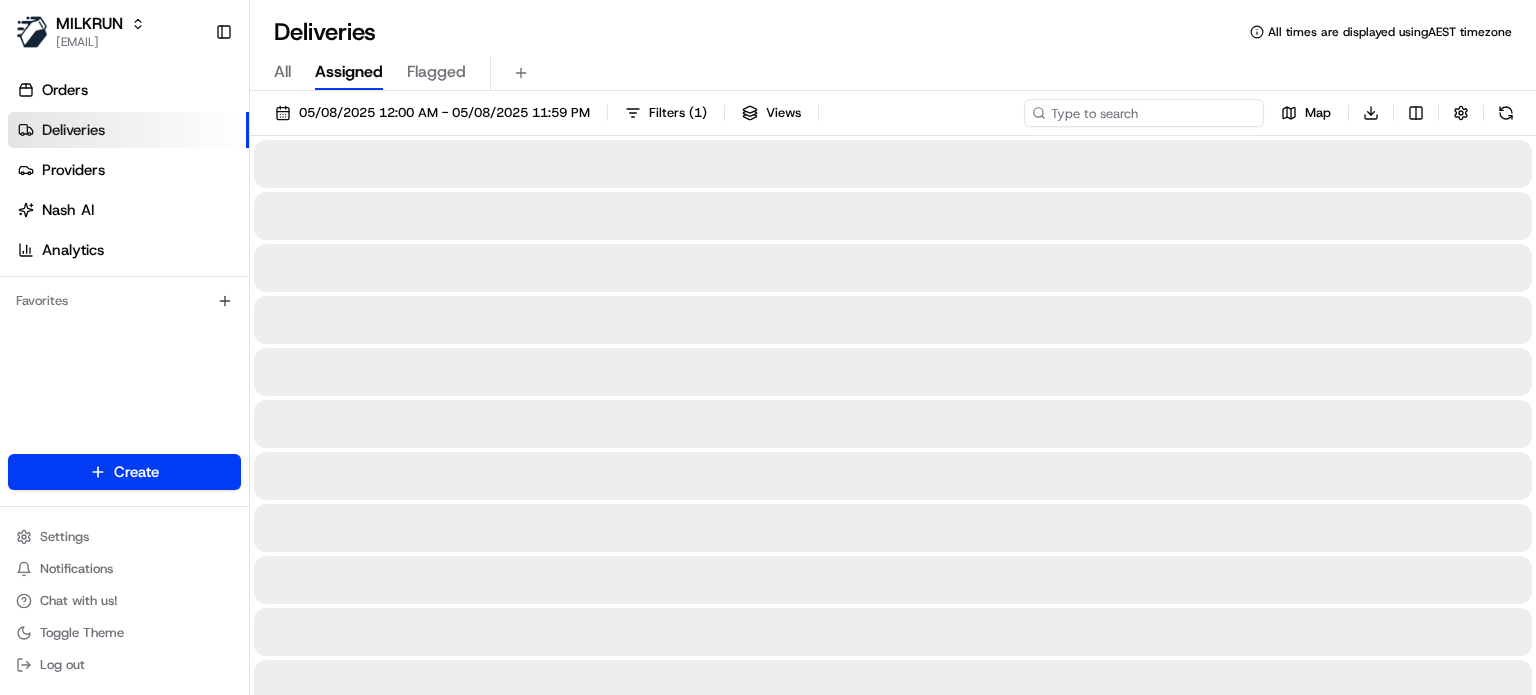click at bounding box center (1144, 113) 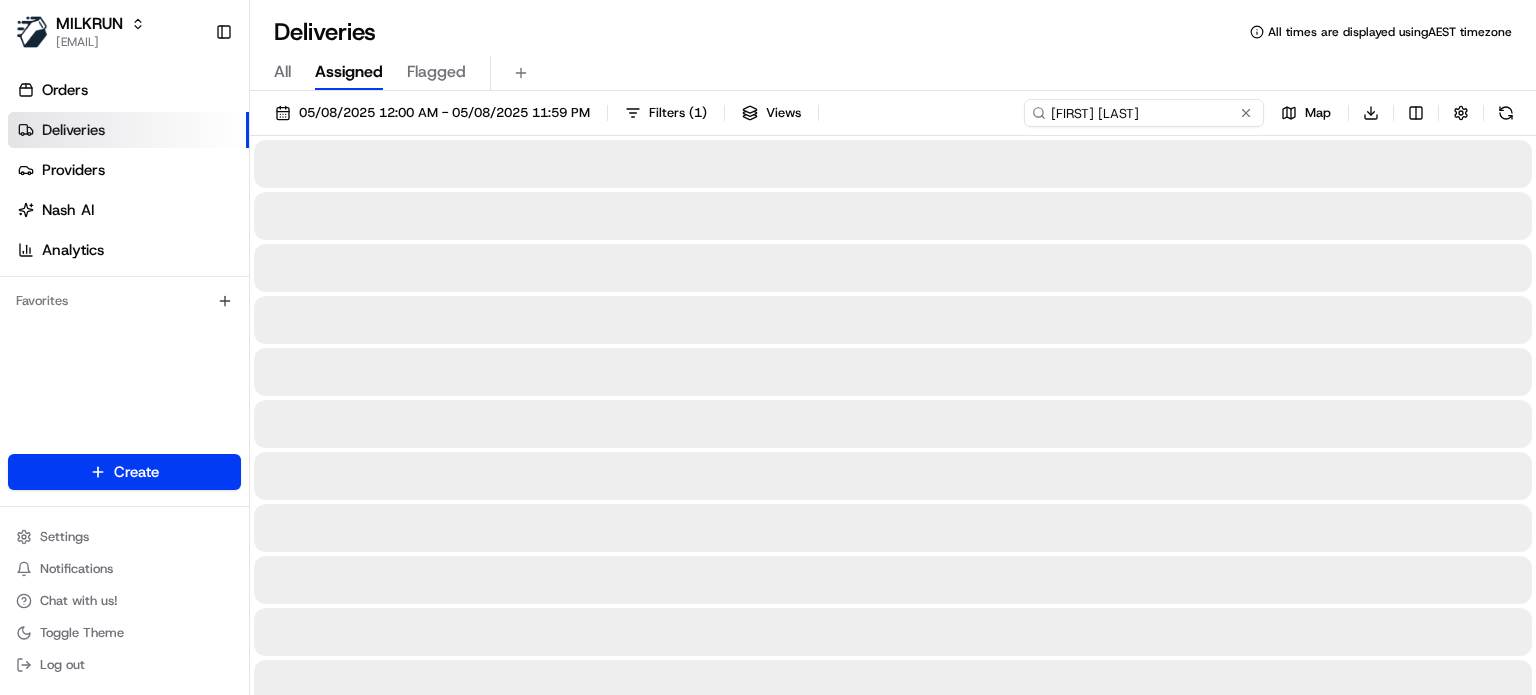 type on "fangahau moala" 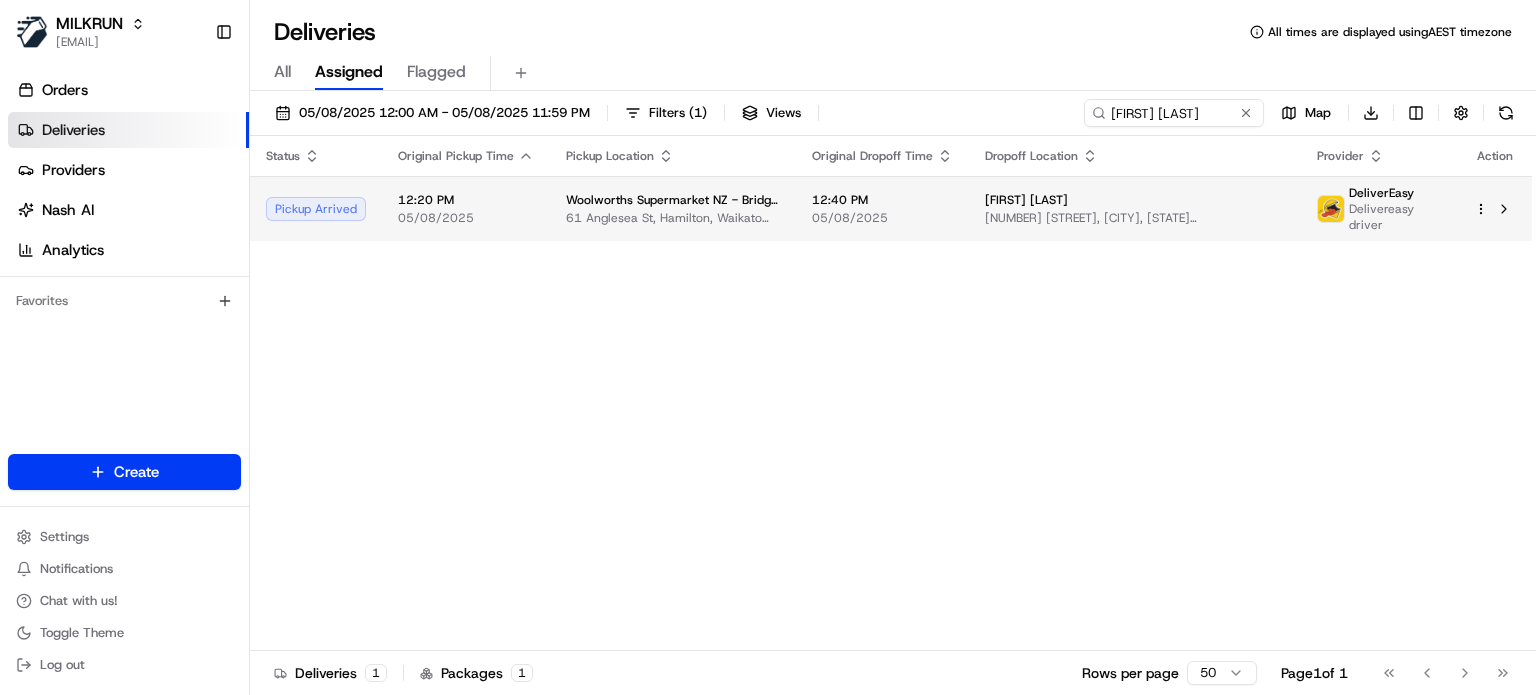 click on "fangahau moala 66 Pine Avenue, Melville, Waikato Region 3206, NZ" at bounding box center (1135, 208) 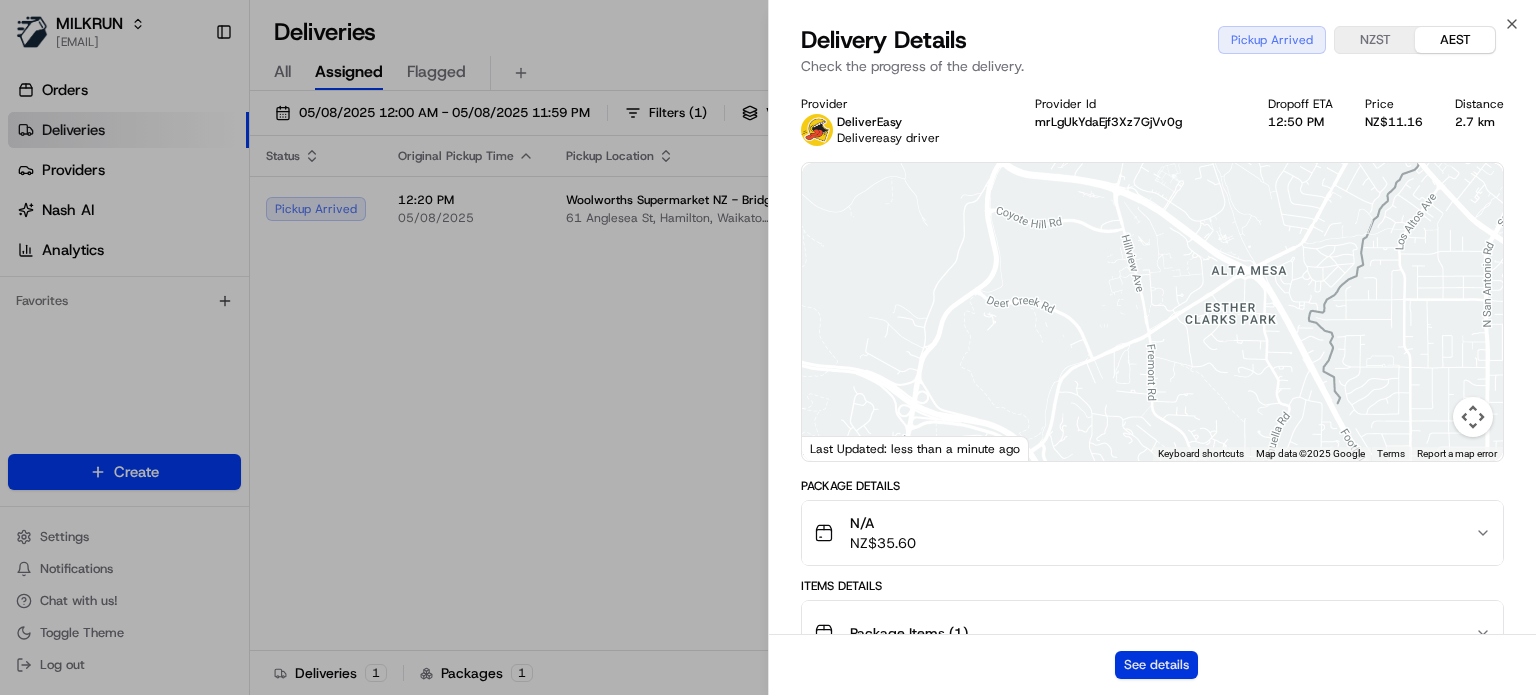 click on "See details" at bounding box center [1156, 665] 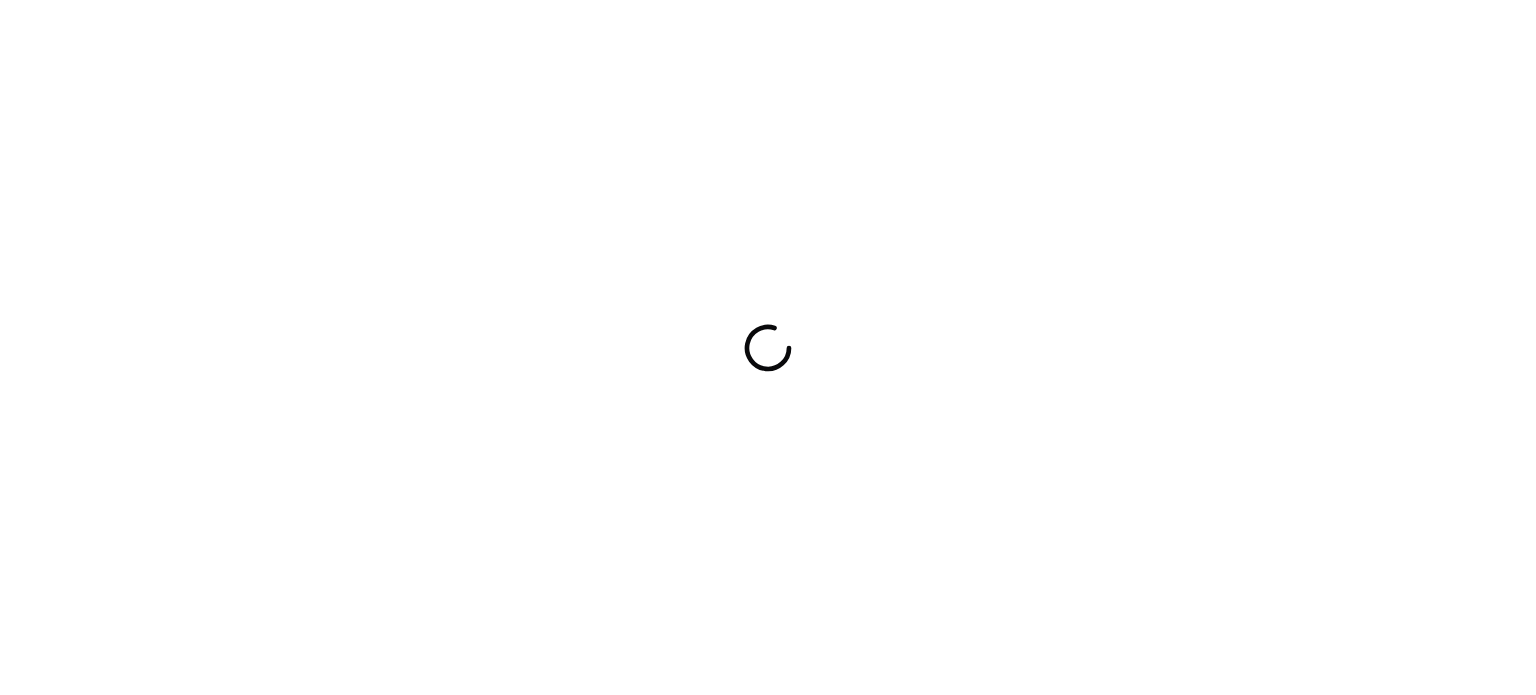 scroll, scrollTop: 0, scrollLeft: 0, axis: both 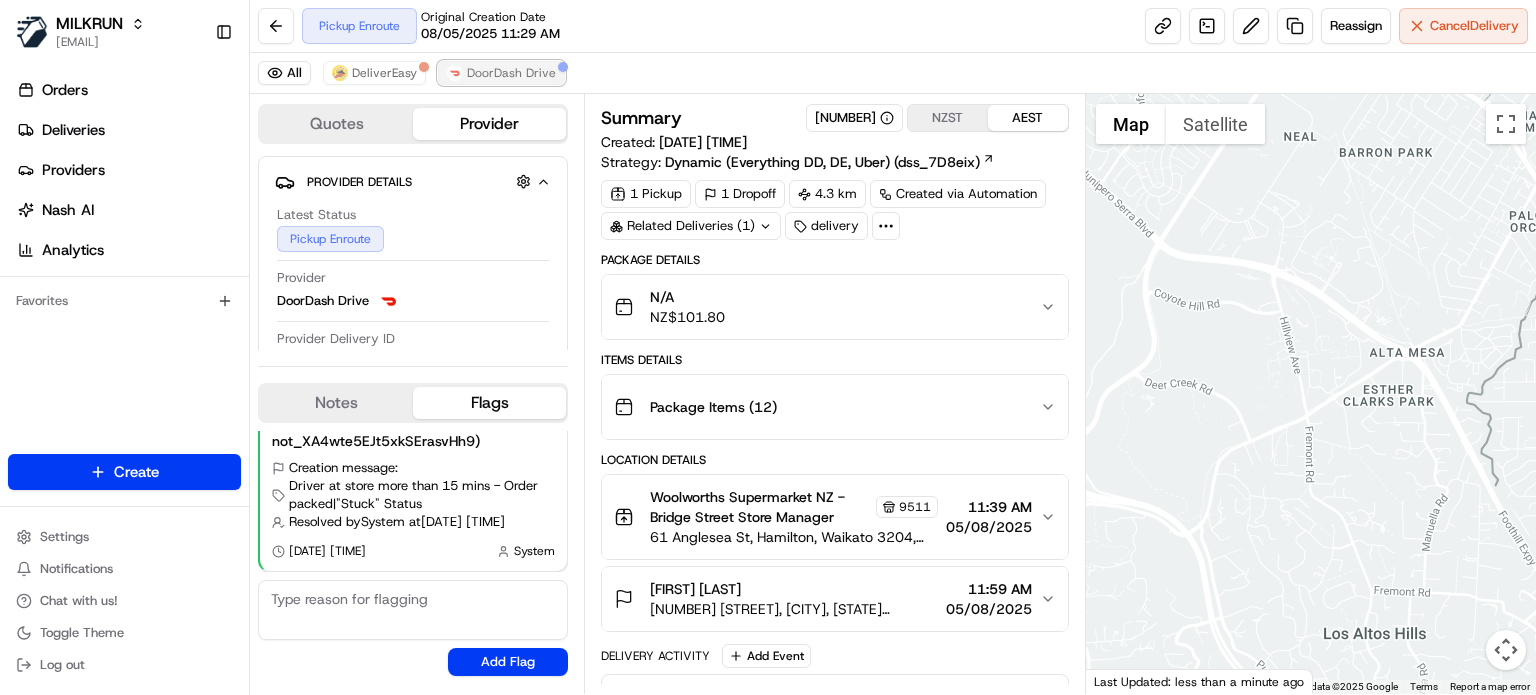 click on "DoorDash Drive" at bounding box center [511, 73] 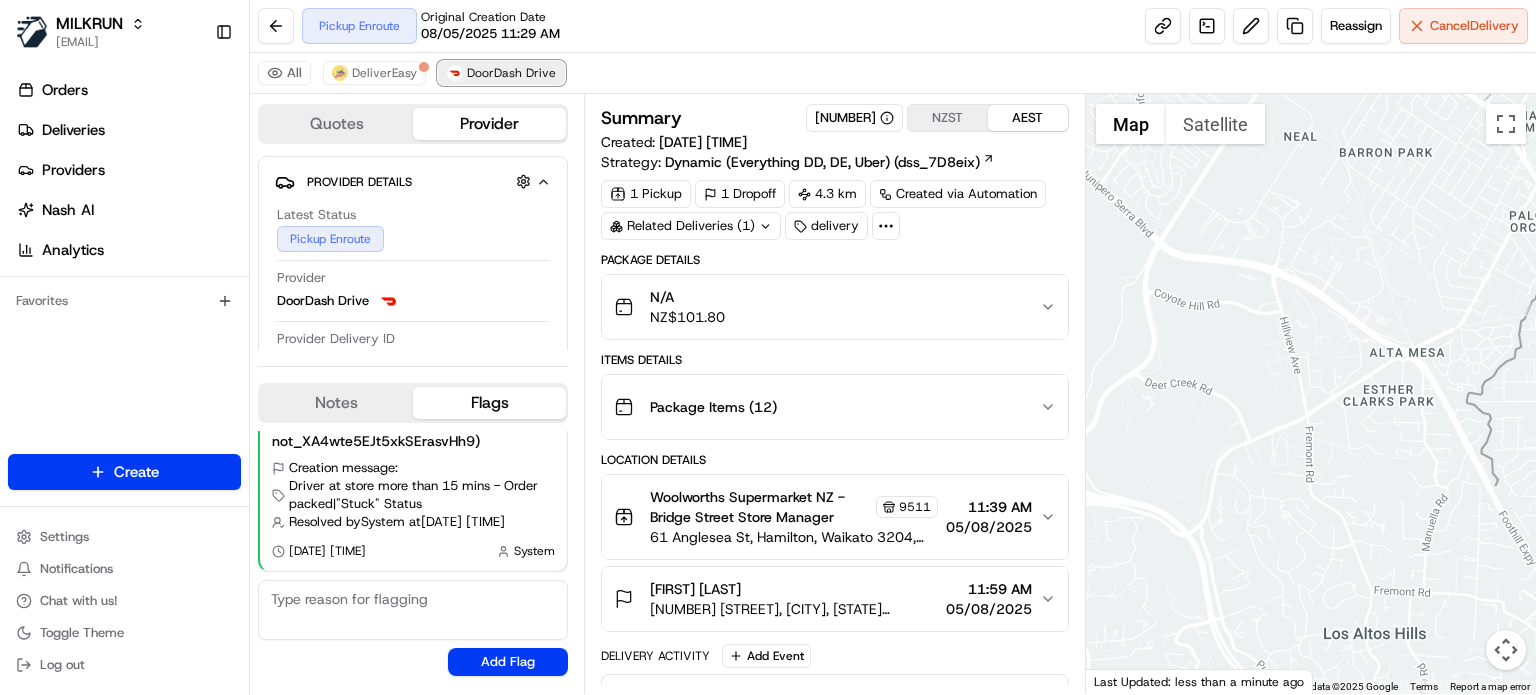 type 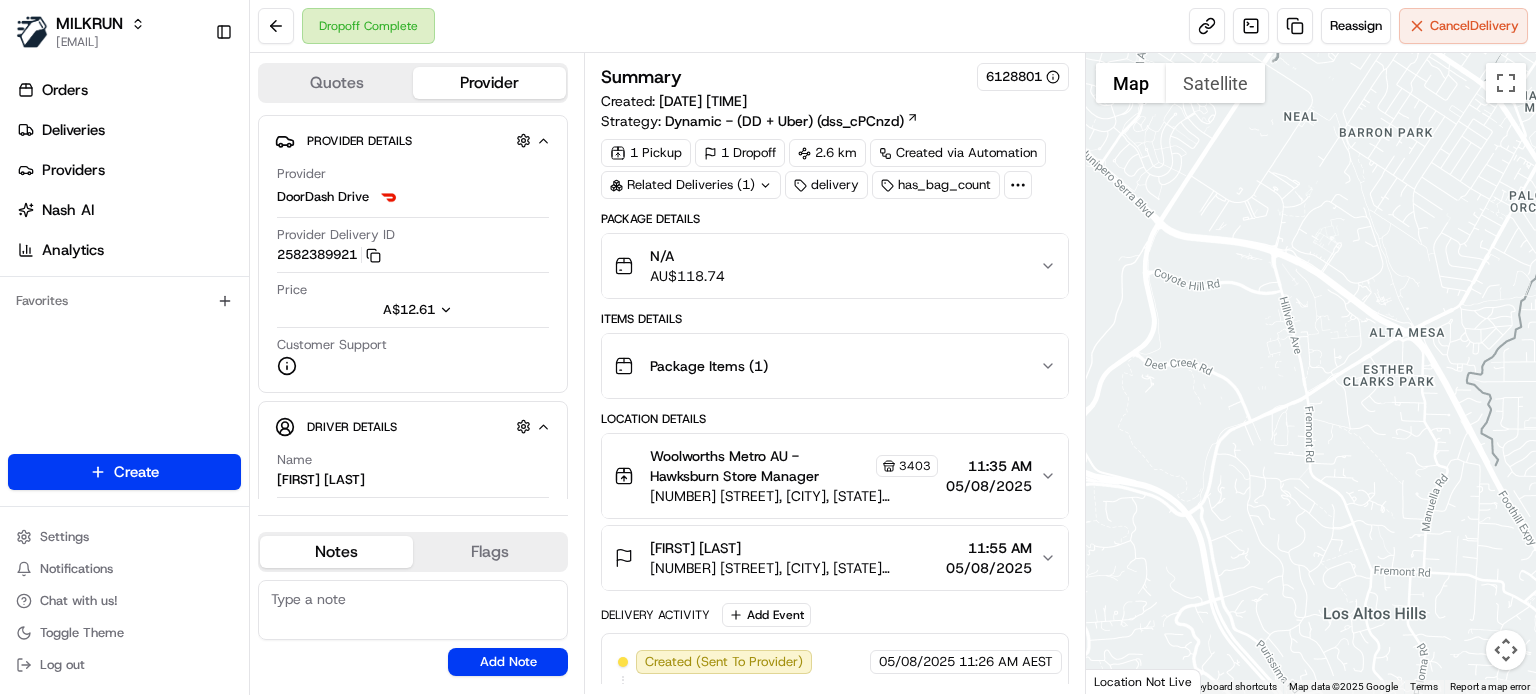 scroll, scrollTop: 0, scrollLeft: 0, axis: both 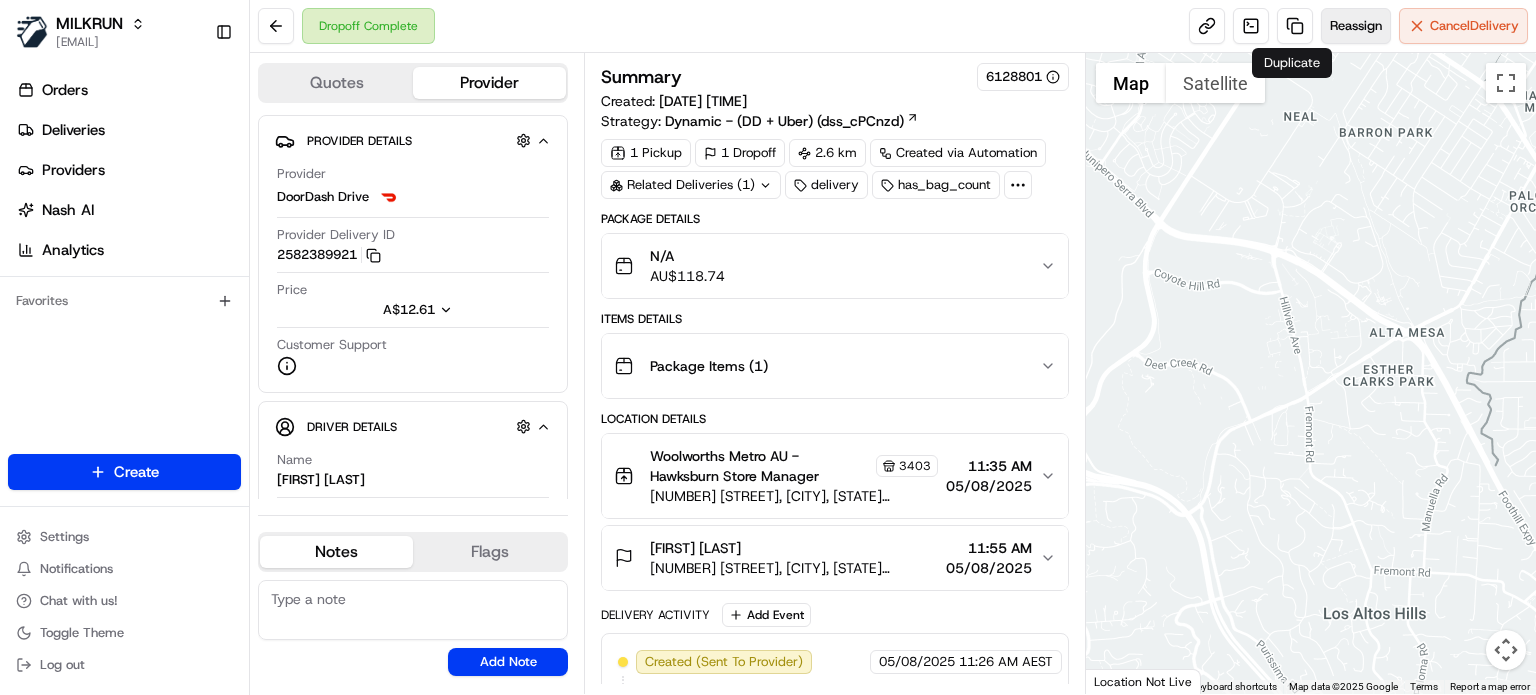 click on "Reassign" at bounding box center [1356, 26] 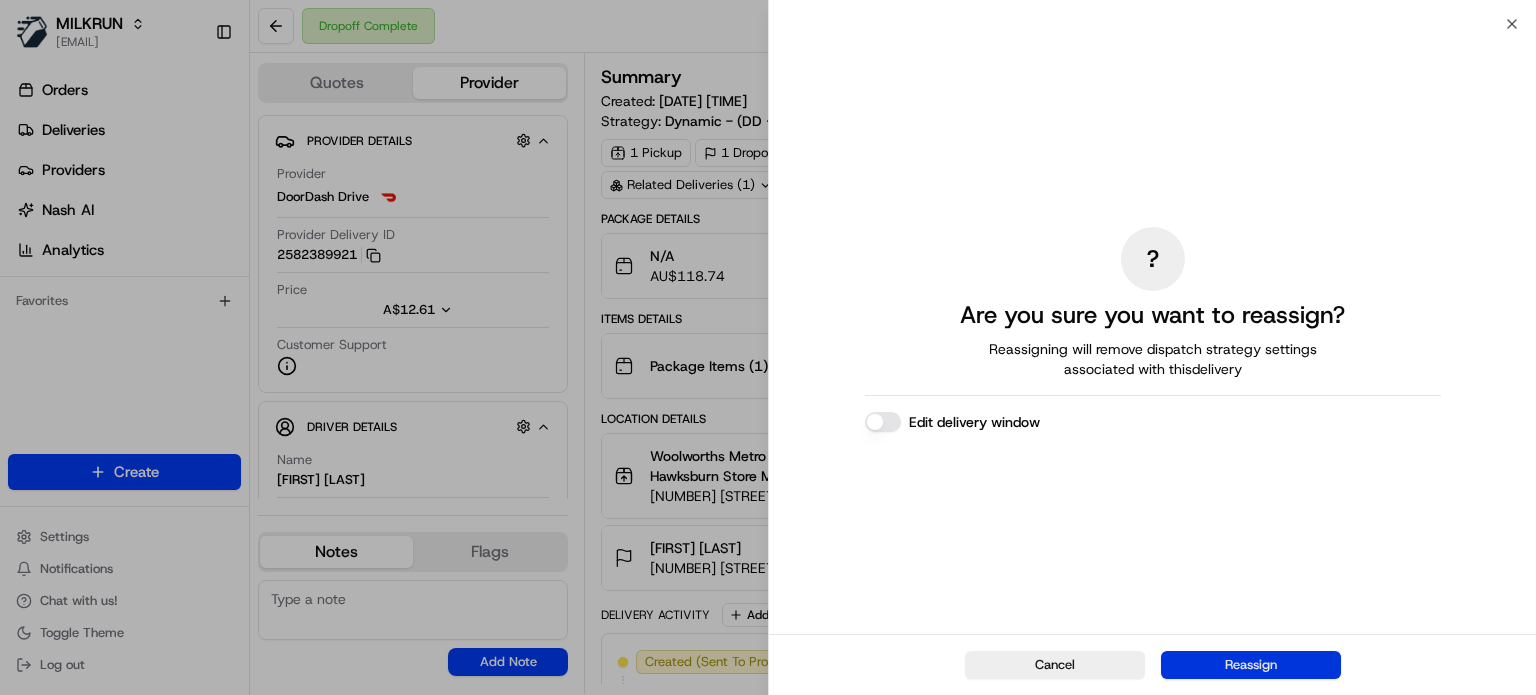 click on "Reassign" at bounding box center (1251, 665) 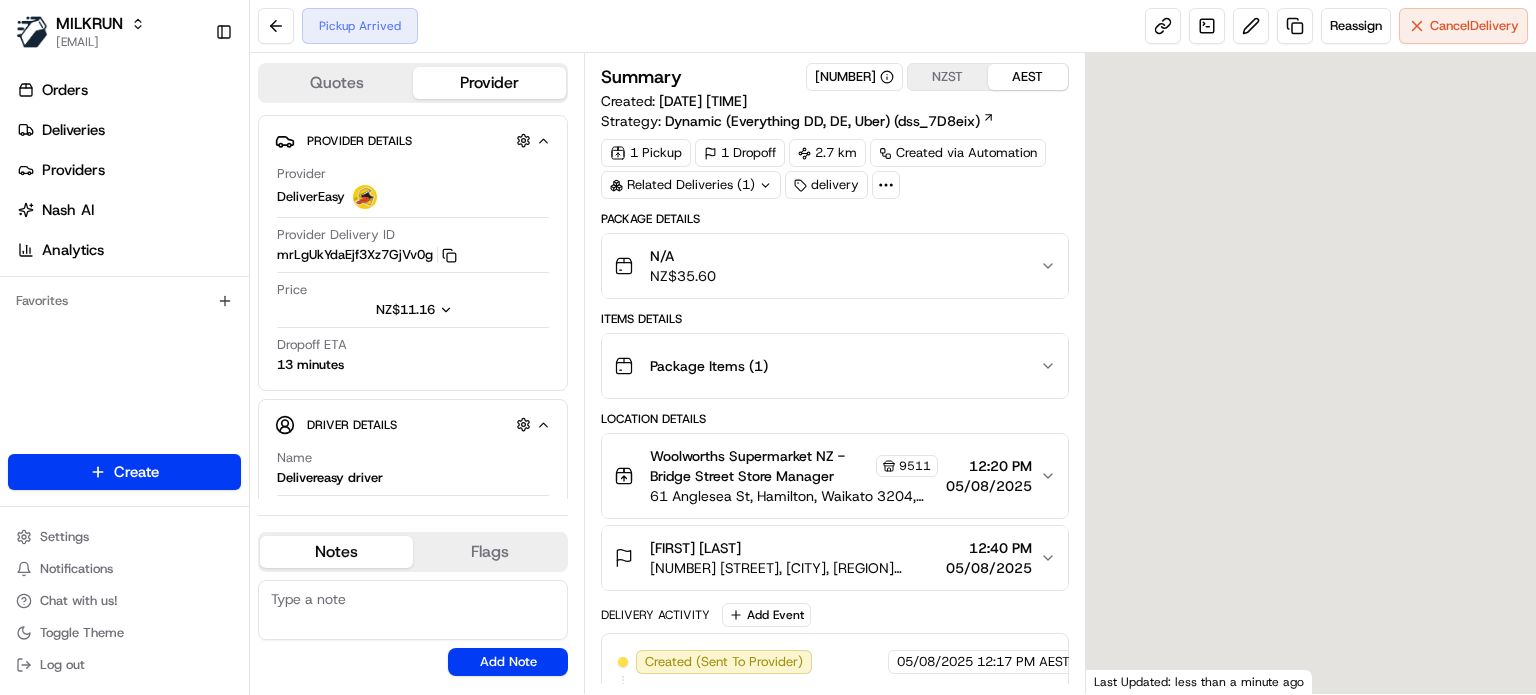 scroll, scrollTop: 0, scrollLeft: 0, axis: both 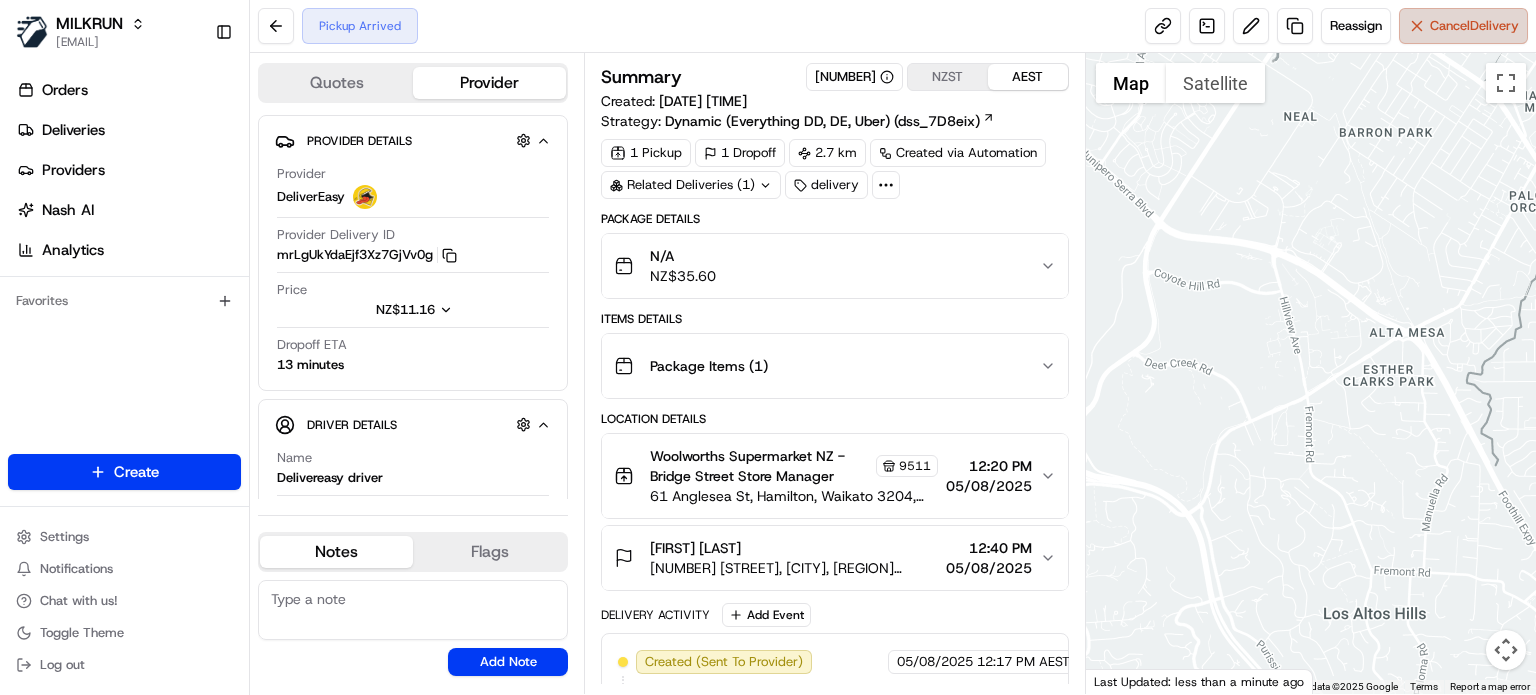 click on "Cancel  Delivery" at bounding box center [1463, 26] 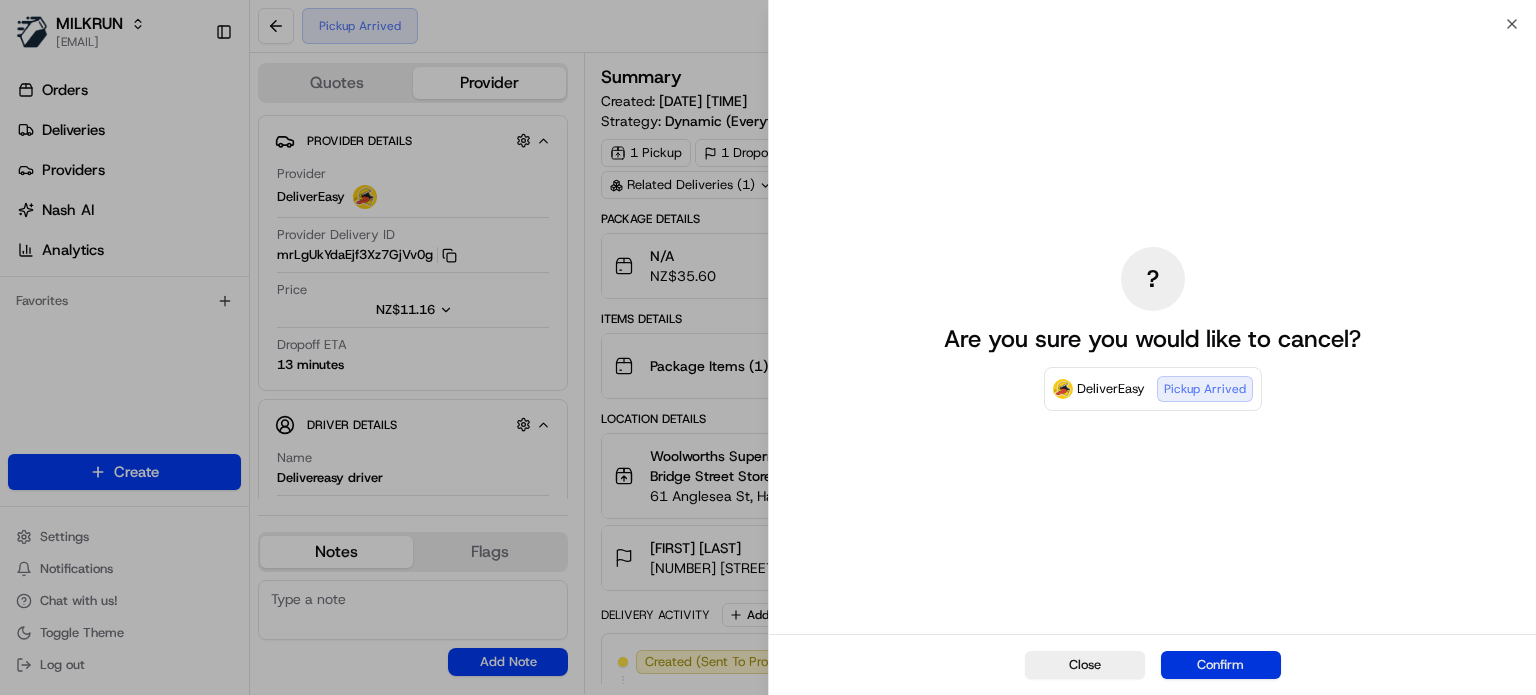 click on "Confirm" at bounding box center [1221, 665] 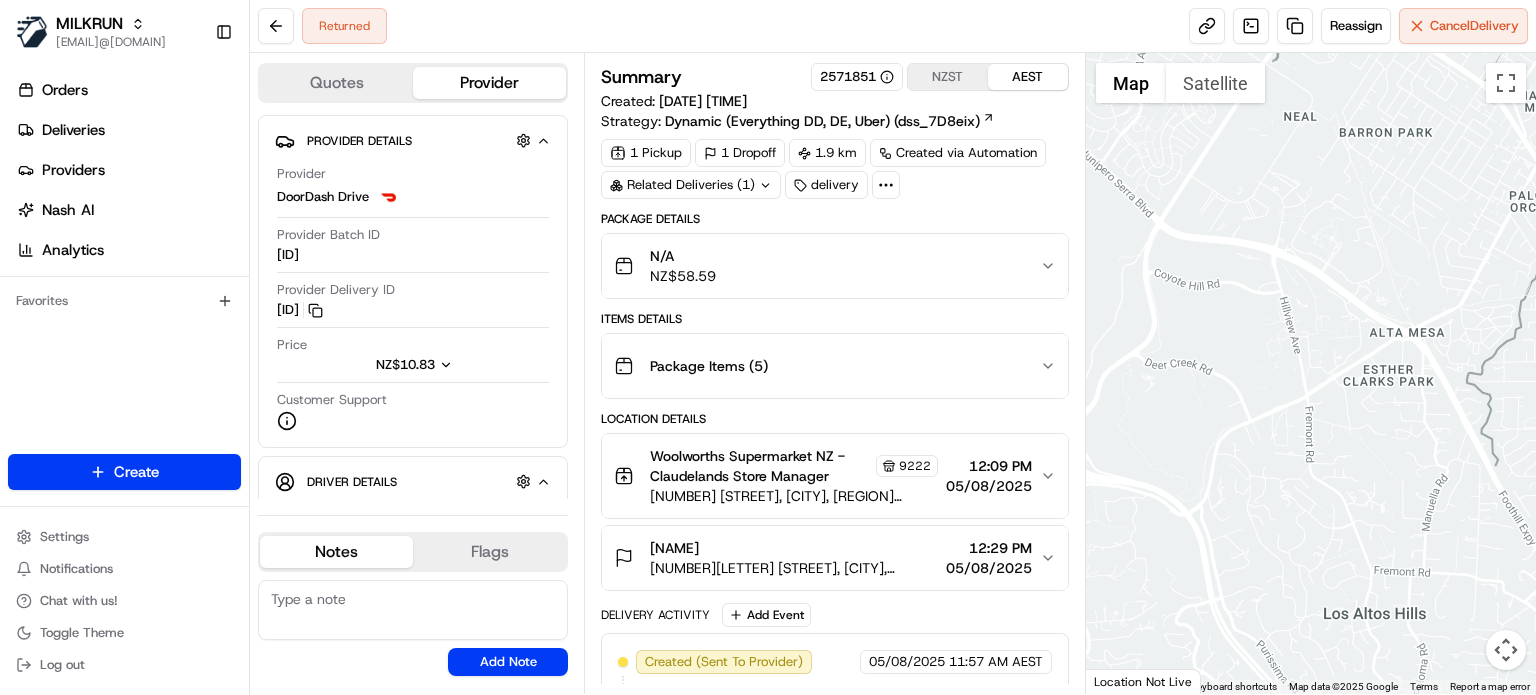 scroll, scrollTop: 0, scrollLeft: 0, axis: both 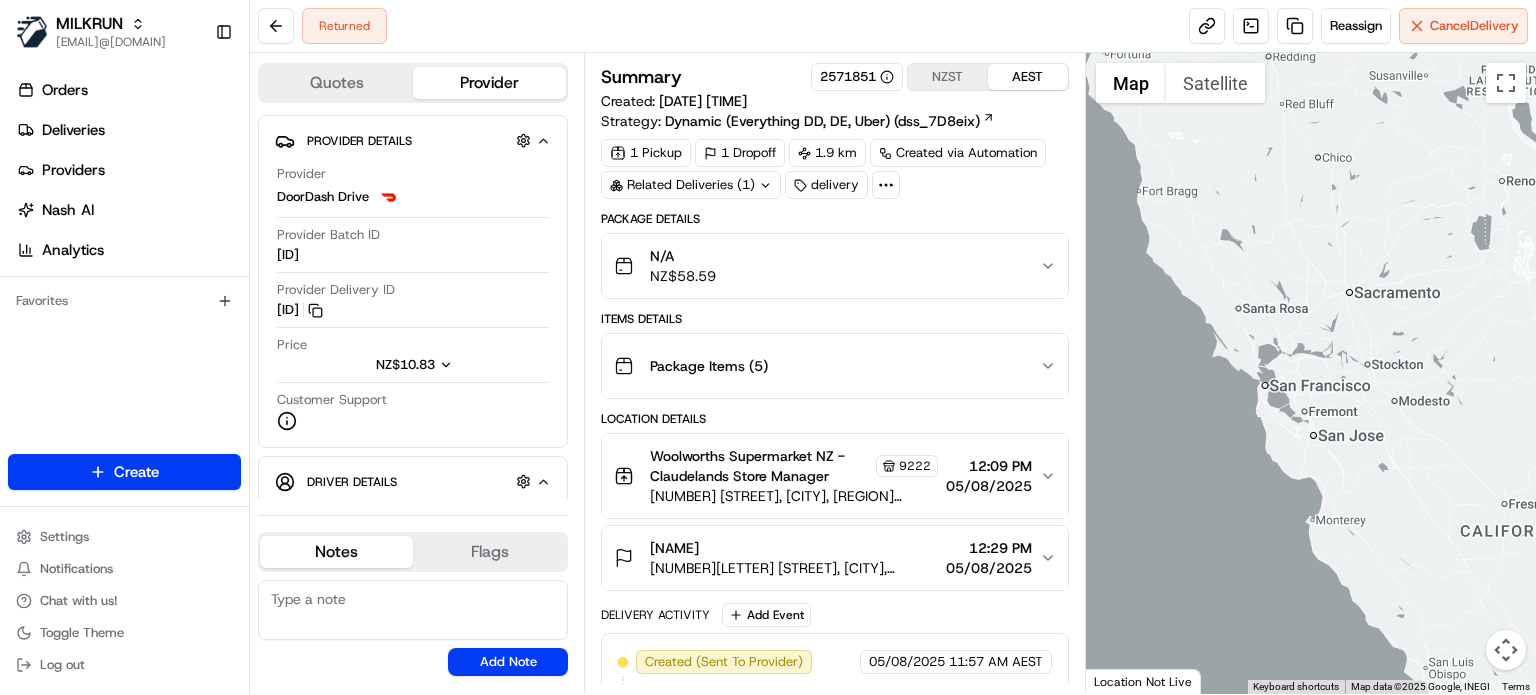 drag, startPoint x: 1260, startPoint y: 569, endPoint x: 1379, endPoint y: 238, distance: 351.7414 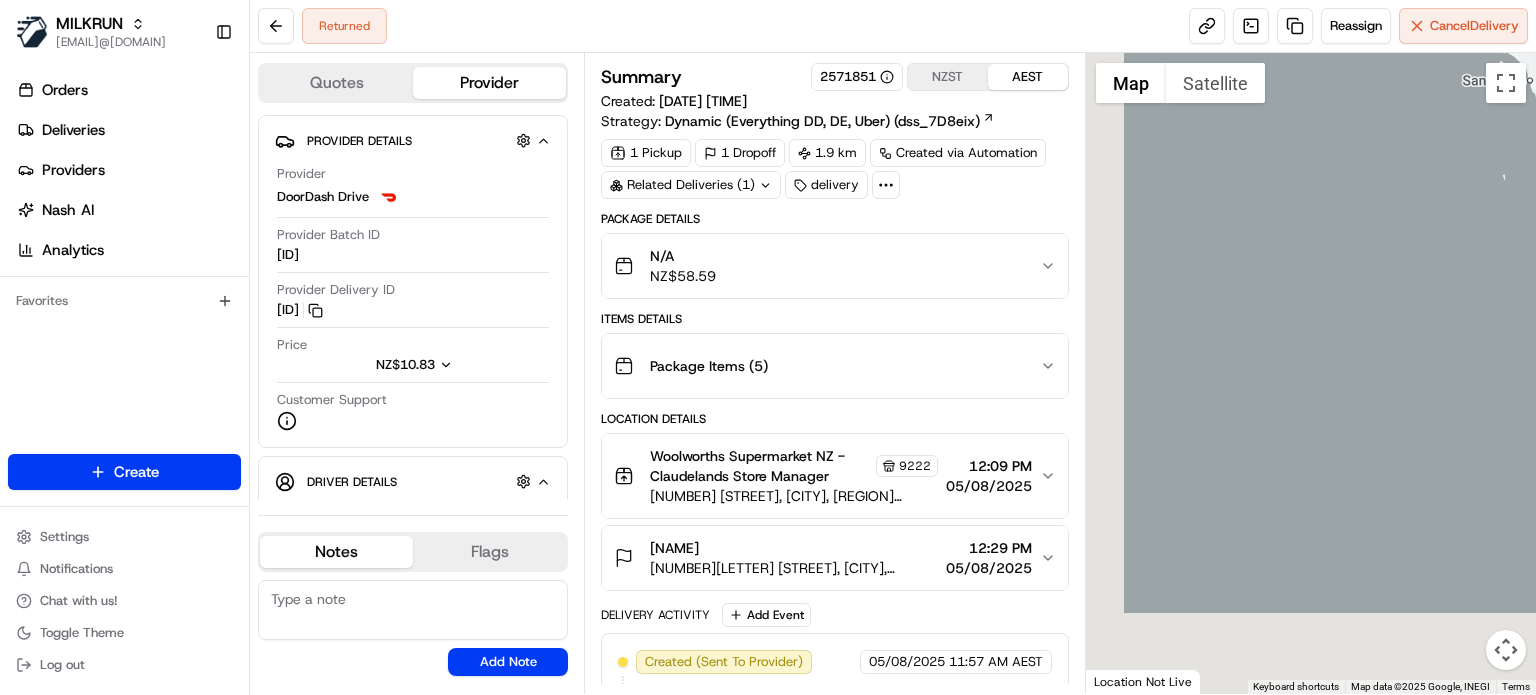 drag, startPoint x: 1301, startPoint y: 530, endPoint x: 1379, endPoint y: 184, distance: 354.68295 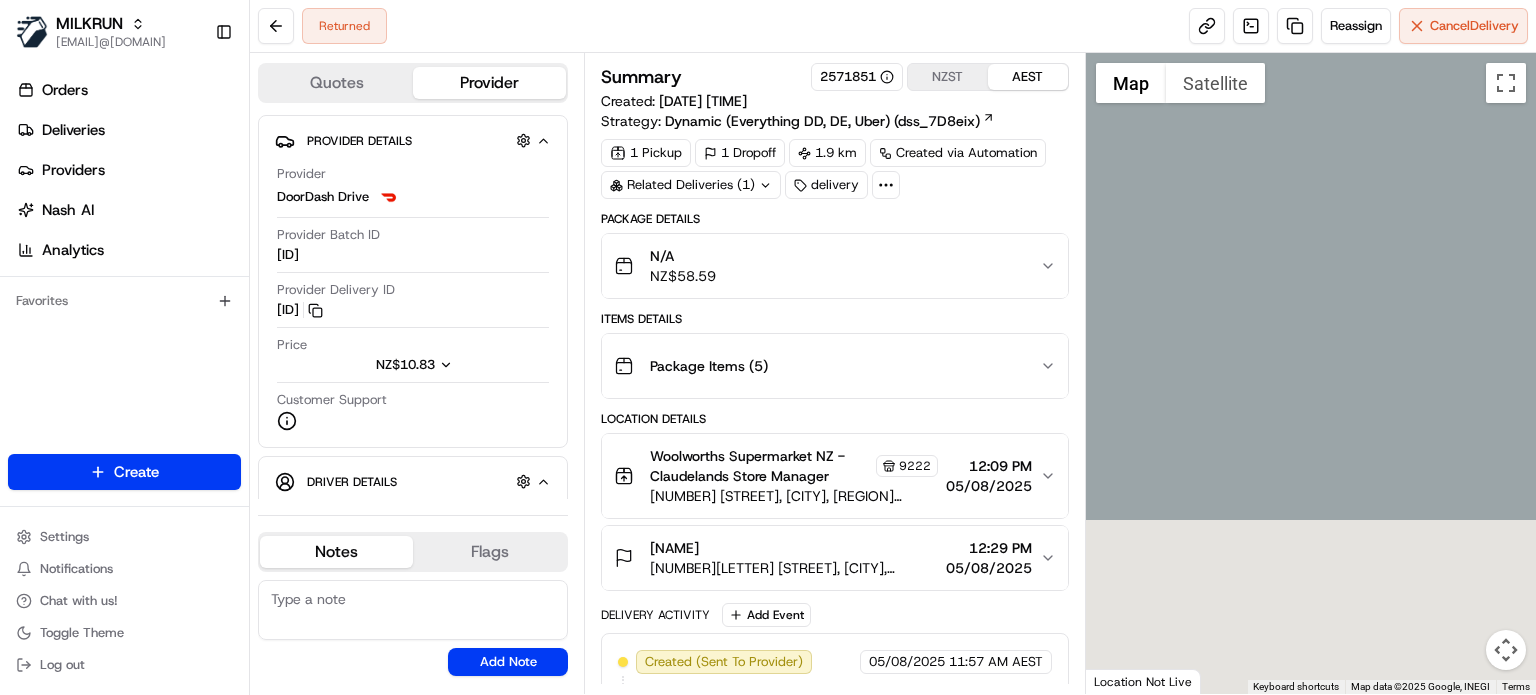 drag, startPoint x: 1266, startPoint y: 524, endPoint x: 1406, endPoint y: 244, distance: 313.04953 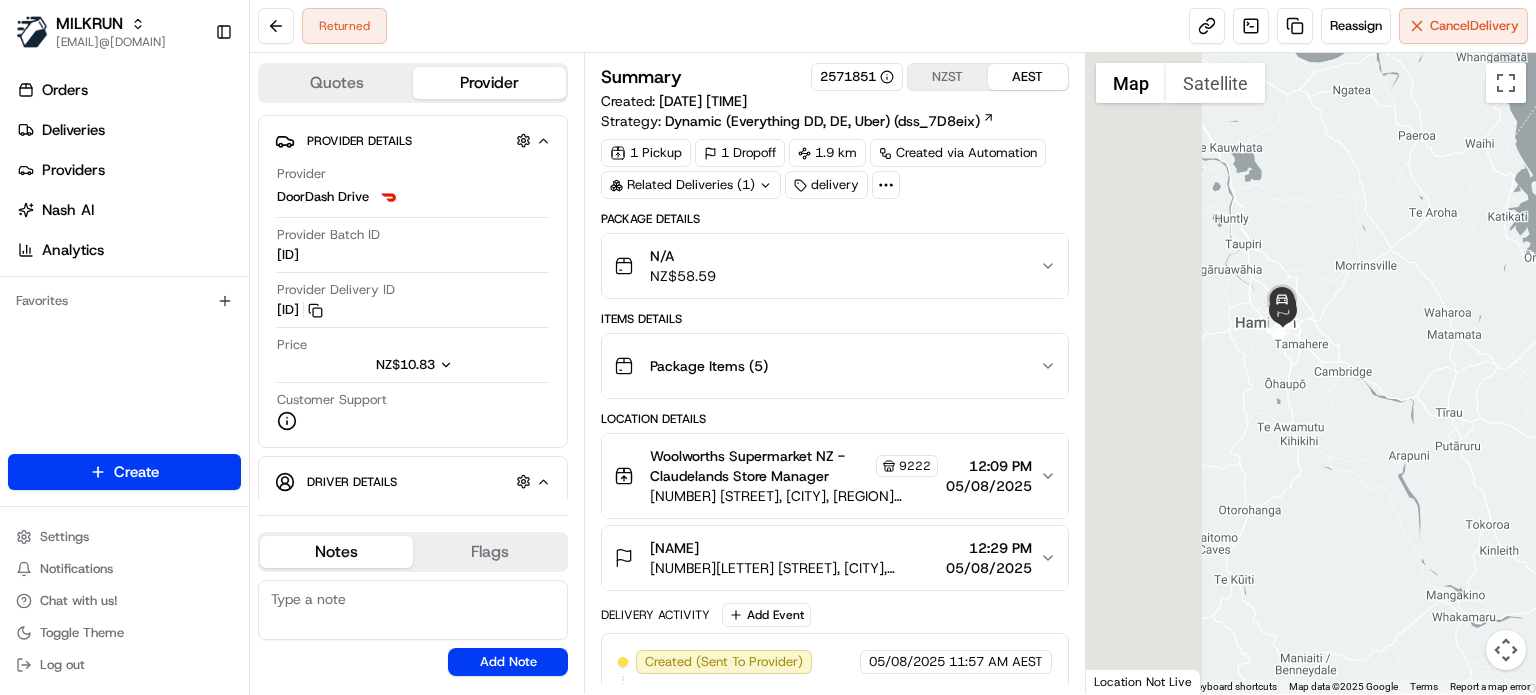drag, startPoint x: 1214, startPoint y: 329, endPoint x: 1374, endPoint y: 579, distance: 296.81644 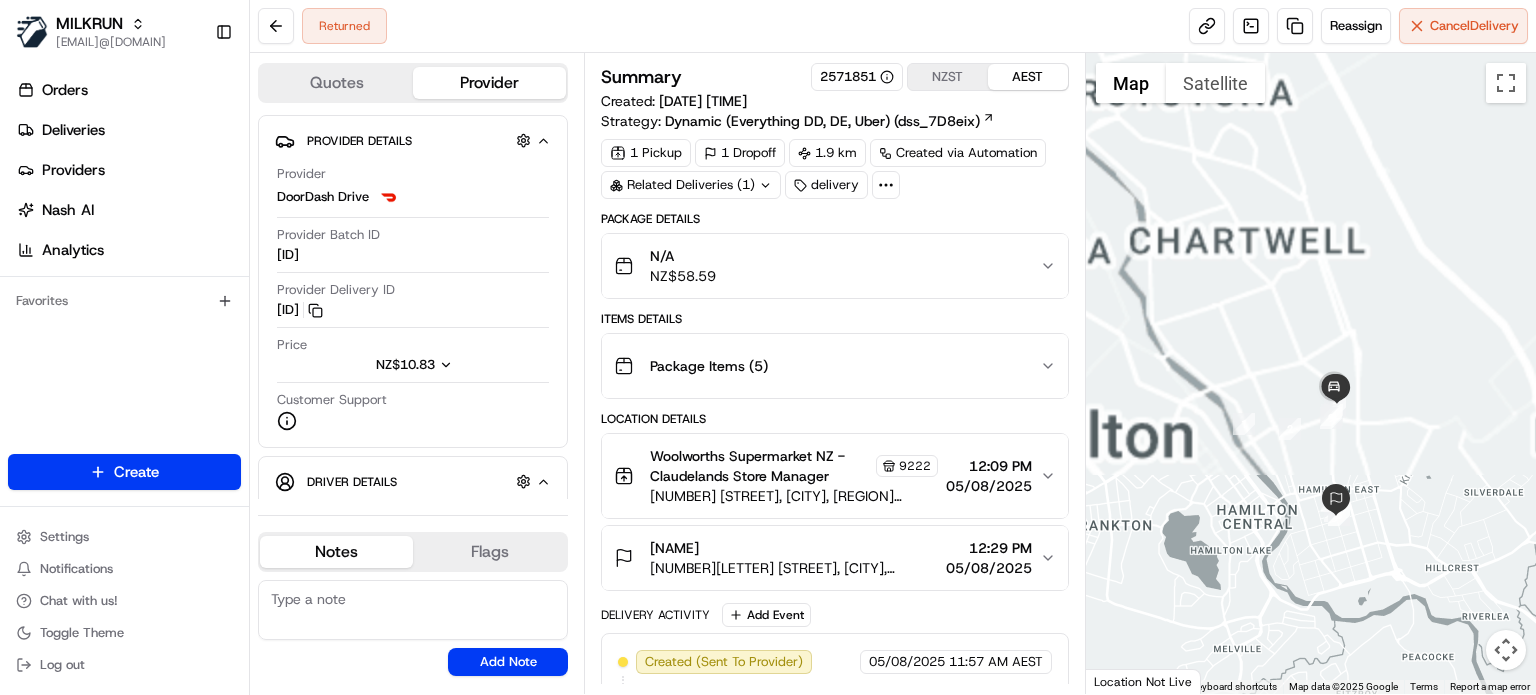 drag, startPoint x: 1218, startPoint y: 289, endPoint x: 1420, endPoint y: 735, distance: 489.6121 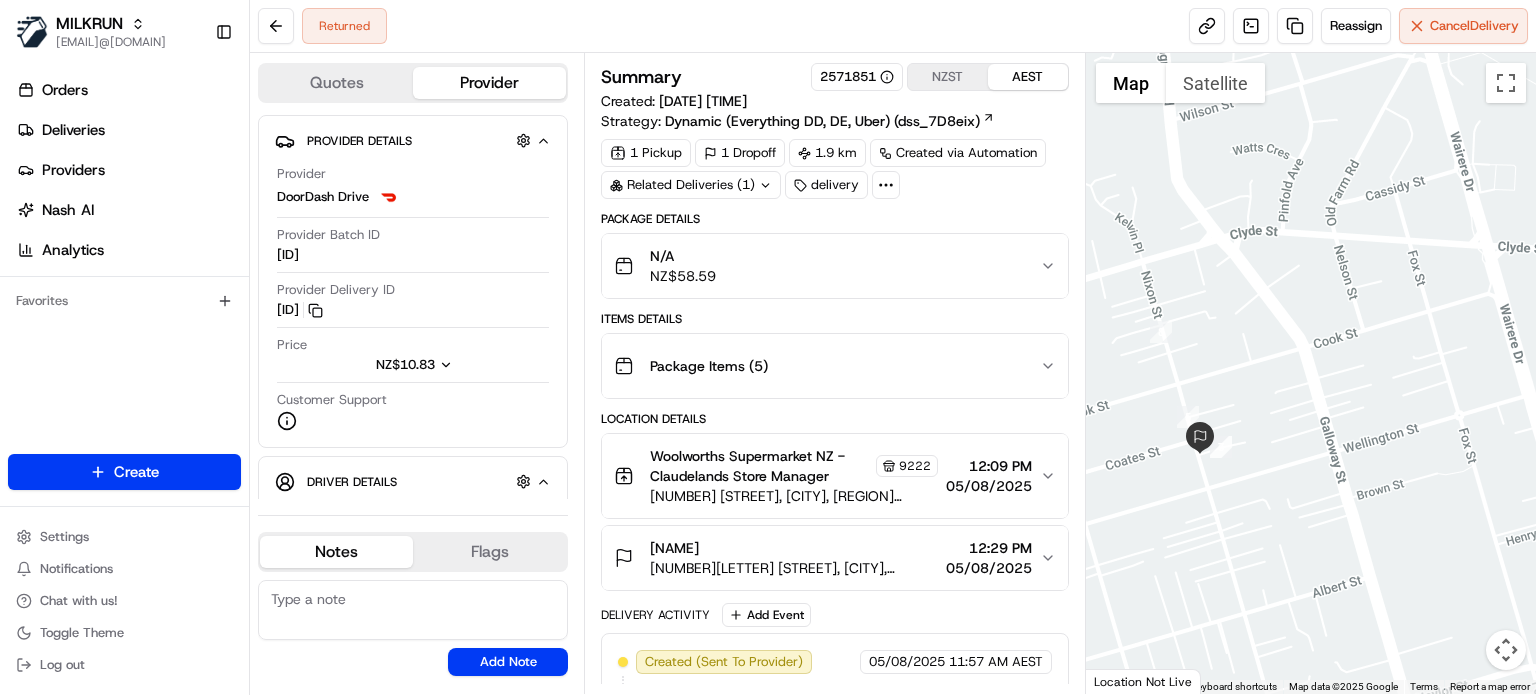 drag, startPoint x: 1235, startPoint y: 435, endPoint x: 1272, endPoint y: 512, distance: 85.42833 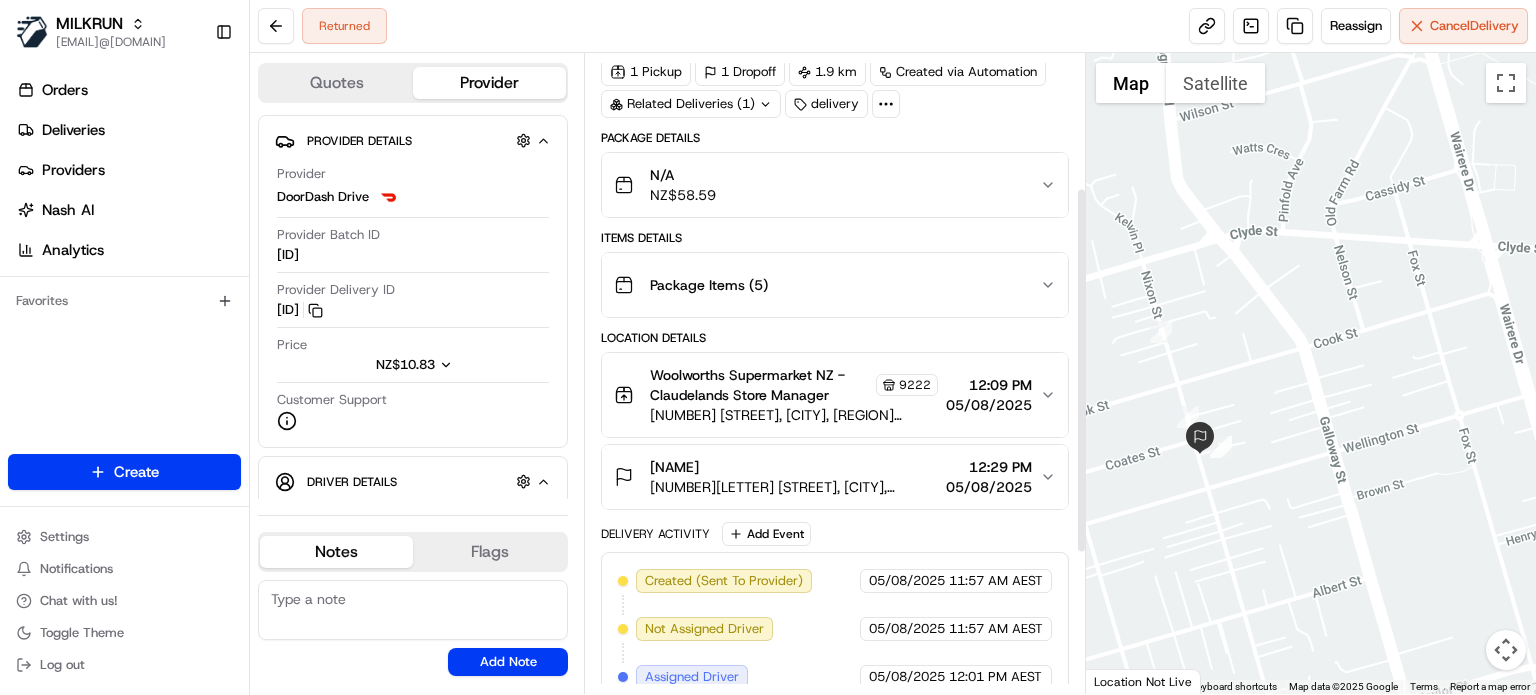 scroll, scrollTop: 479, scrollLeft: 0, axis: vertical 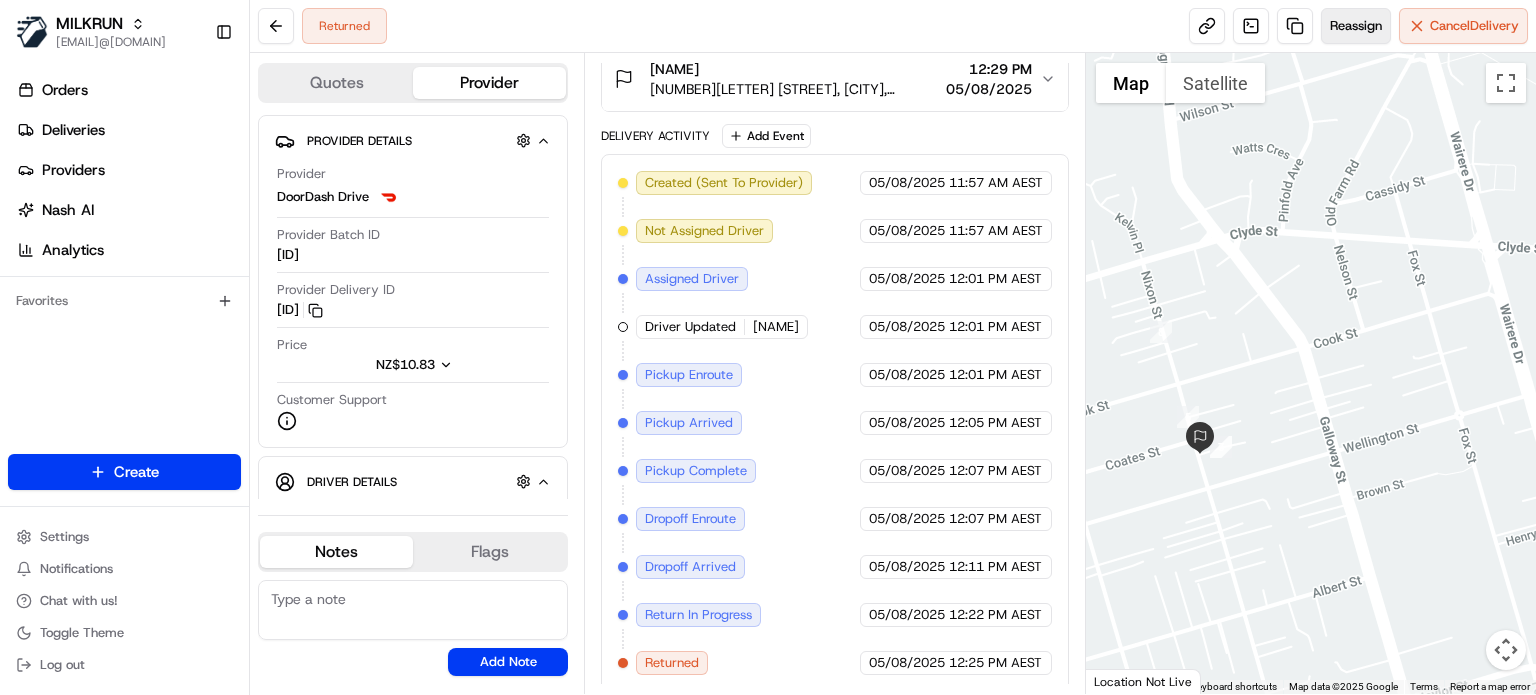 click on "Reassign" at bounding box center [1356, 26] 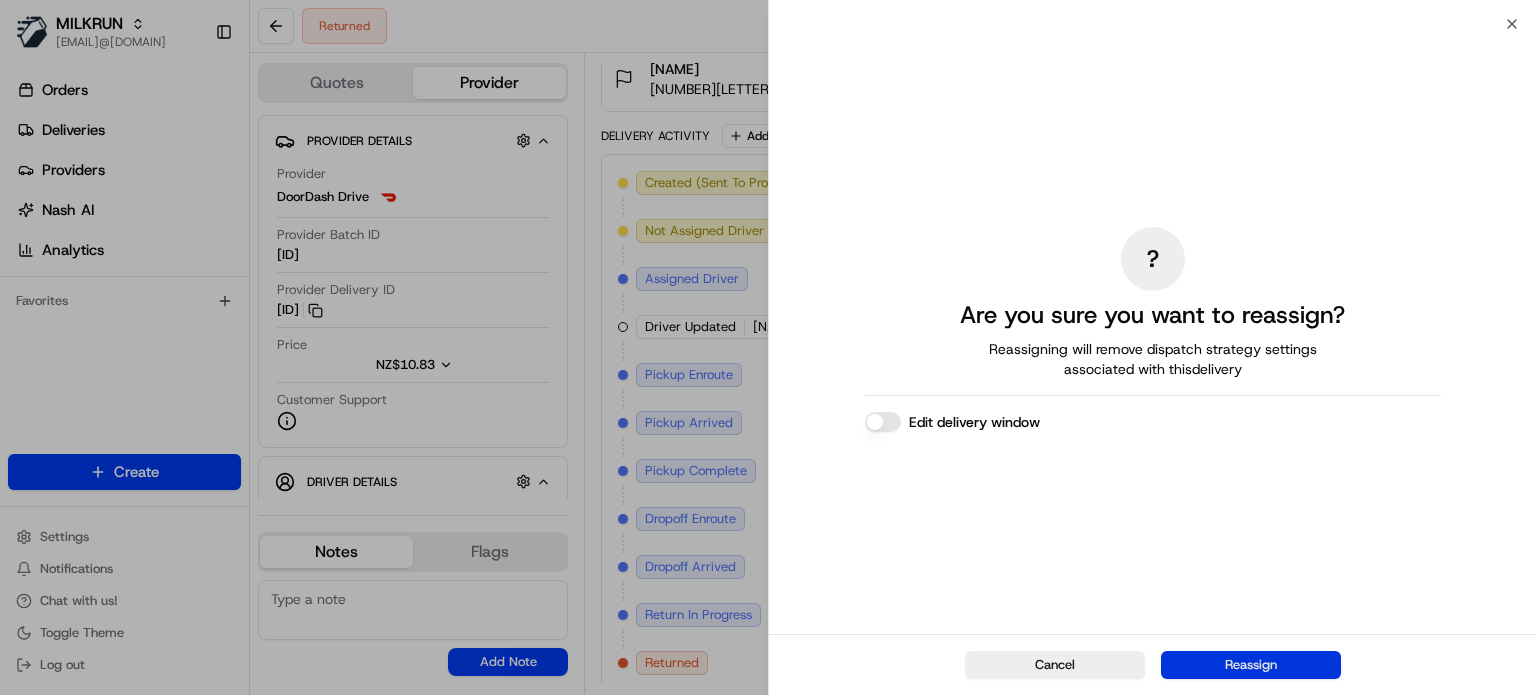 click on "Reassign" at bounding box center (1251, 665) 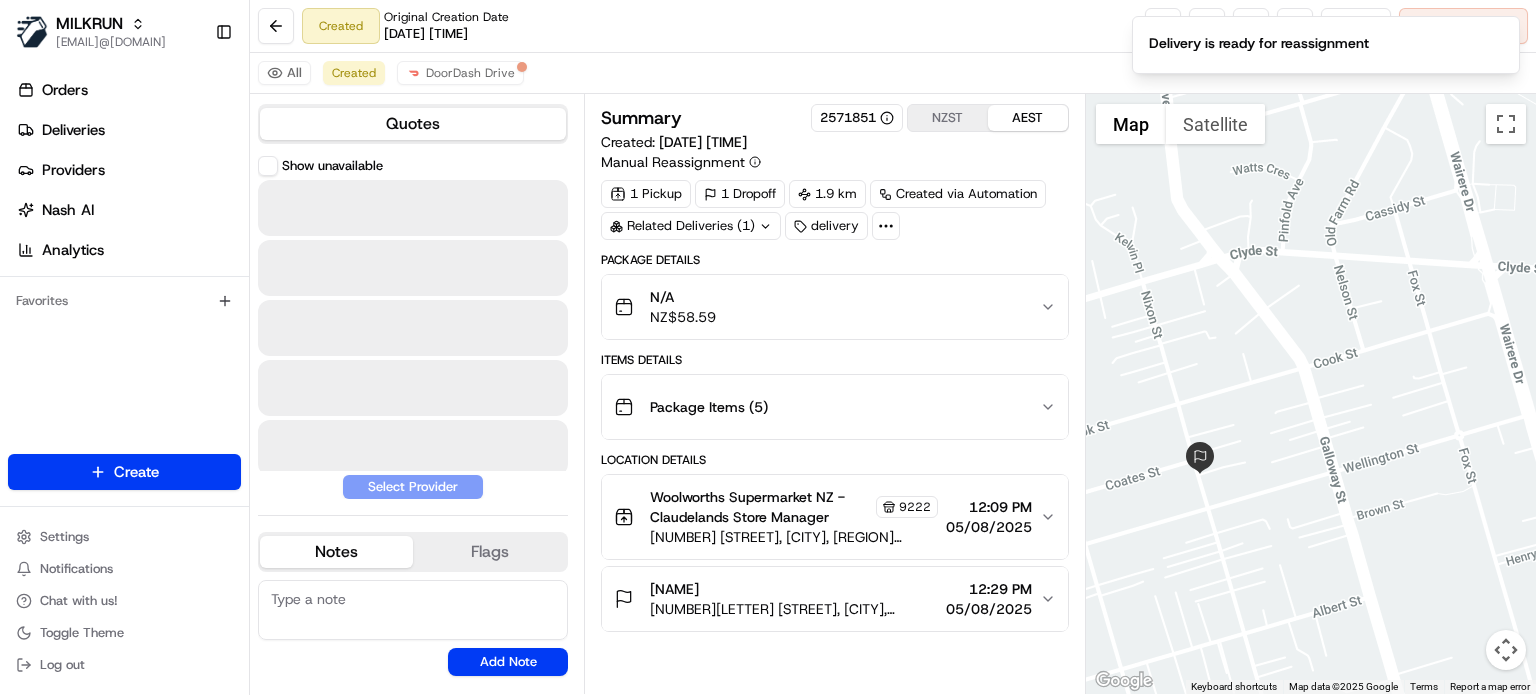 scroll, scrollTop: 0, scrollLeft: 0, axis: both 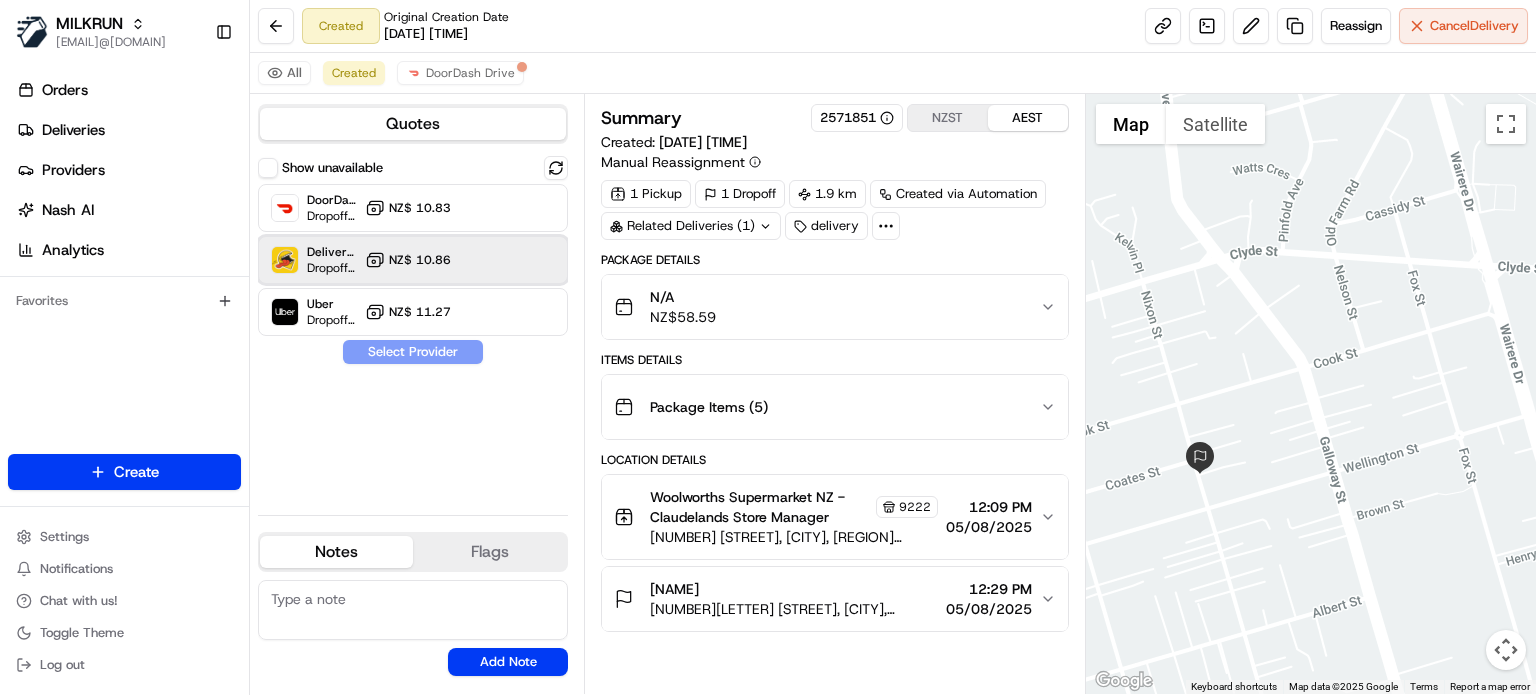 click at bounding box center [285, 260] 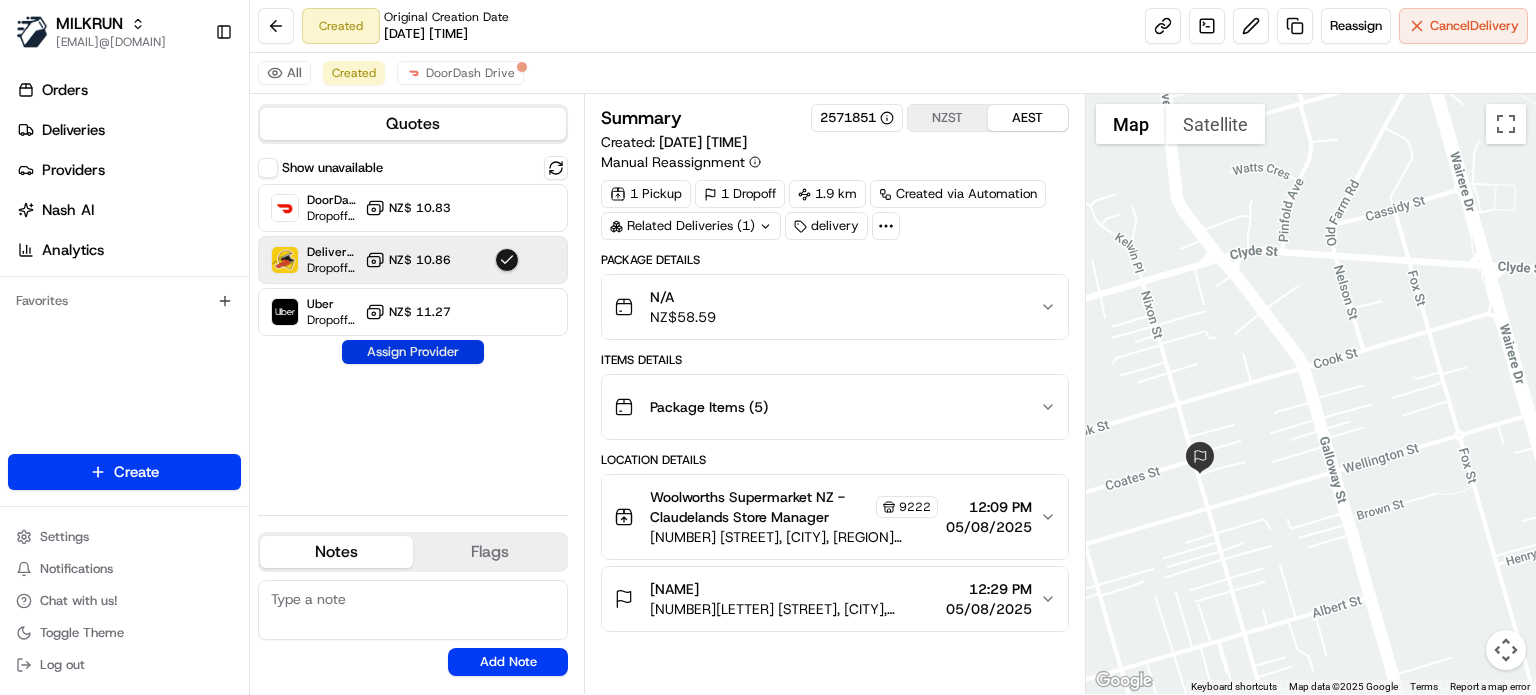 click on "Assign Provider" at bounding box center (413, 352) 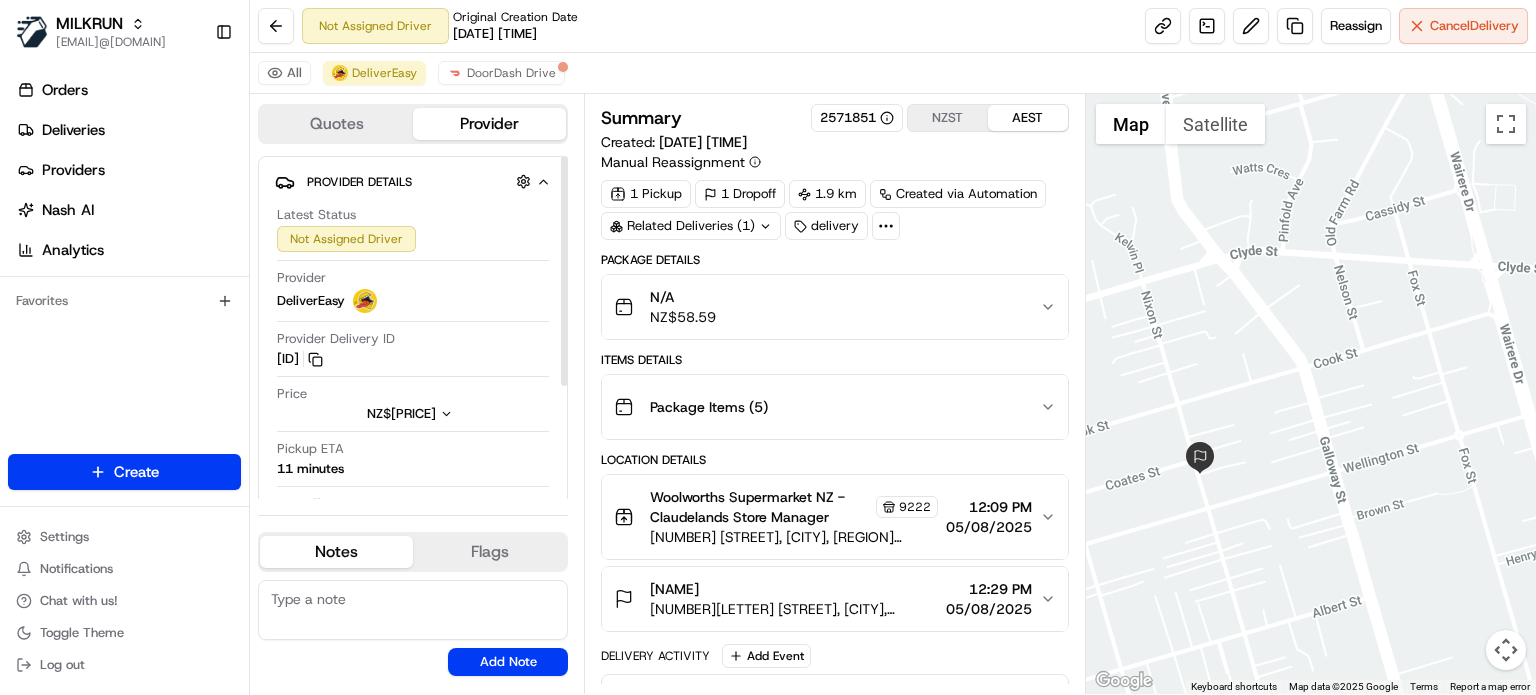 click at bounding box center [413, 610] 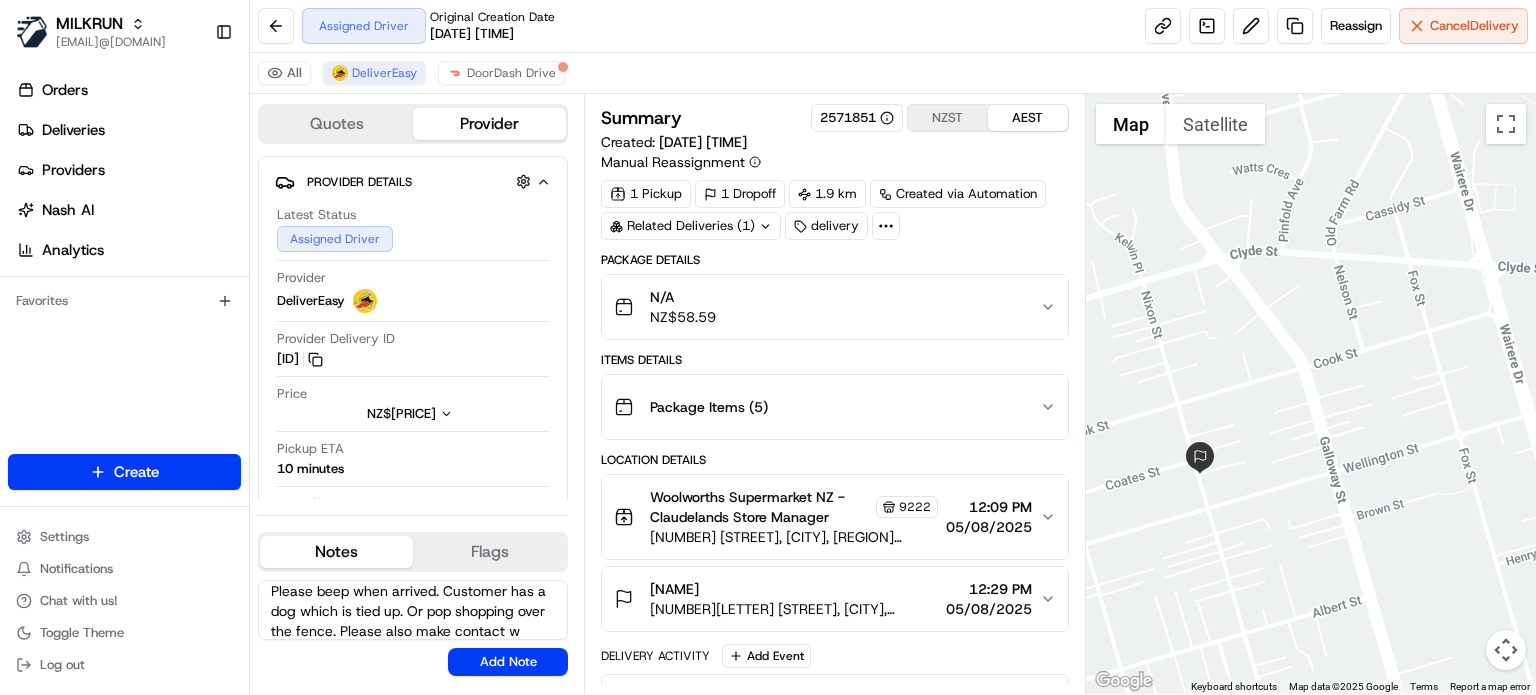 scroll, scrollTop: 28, scrollLeft: 0, axis: vertical 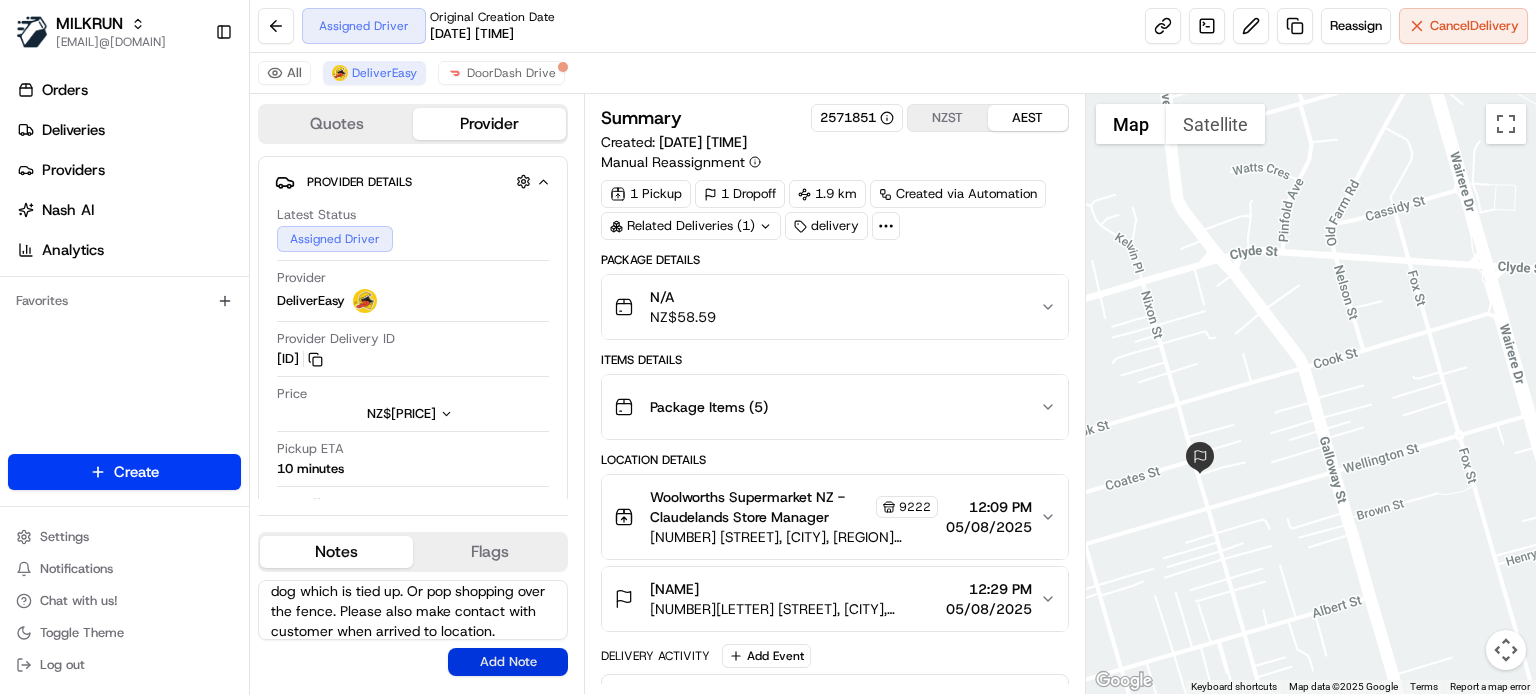 type on "Please beep when arrived. Customer has a dog which is tied up. Or pop shopping over the fence. Please also make contact with customer when arrived to location." 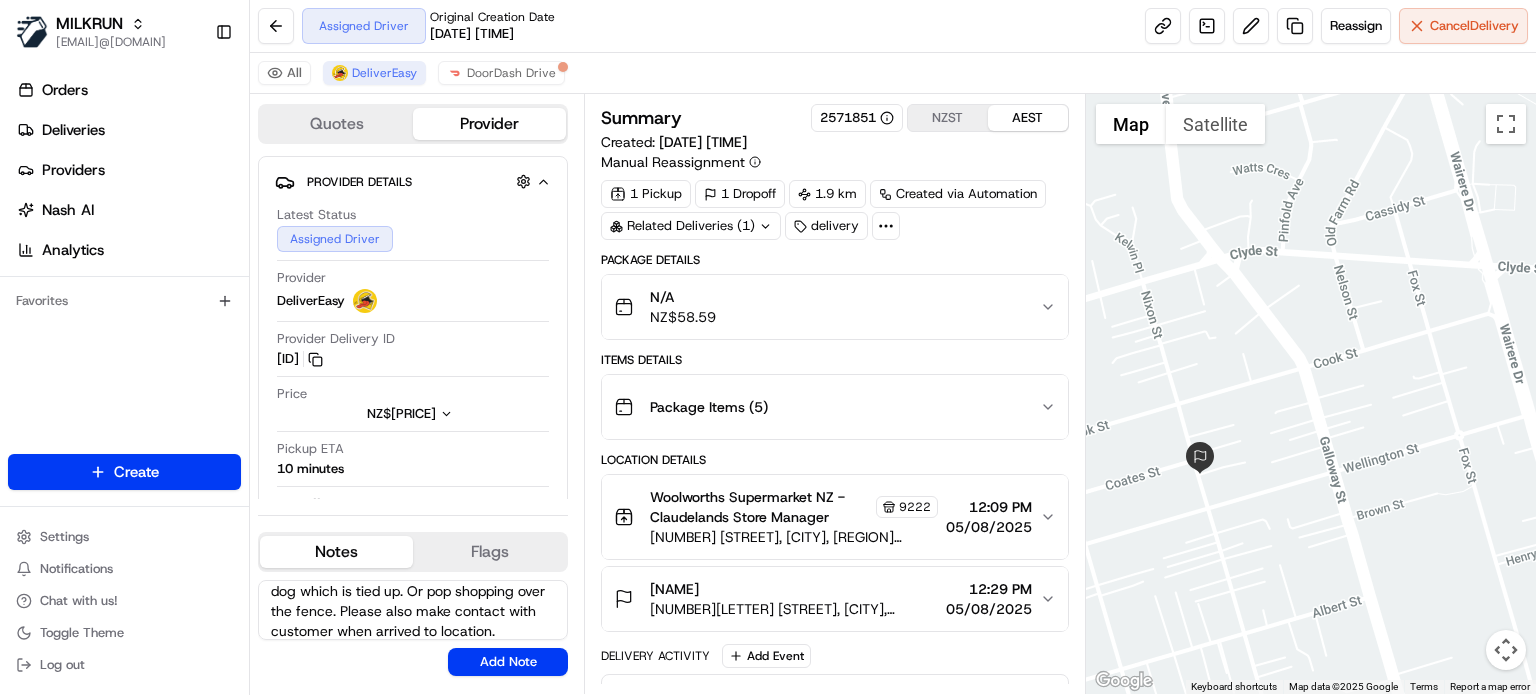 type 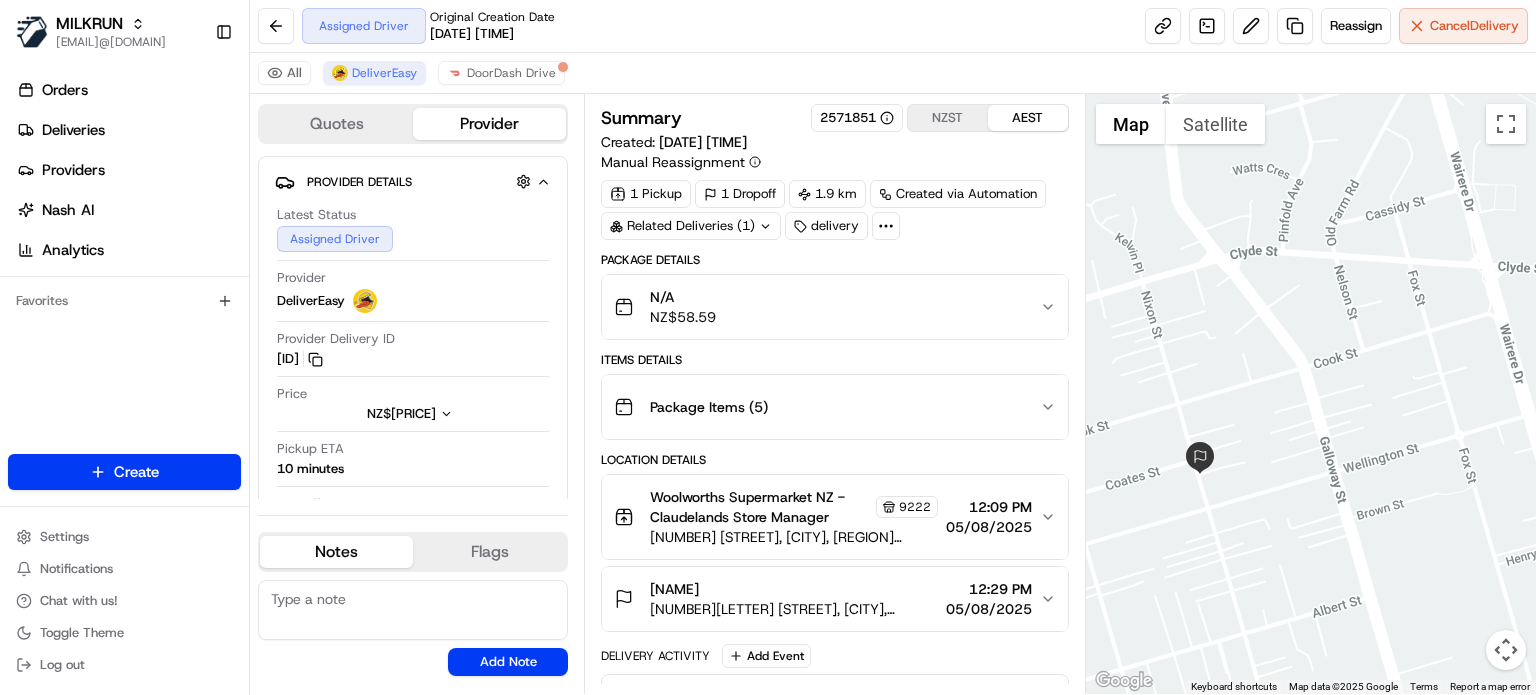 scroll, scrollTop: 0, scrollLeft: 0, axis: both 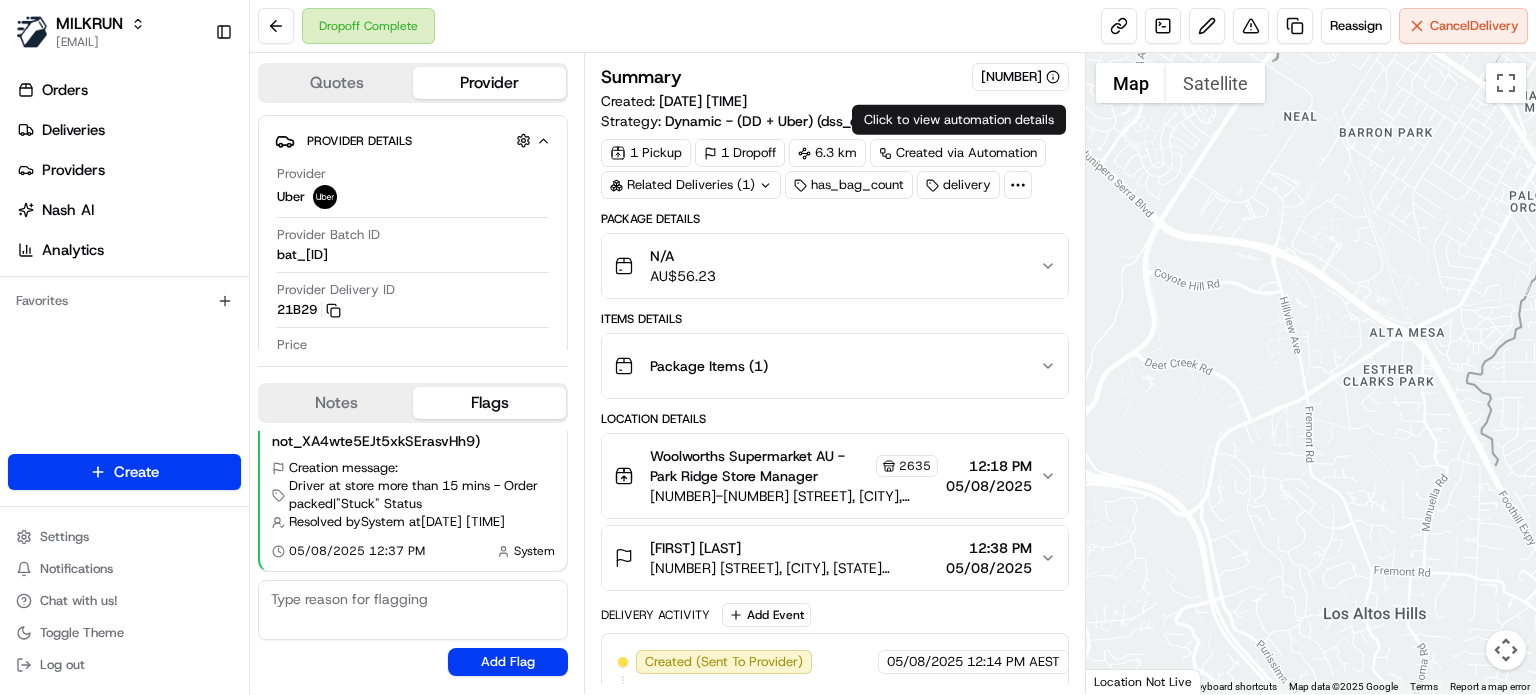 click on "[CURRENCY] [PRICE]" at bounding box center (827, 266) 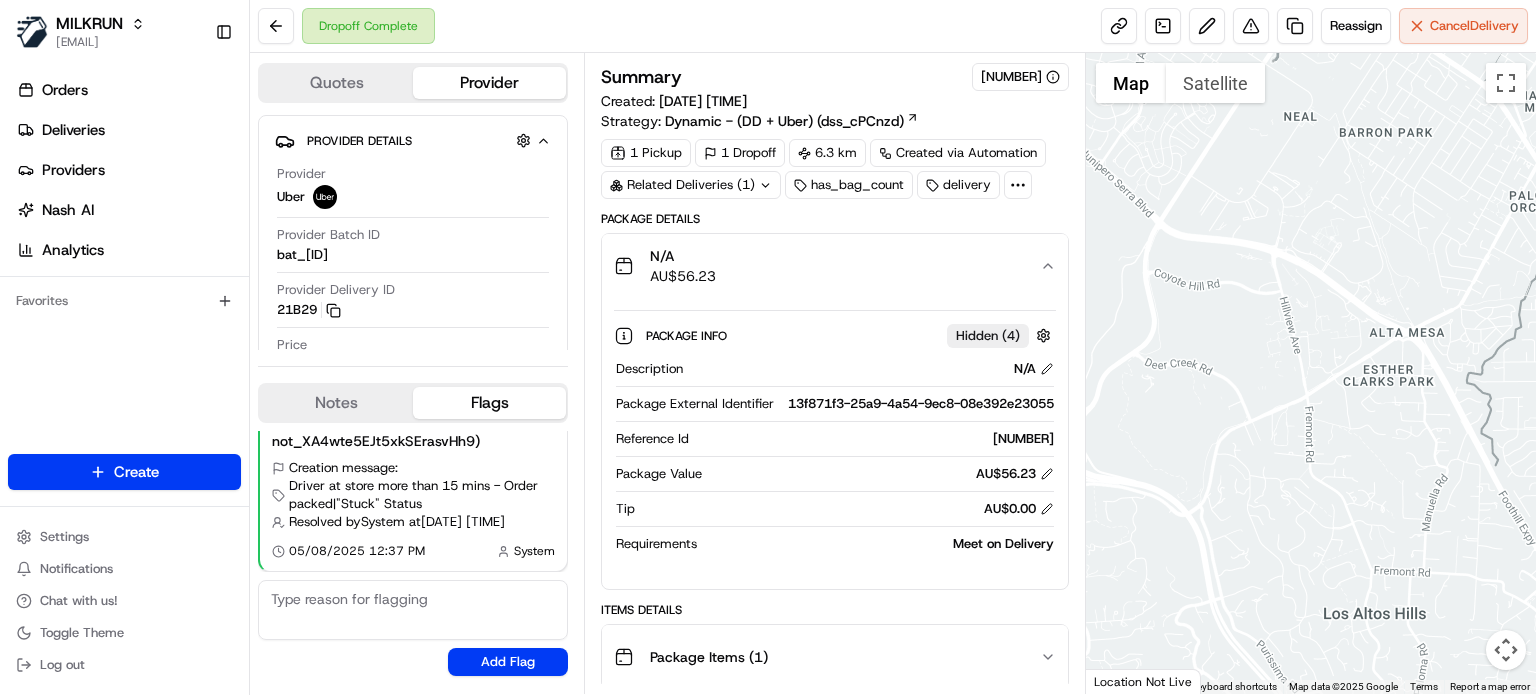 click on "[CURRENCY] [PRICE]" at bounding box center [827, 266] 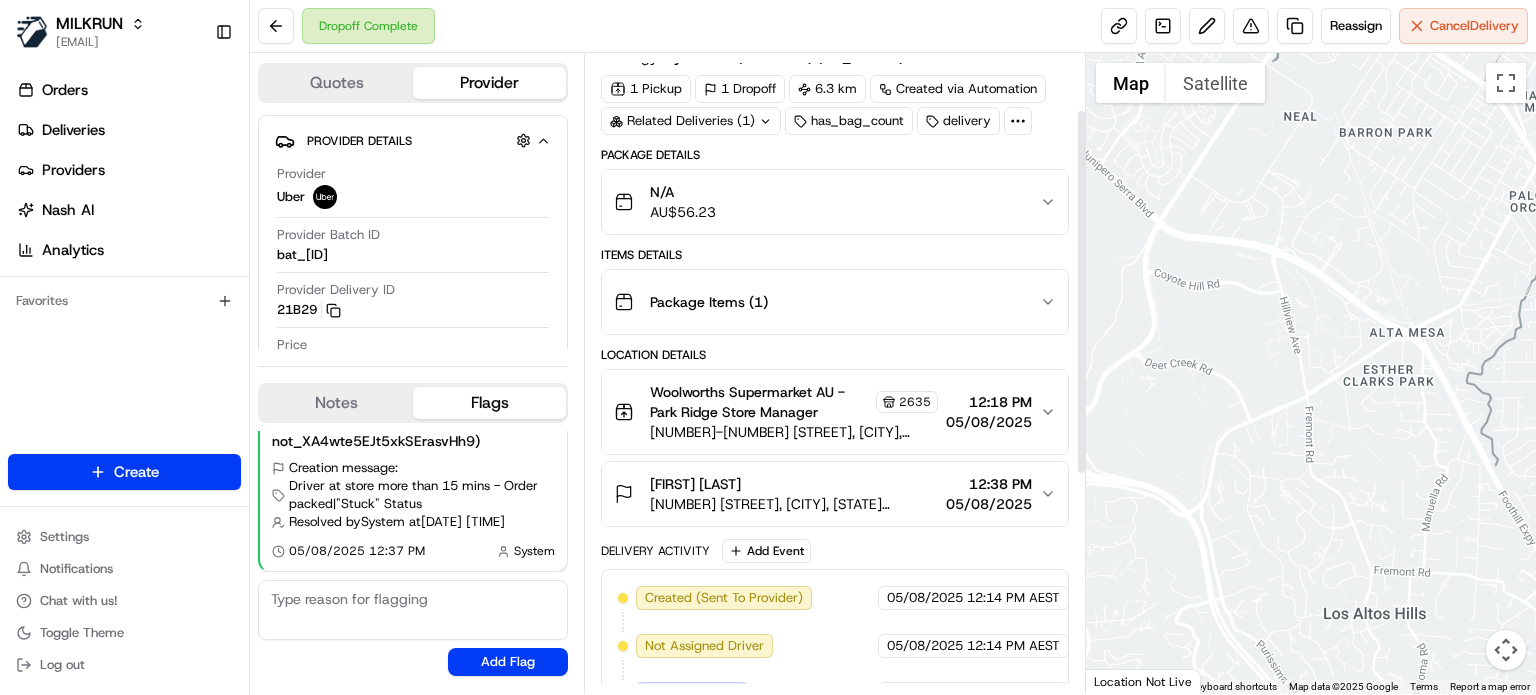 scroll, scrollTop: 100, scrollLeft: 0, axis: vertical 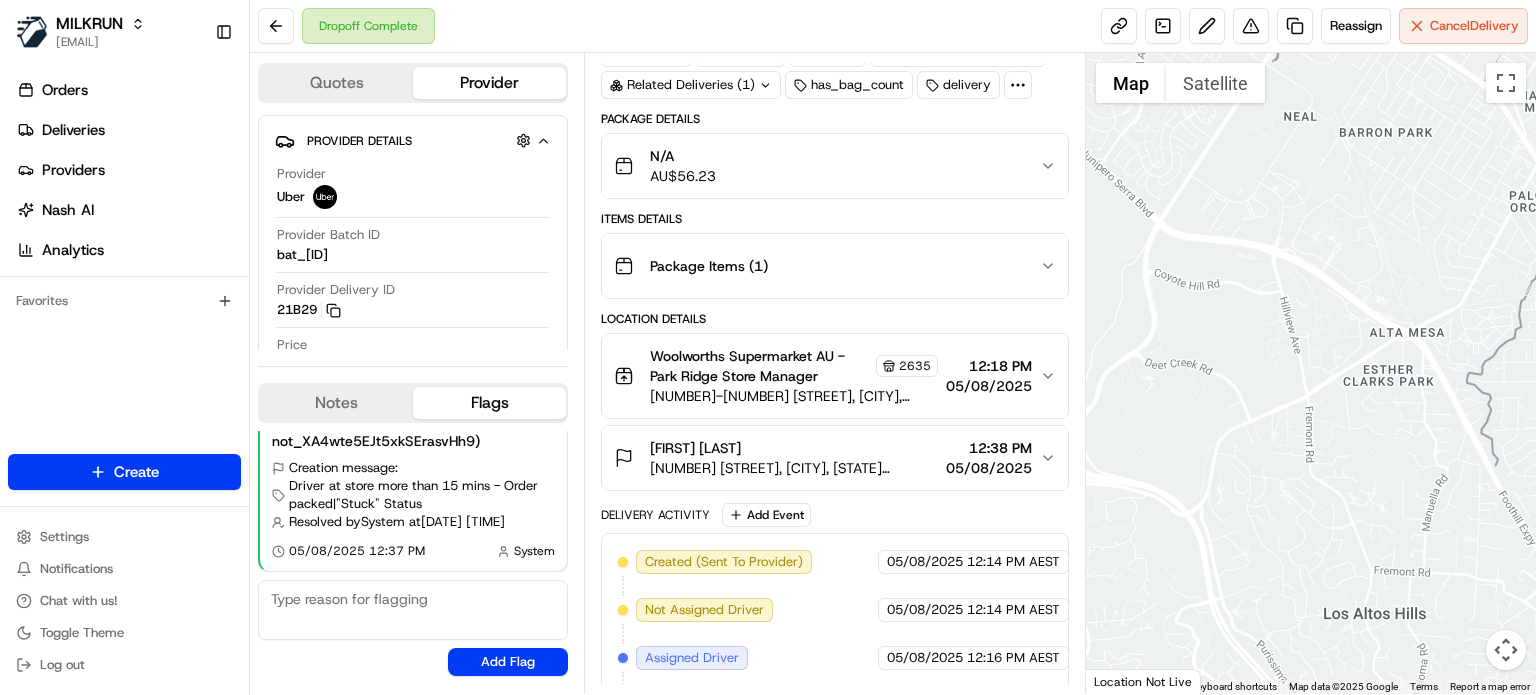 click on "[FIRST] [LAST] [NUMBER] [STREET], [CITY], [STATE] [POSTAL_CODE], [COUNTRY] [TIME] [DATE]" at bounding box center [827, 458] 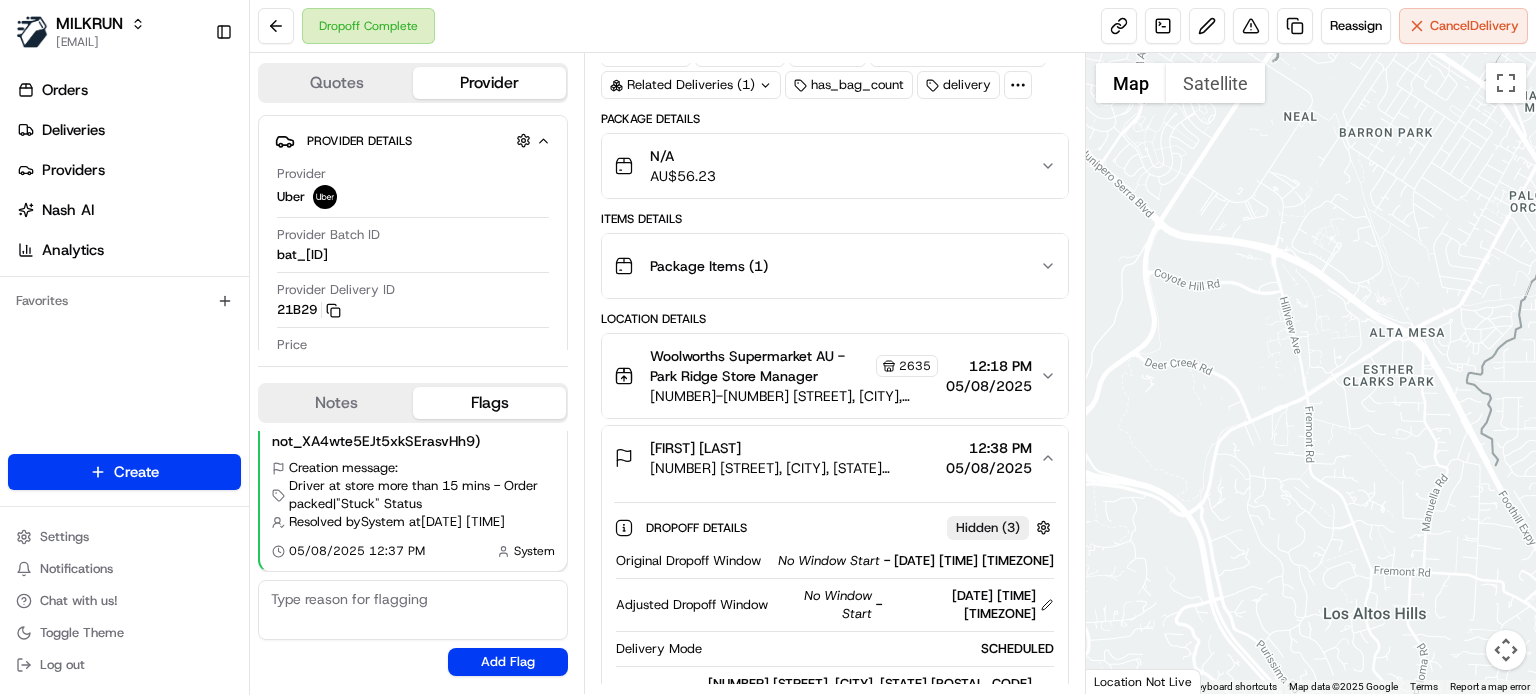 click on "[FIRST] [LAST] [NUMBER] [STREET], [CITY], [STATE] [POSTAL_CODE], [COUNTRY] [TIME] [DATE]" at bounding box center (827, 458) 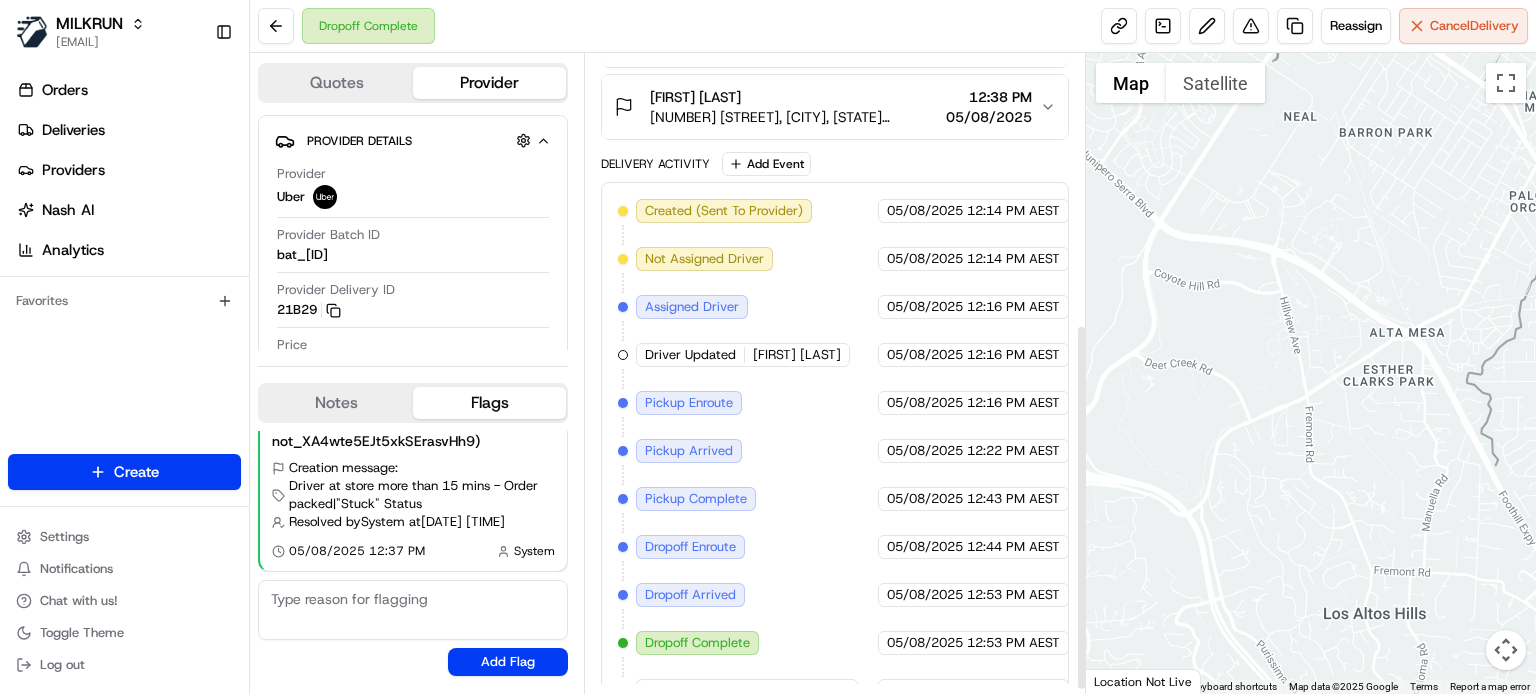 scroll, scrollTop: 479, scrollLeft: 0, axis: vertical 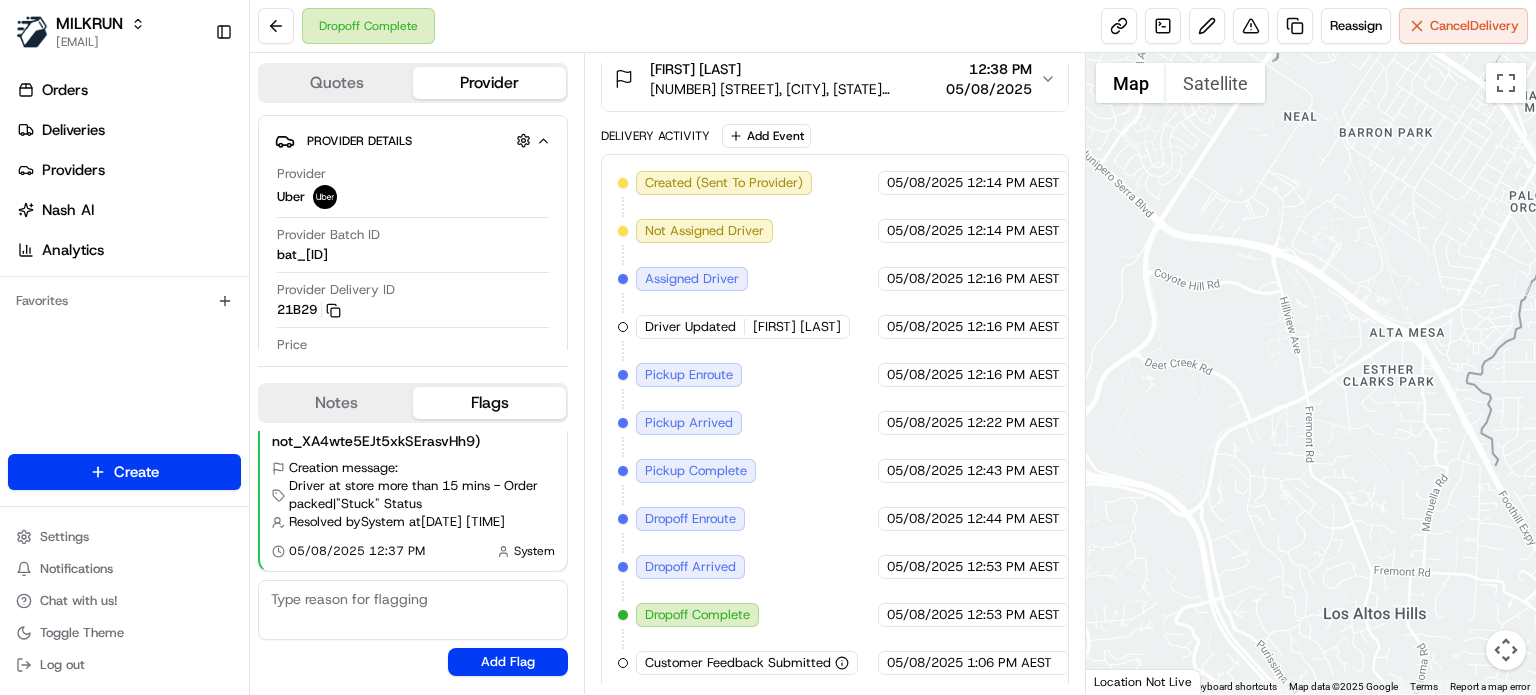 click on "Customer Feedback Submitted" at bounding box center [738, 663] 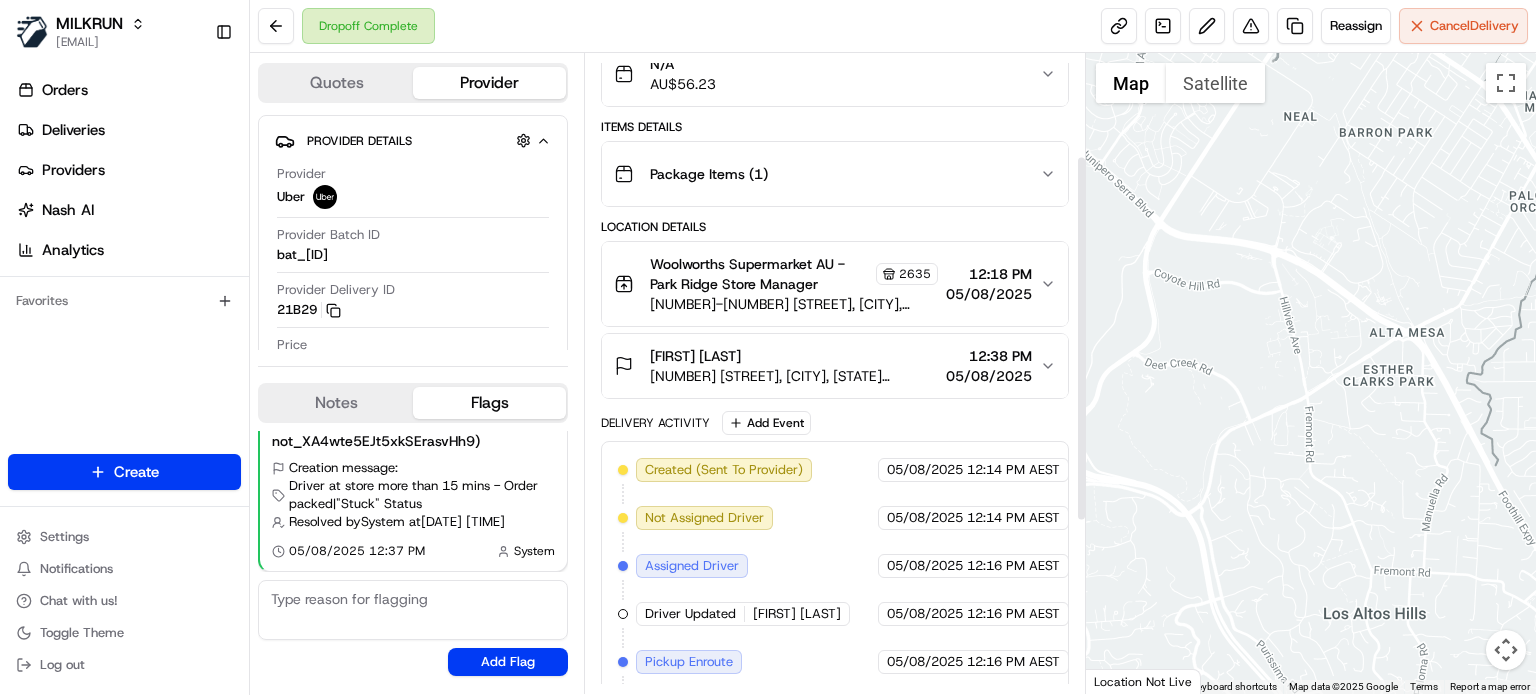 scroll, scrollTop: 179, scrollLeft: 0, axis: vertical 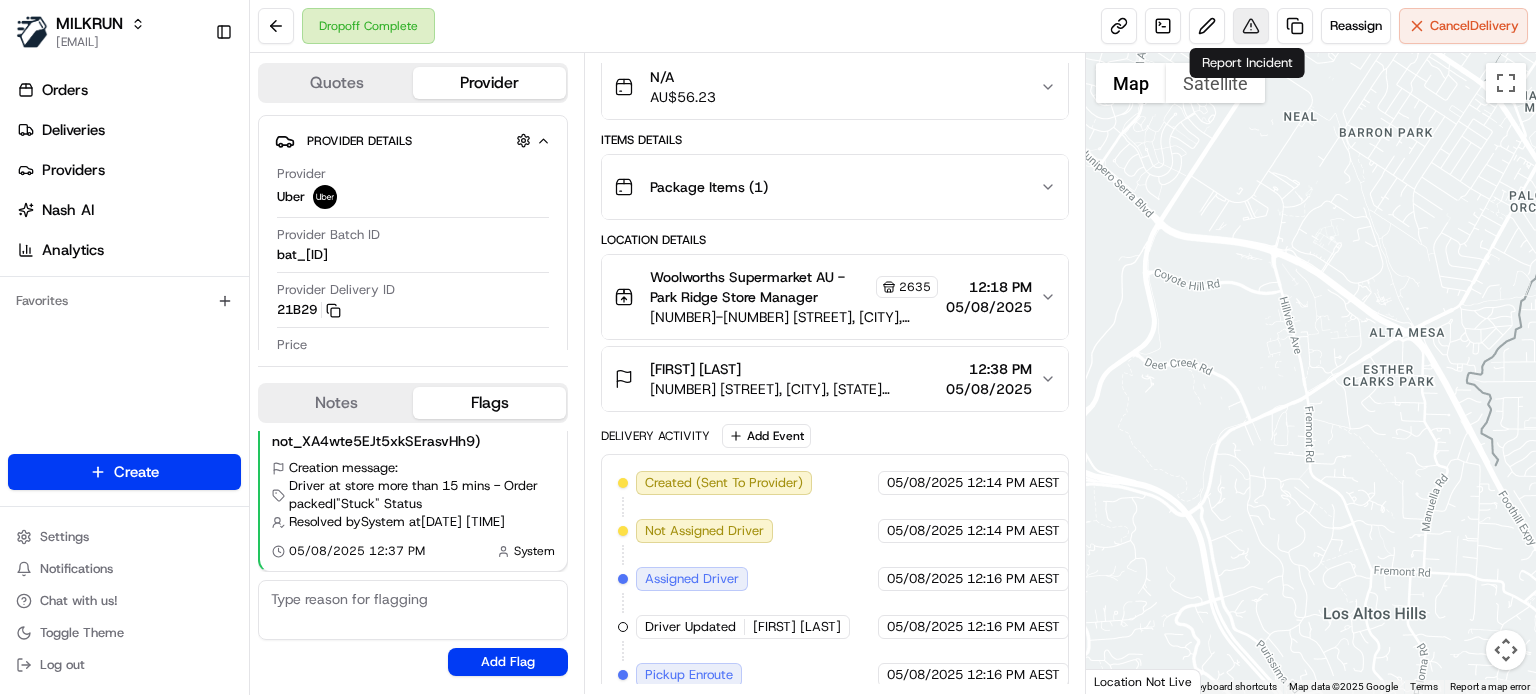 click at bounding box center (1251, 26) 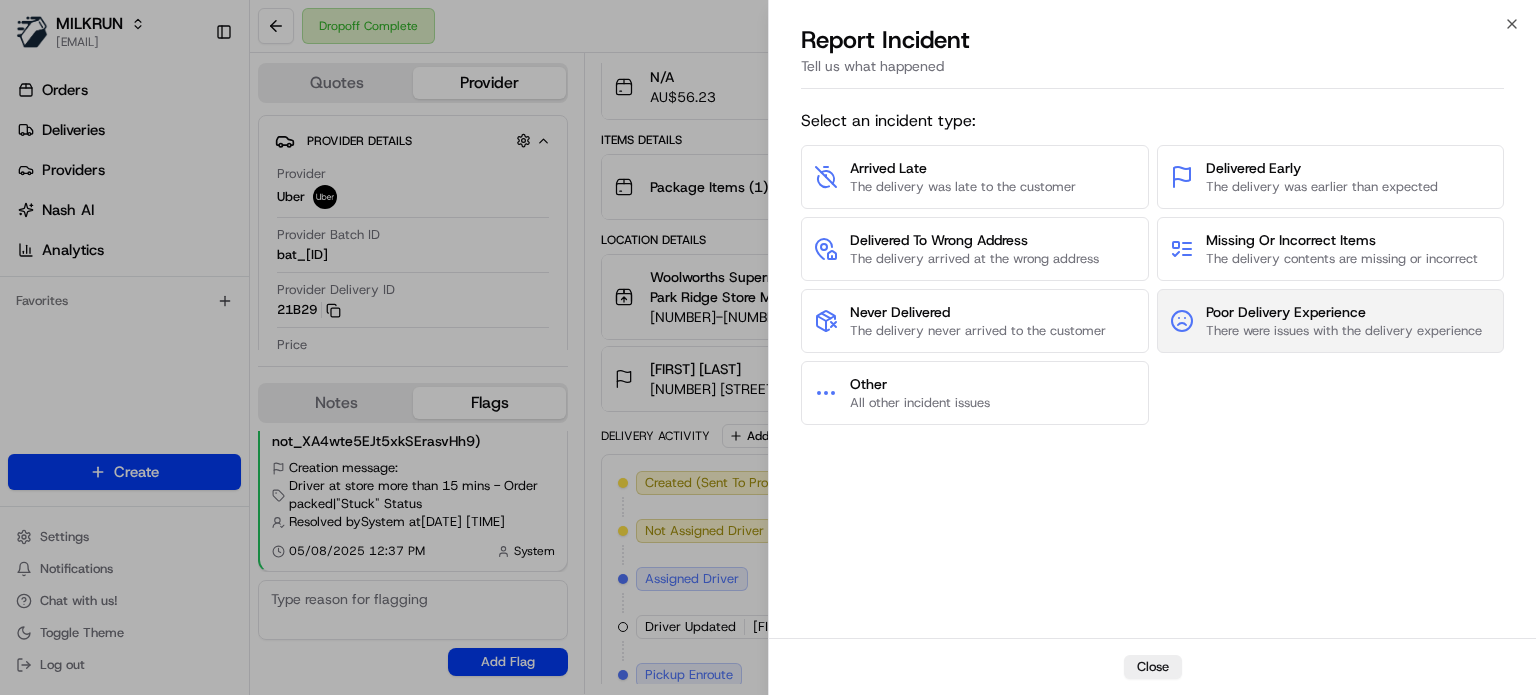 click on "There were issues with the delivery experience" at bounding box center [1344, 331] 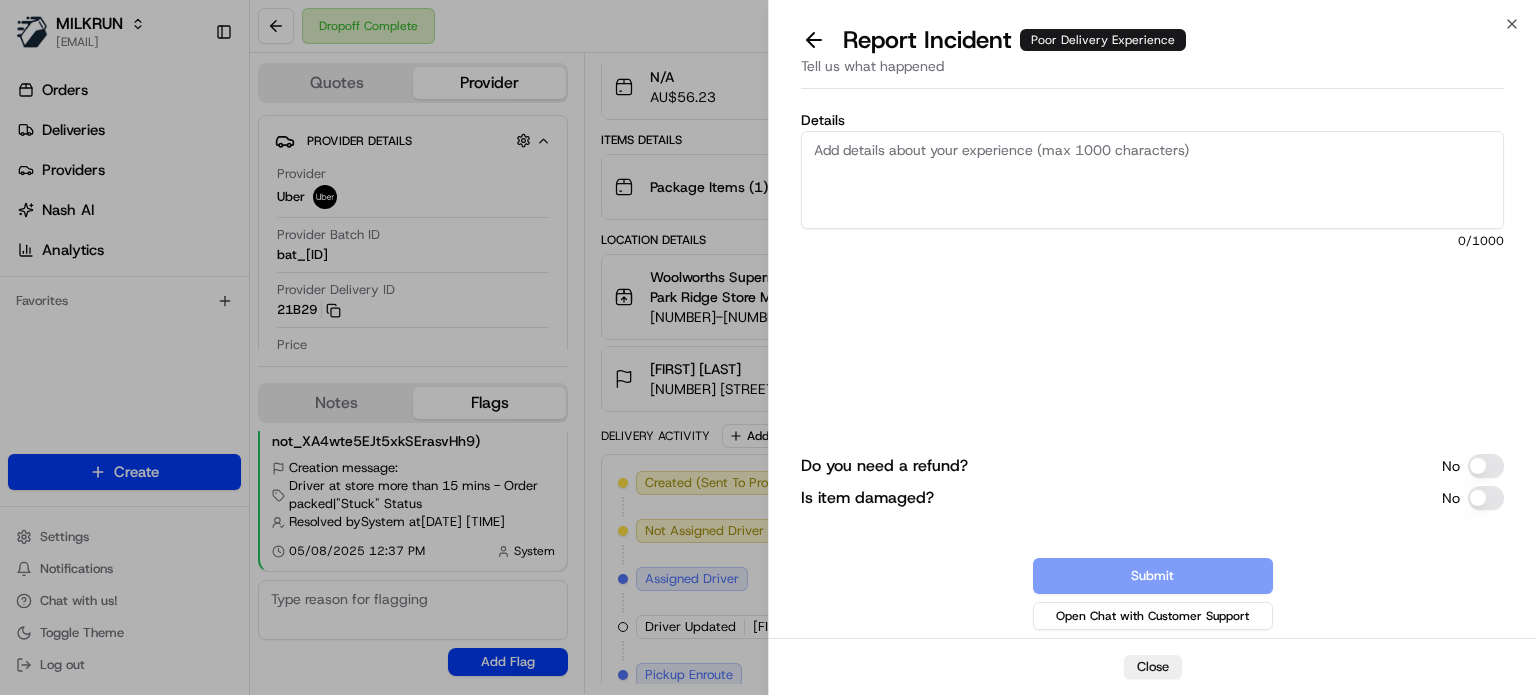click on "Details" at bounding box center [1152, 180] 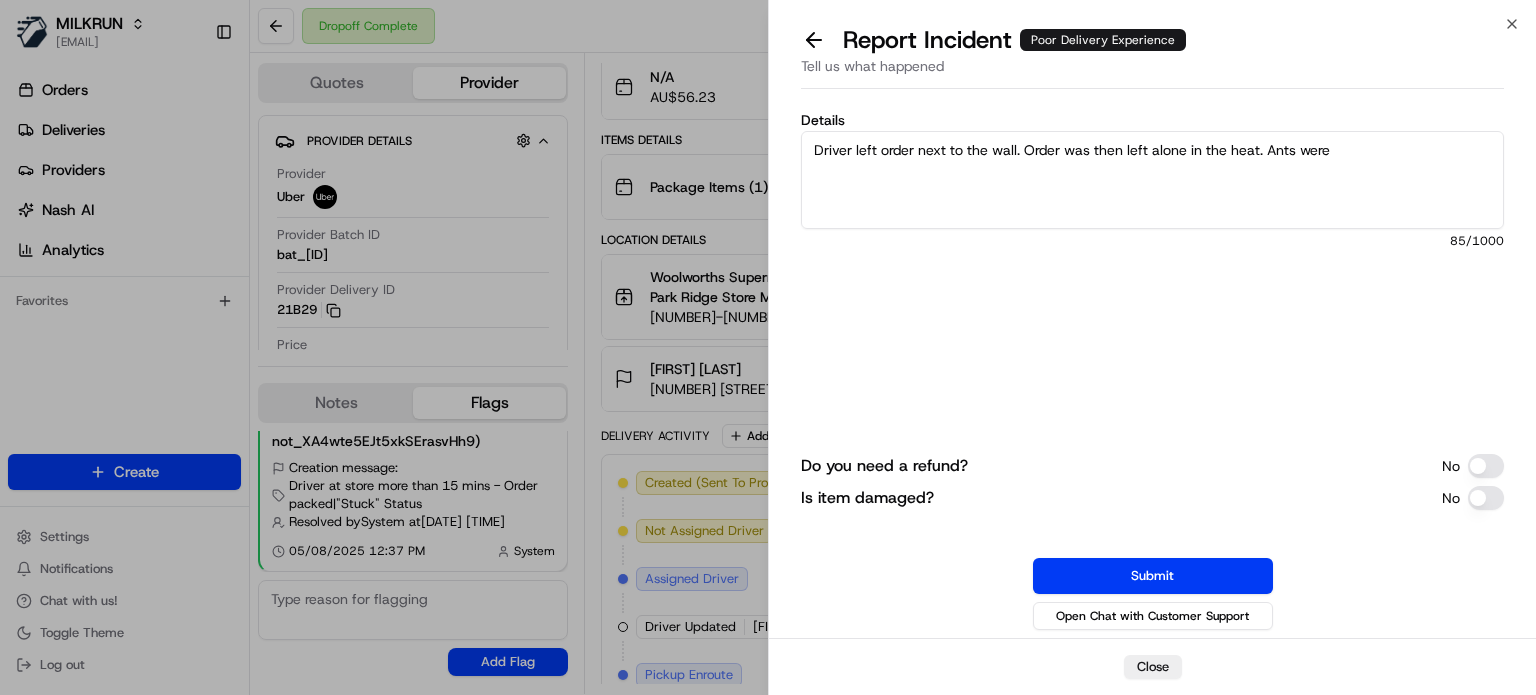 drag, startPoint x: 1350, startPoint y: 163, endPoint x: 1272, endPoint y: 181, distance: 80.04999 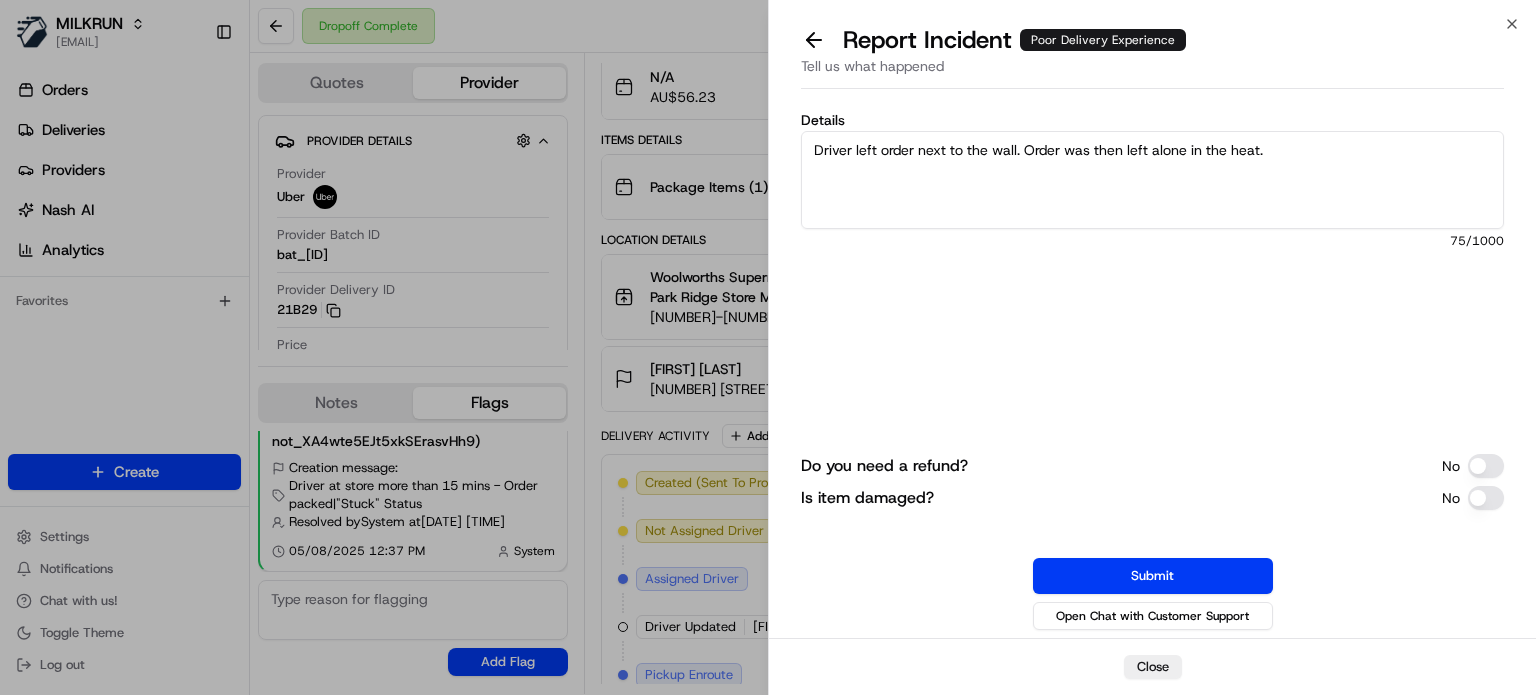 click on "Driver left order next to the wall. Order was then left alone in the heat." at bounding box center [1152, 180] 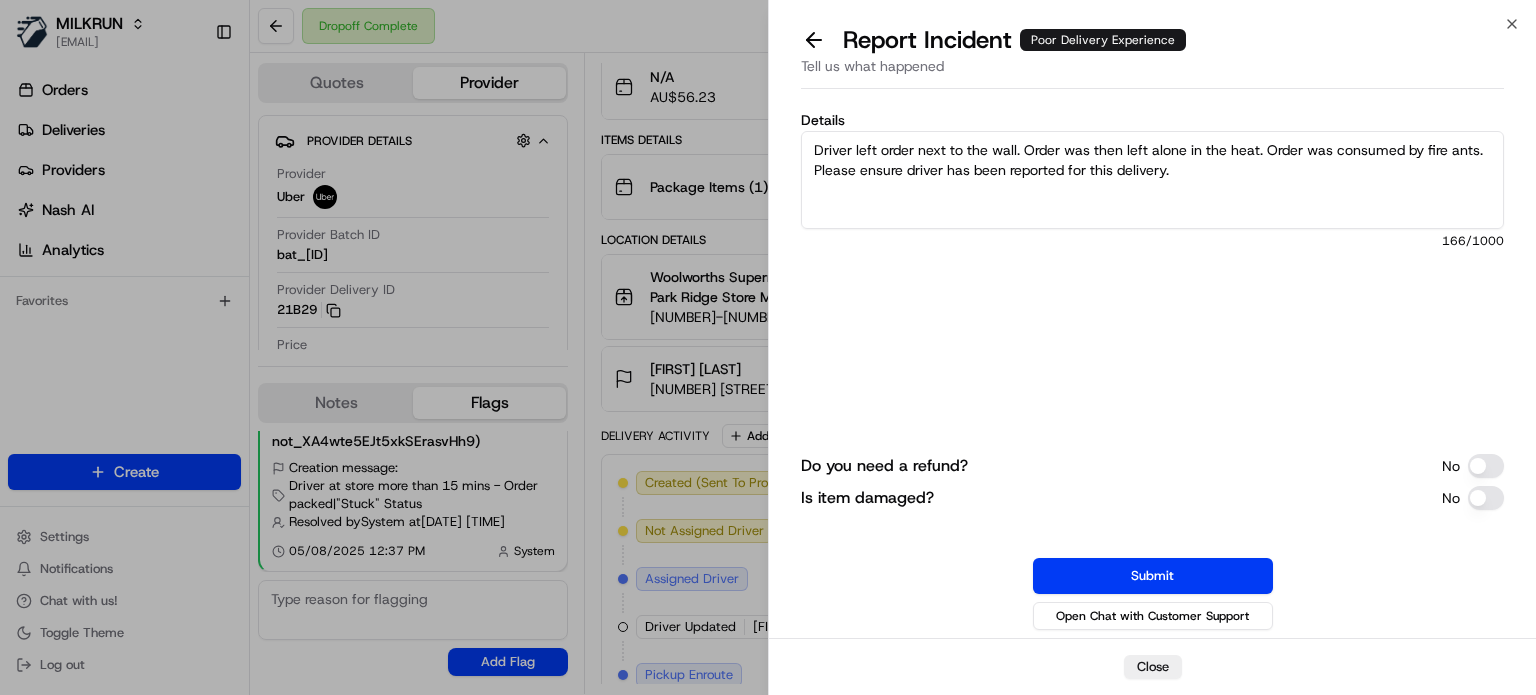 type on "Driver left order next to the wall. Order was then left alone in the heat. Order was consumed by fire ants. Please ensure driver has been reported for this delivery." 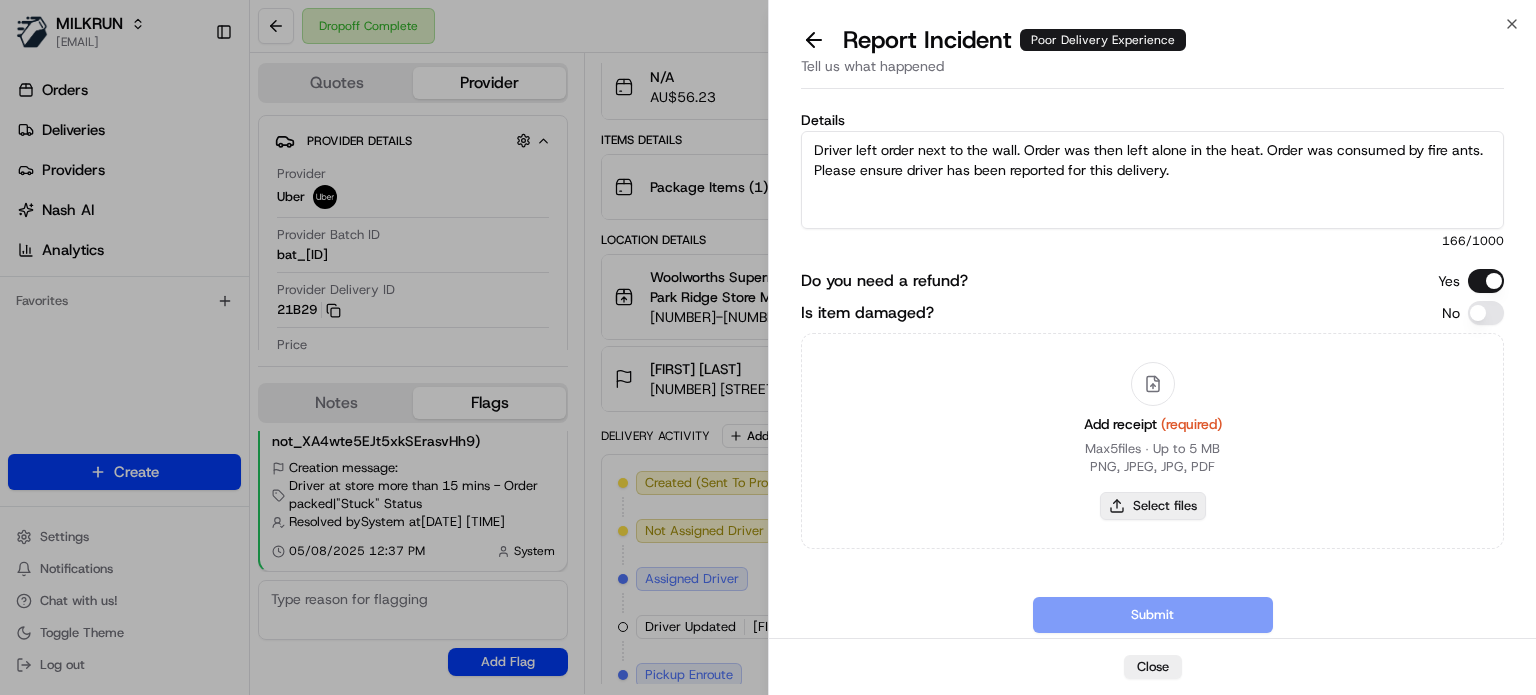 click on "Select files" at bounding box center [1153, 506] 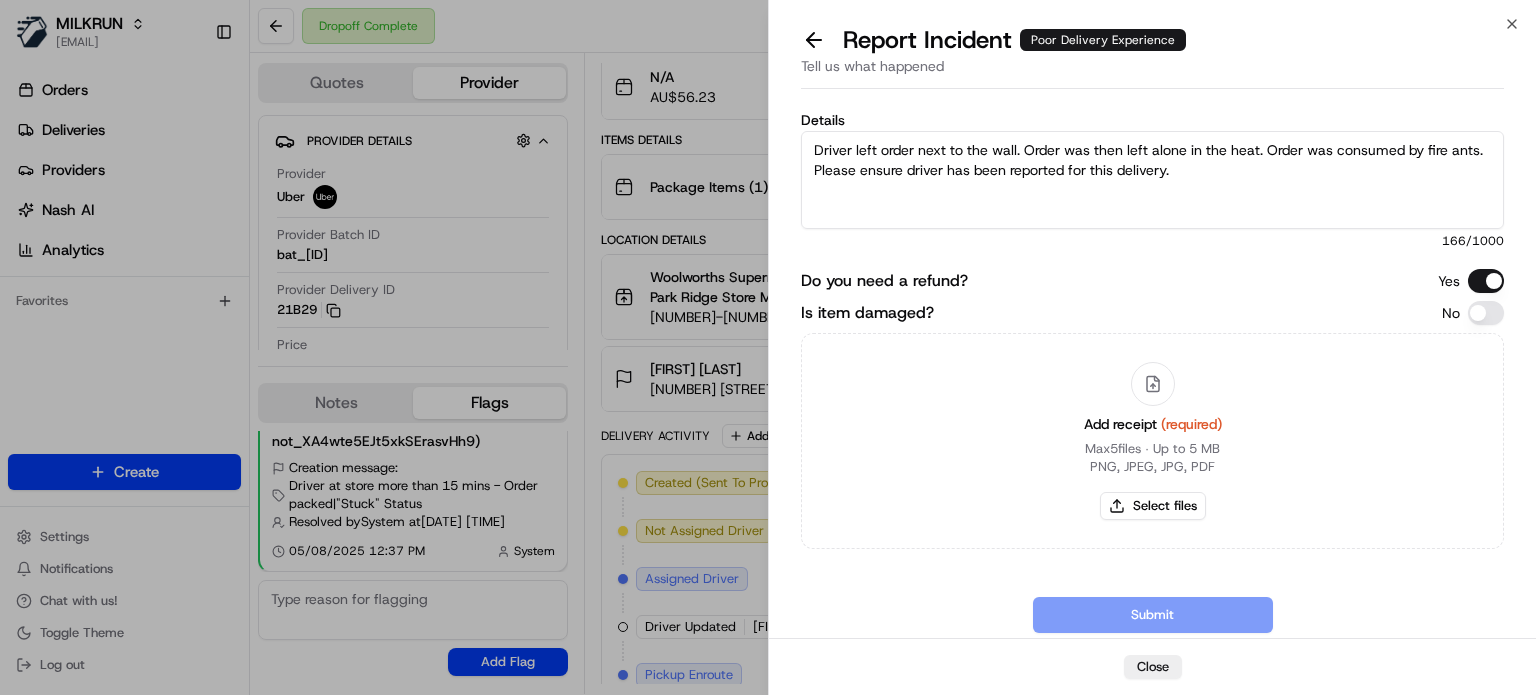 type 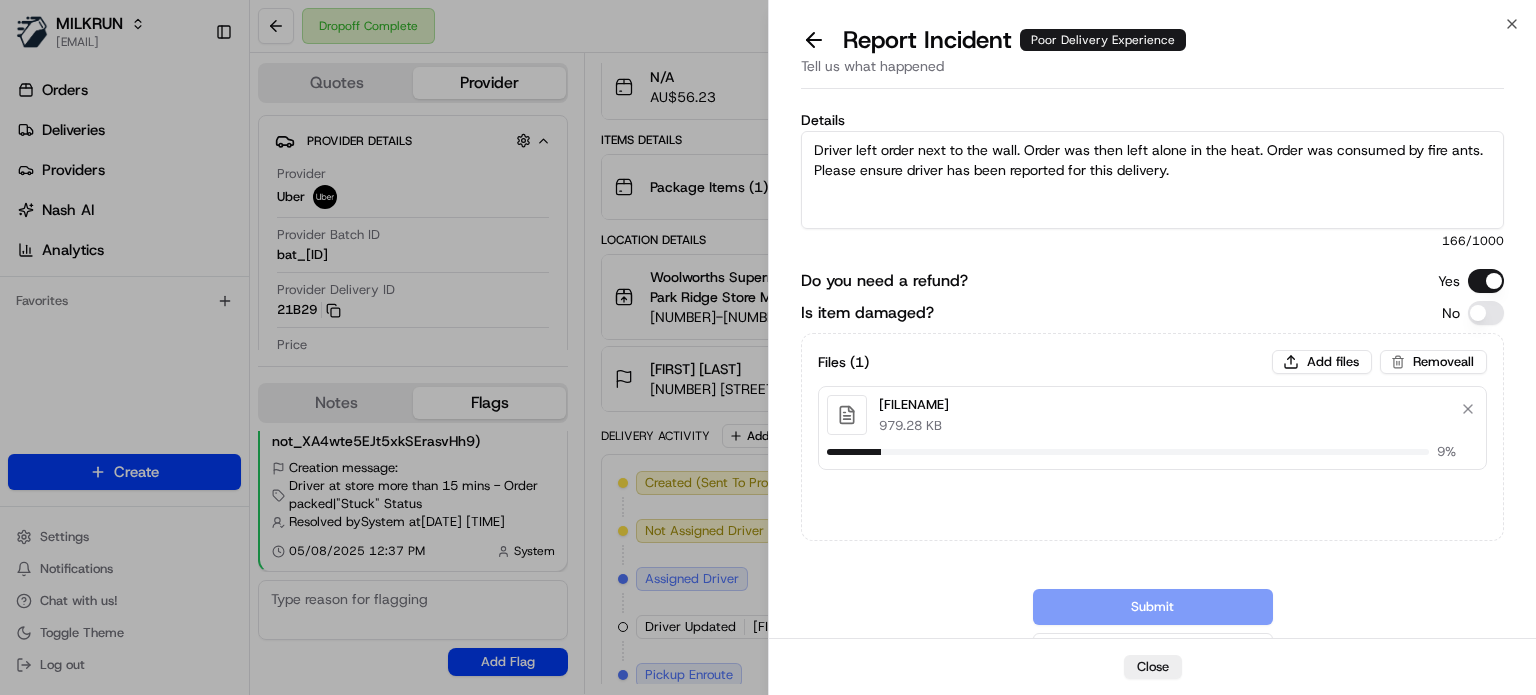click on "Is item damaged?" at bounding box center (1486, 313) 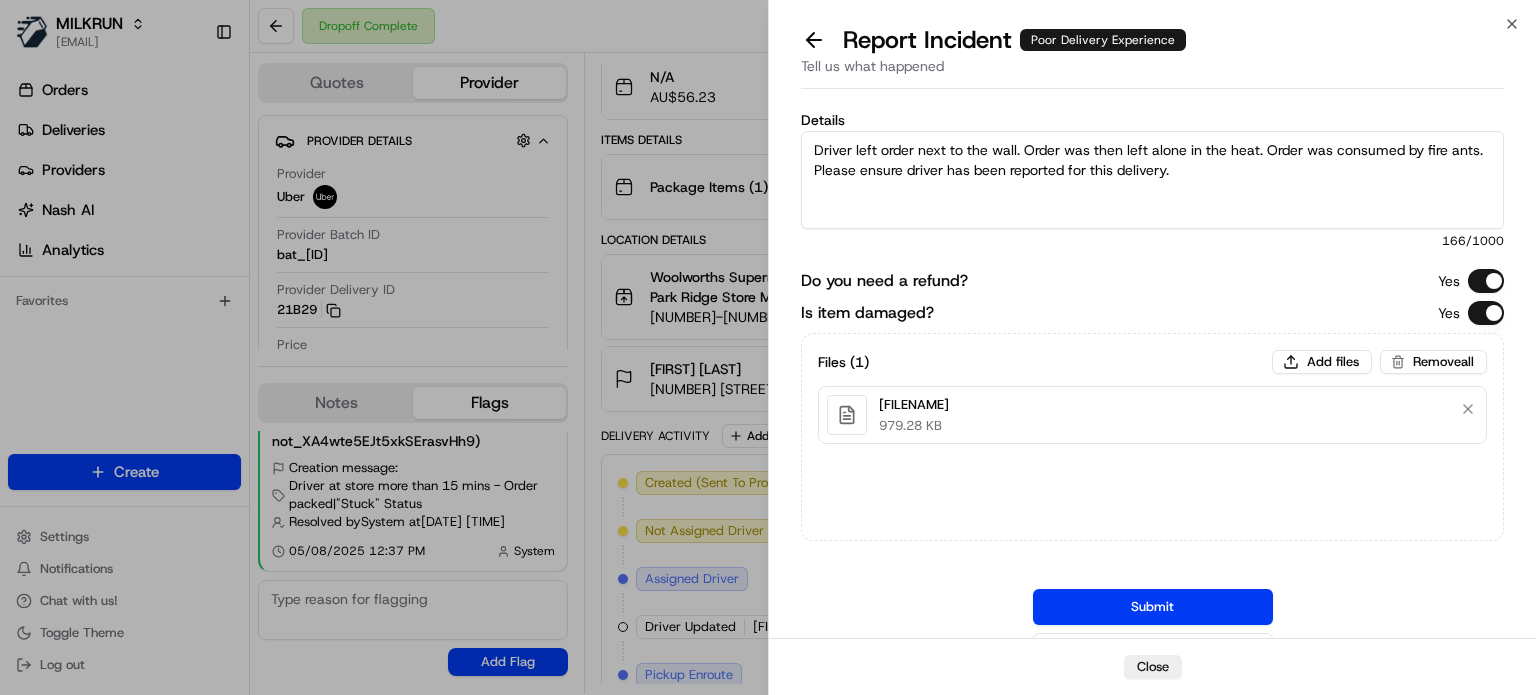click on "Driver left order next to the wall. Order was then left alone in the heat. Order was consumed by fire ants. Please ensure driver has been reported for this delivery." at bounding box center [1152, 180] 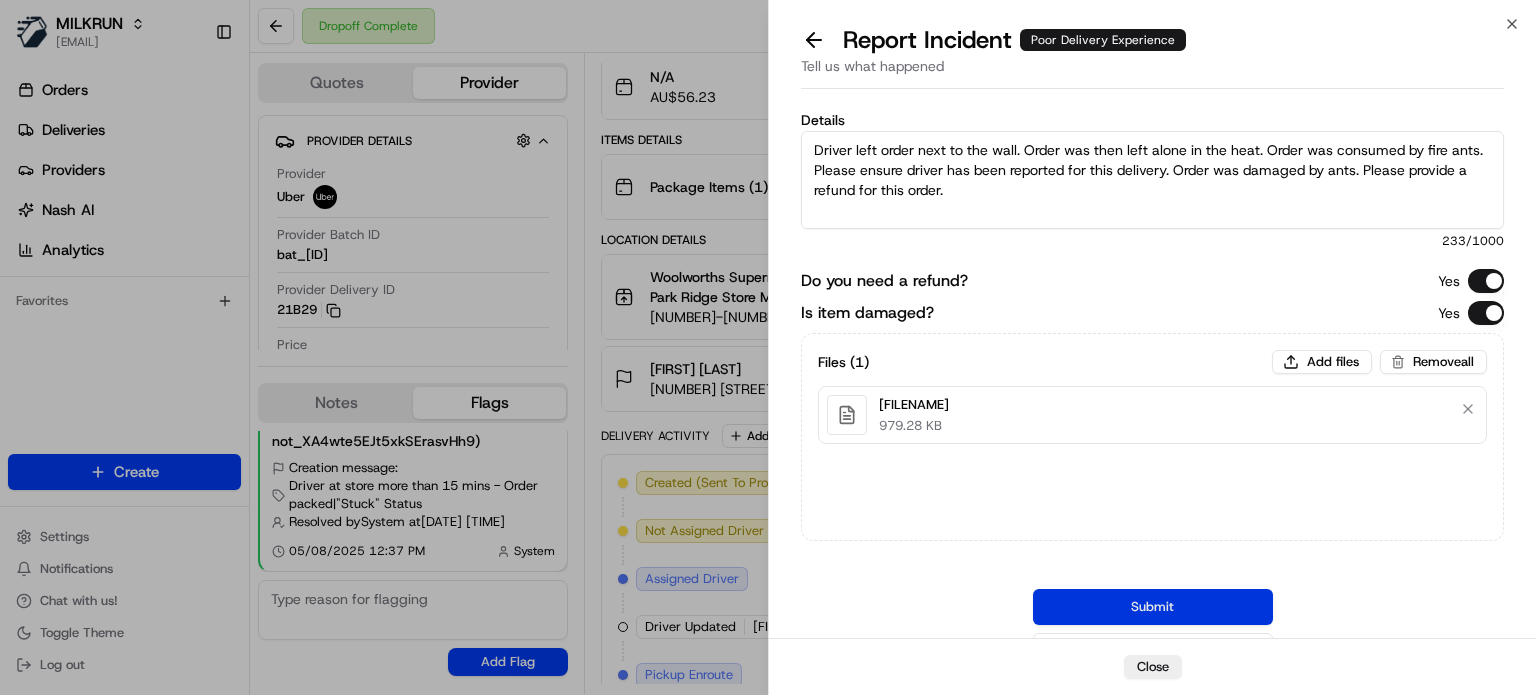 type on "Driver left order next to the wall. Order was then left alone in the heat. Order was consumed by fire ants. Please ensure driver has been reported for this delivery. Order was damaged by ants. Please provide a refund for this order." 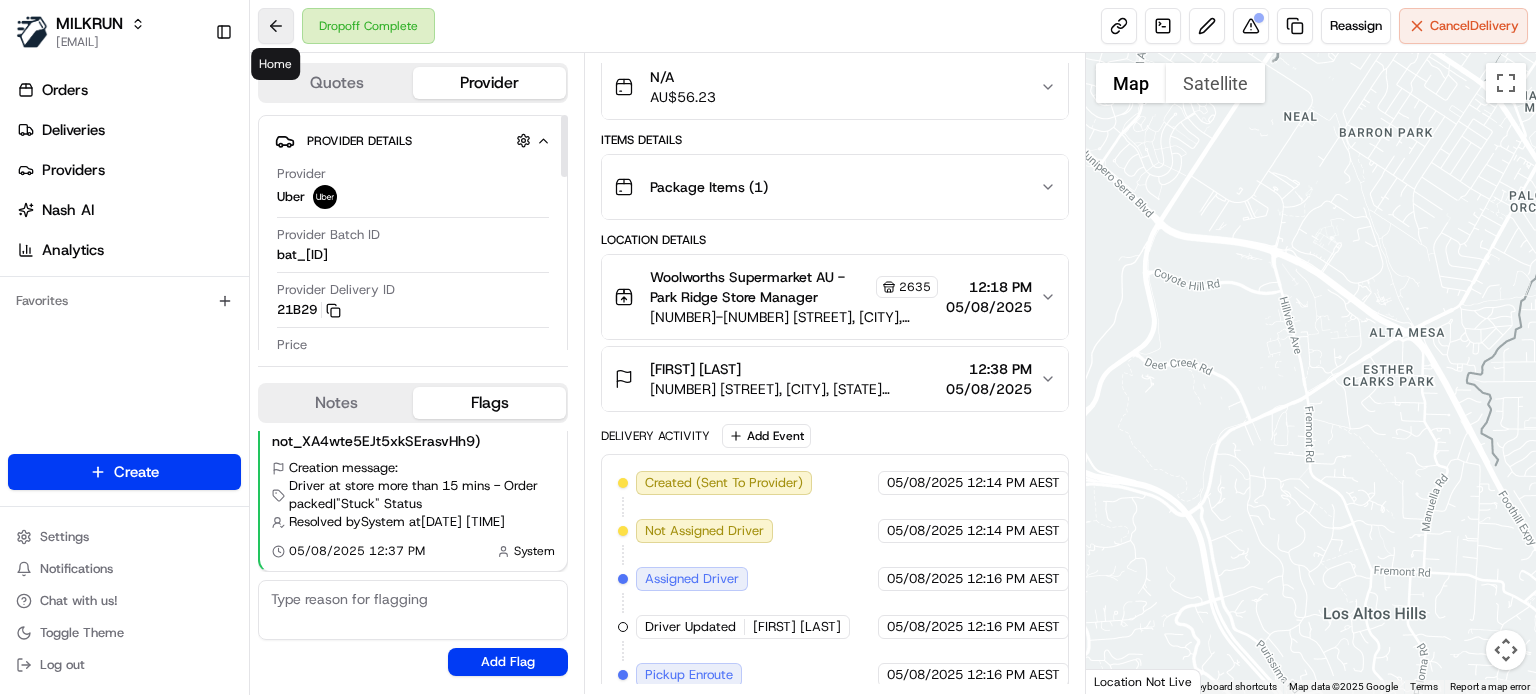 click at bounding box center (276, 26) 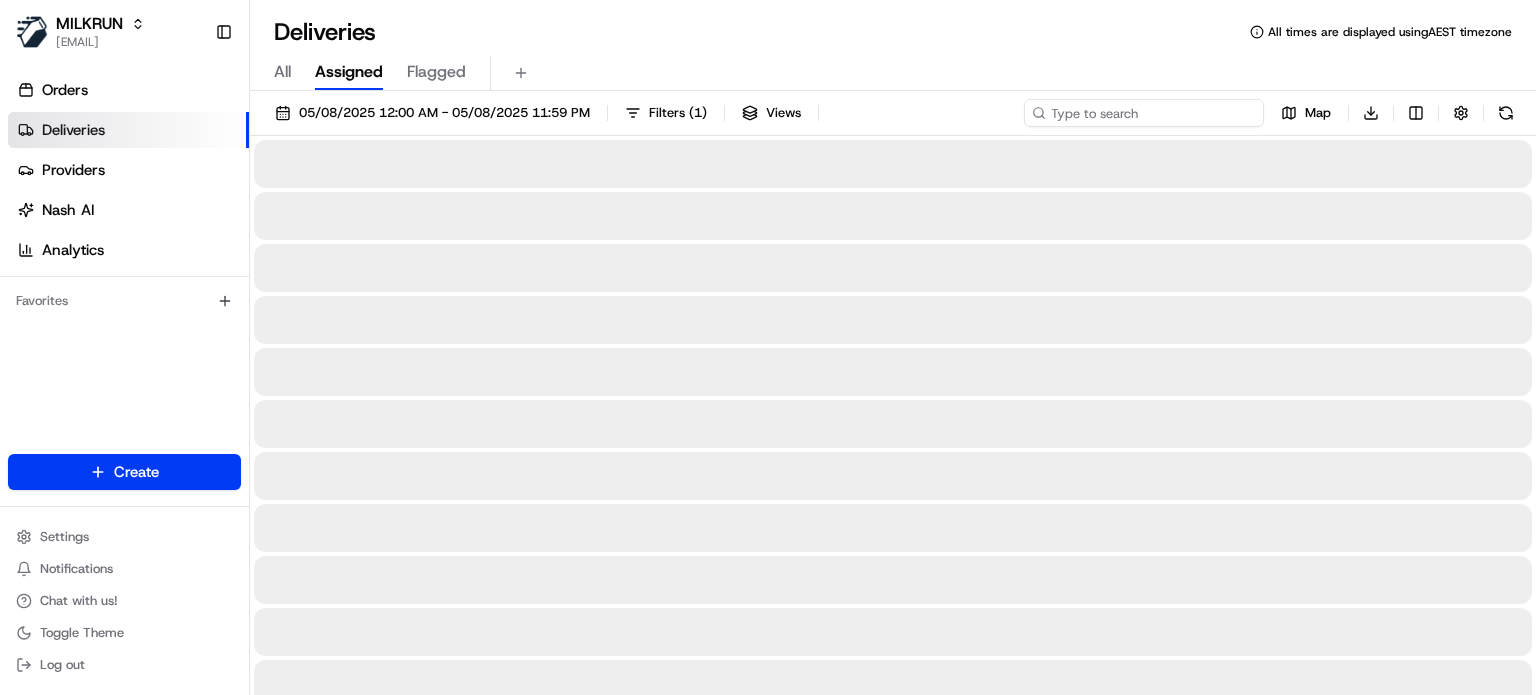 click at bounding box center (1144, 113) 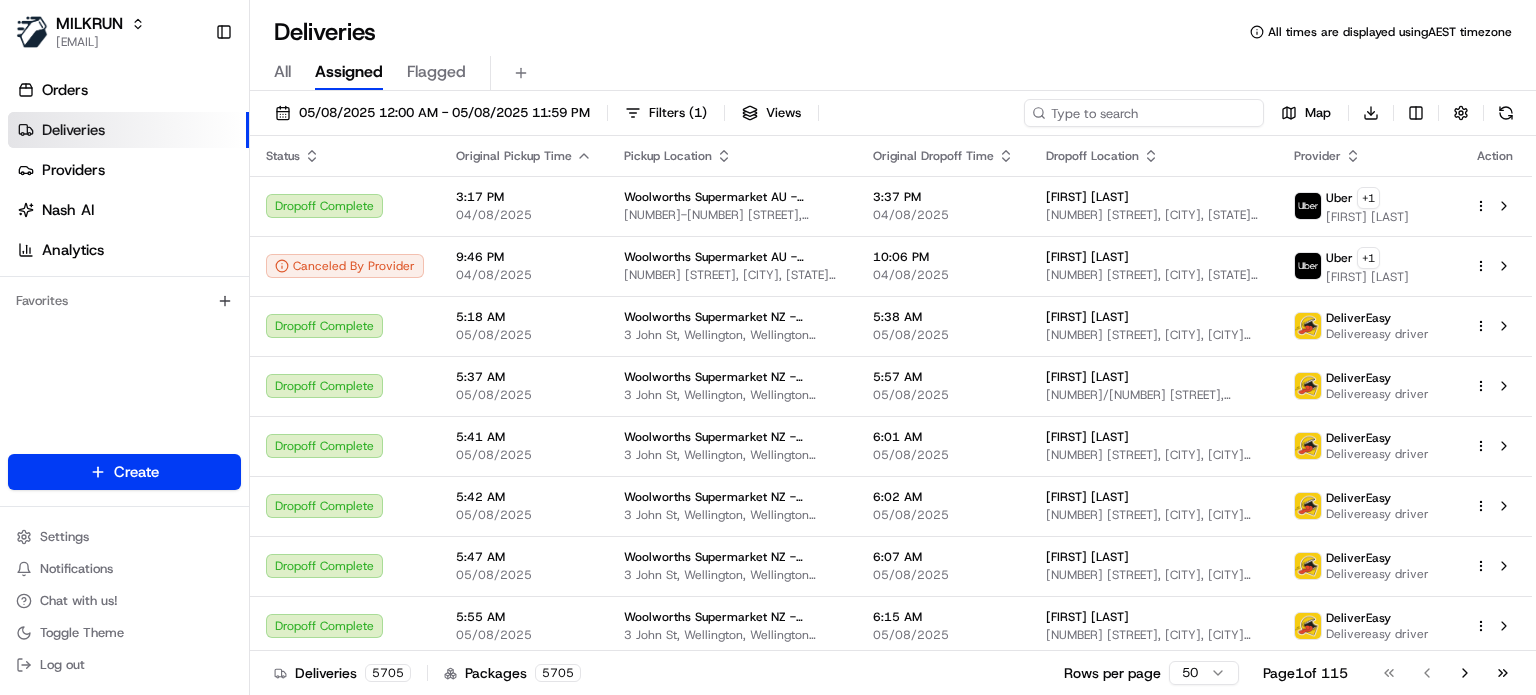 paste on "[FIRST] [LAST]" 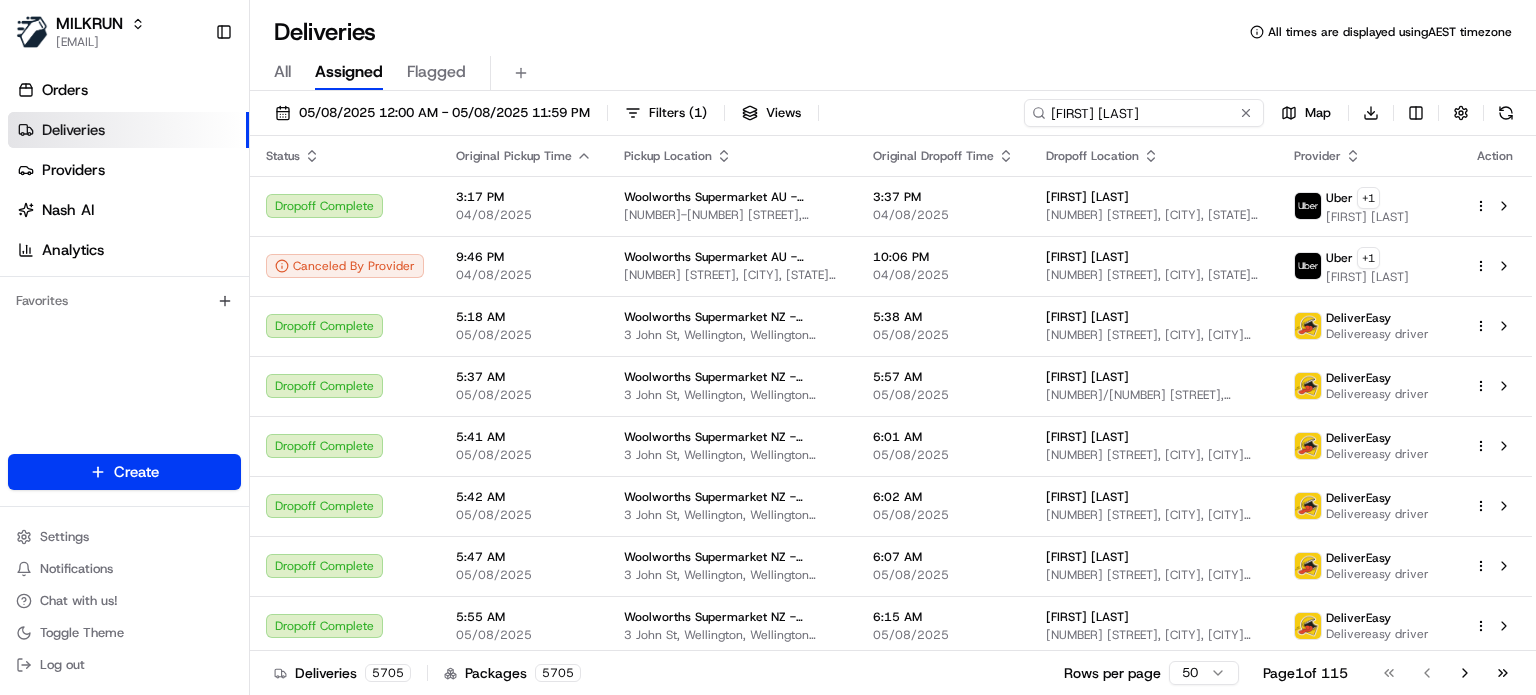 type on "[FIRST] [LAST]" 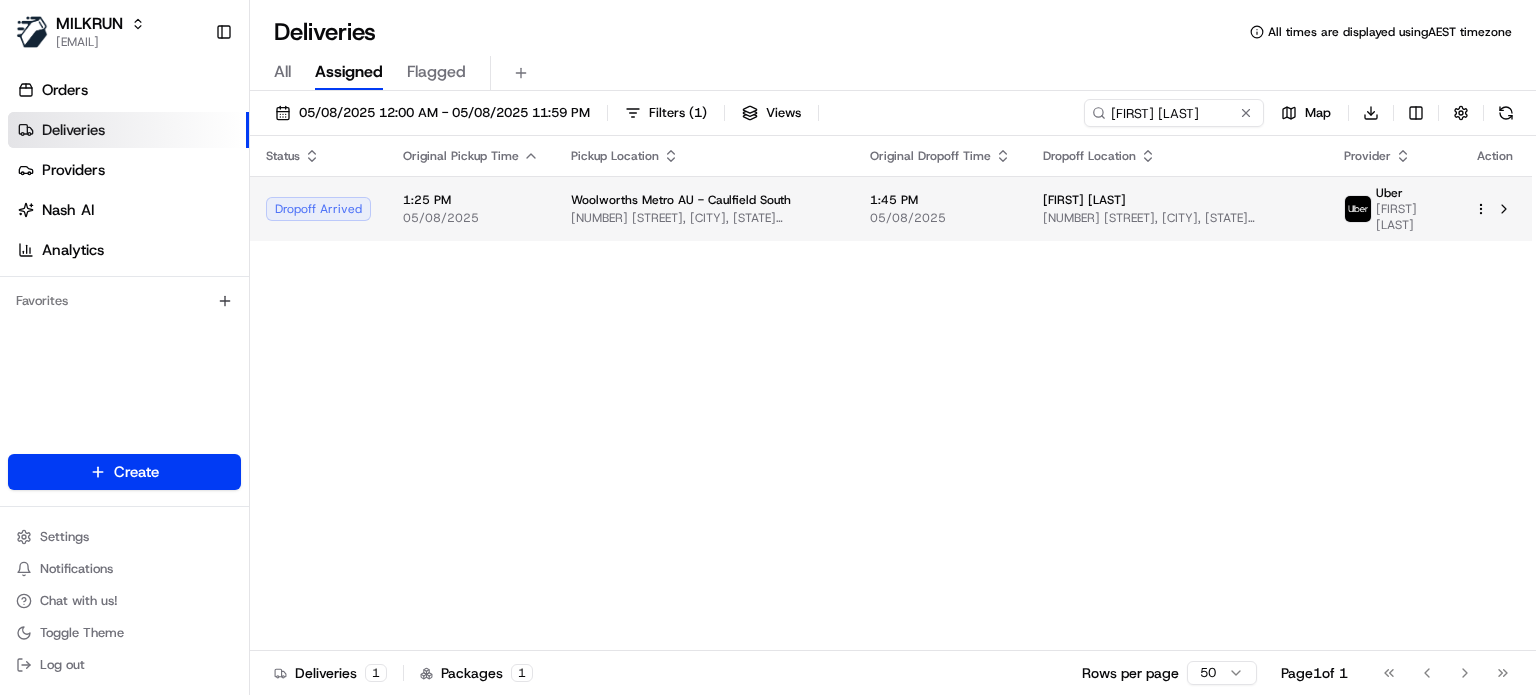 click on "[TIME] [DATE]" at bounding box center [940, 208] 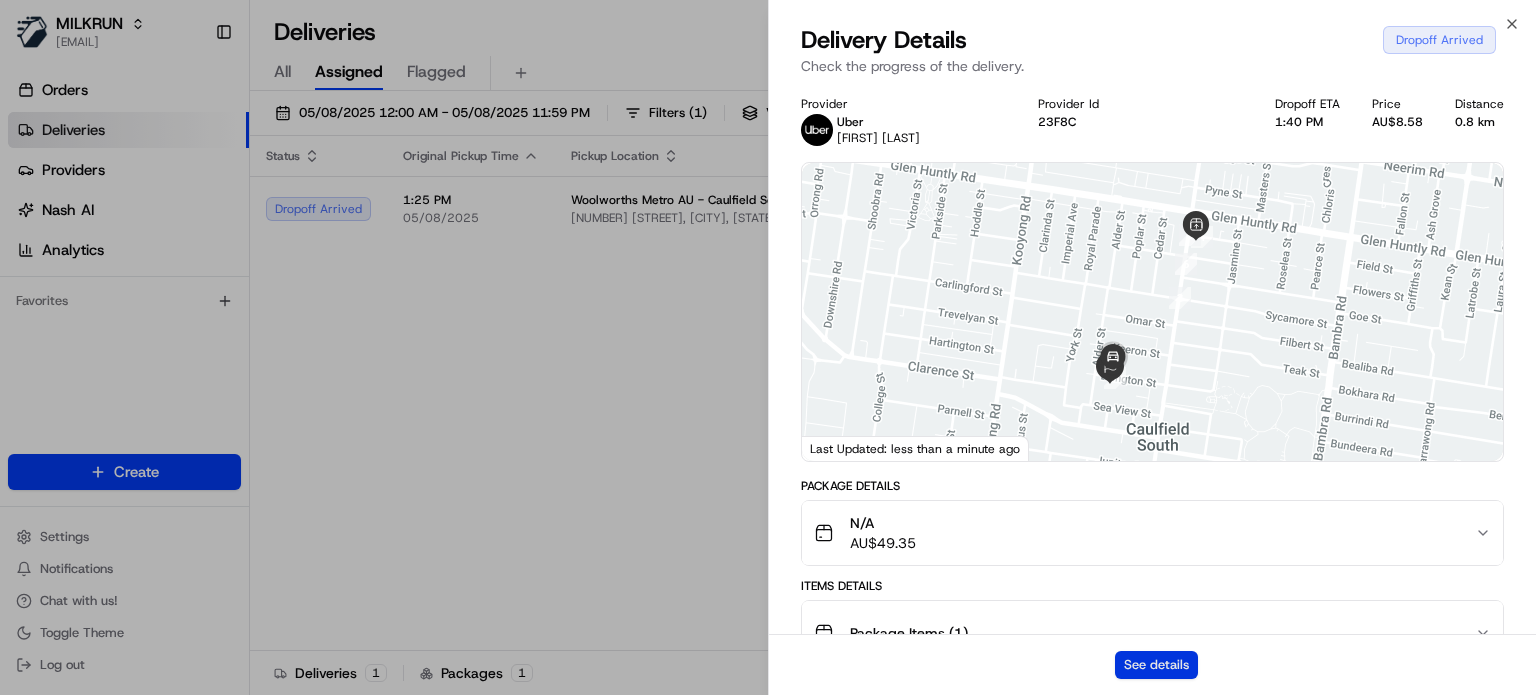 click on "See details" at bounding box center (1156, 665) 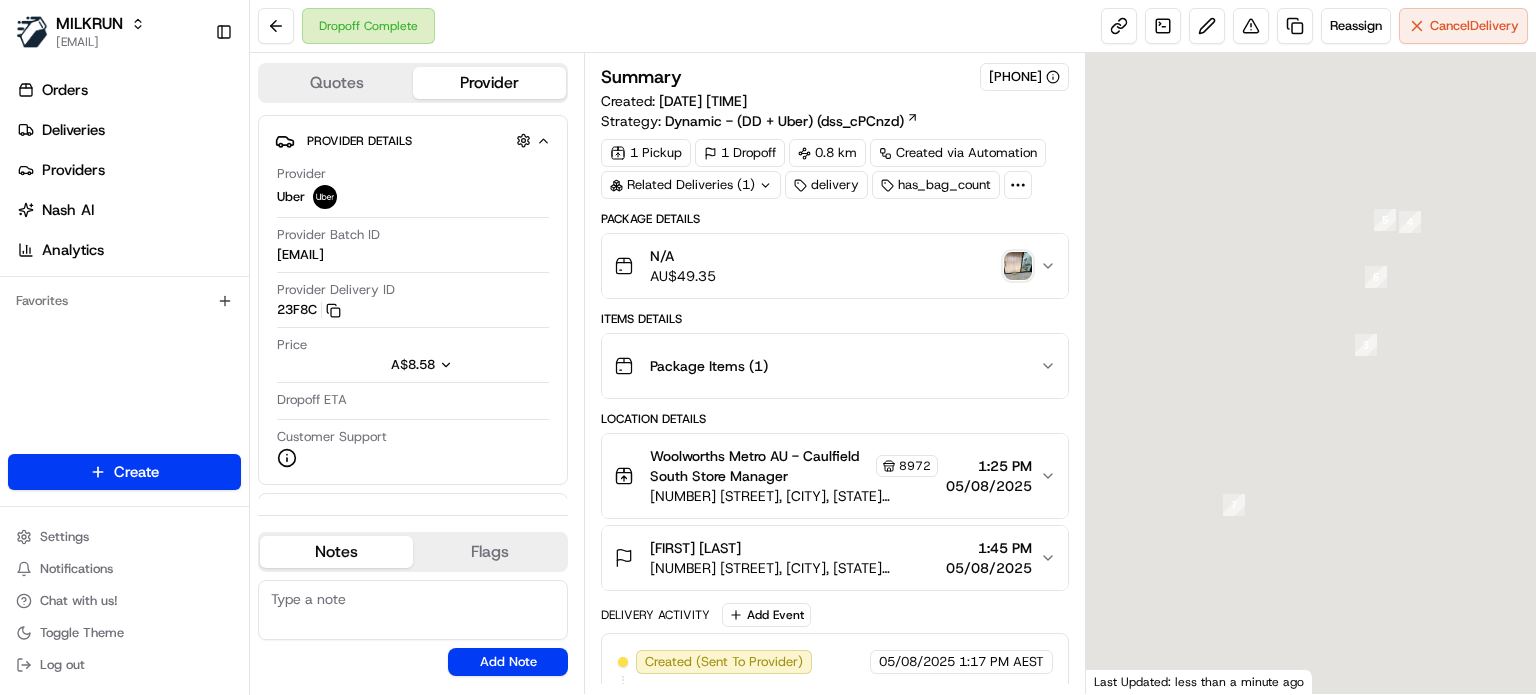 scroll, scrollTop: 0, scrollLeft: 0, axis: both 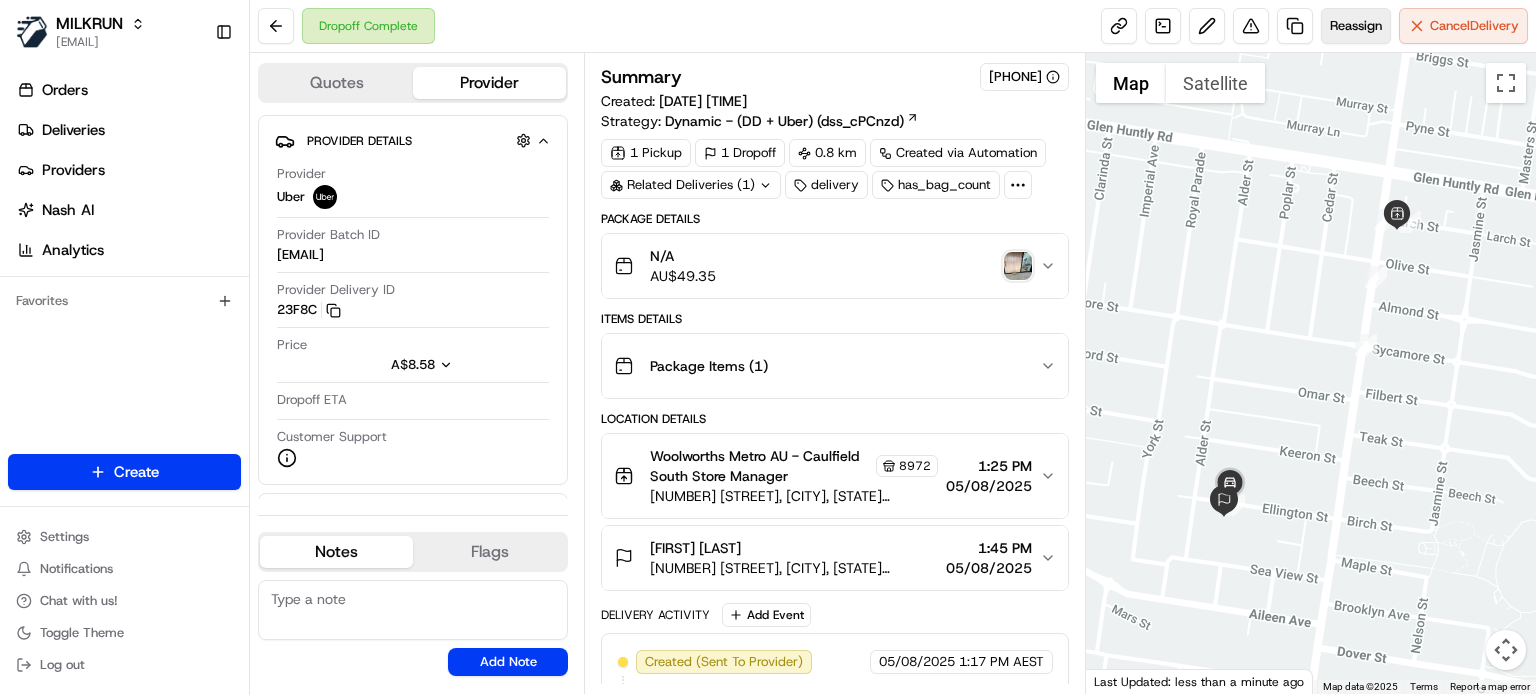click on "Reassign" at bounding box center [1356, 26] 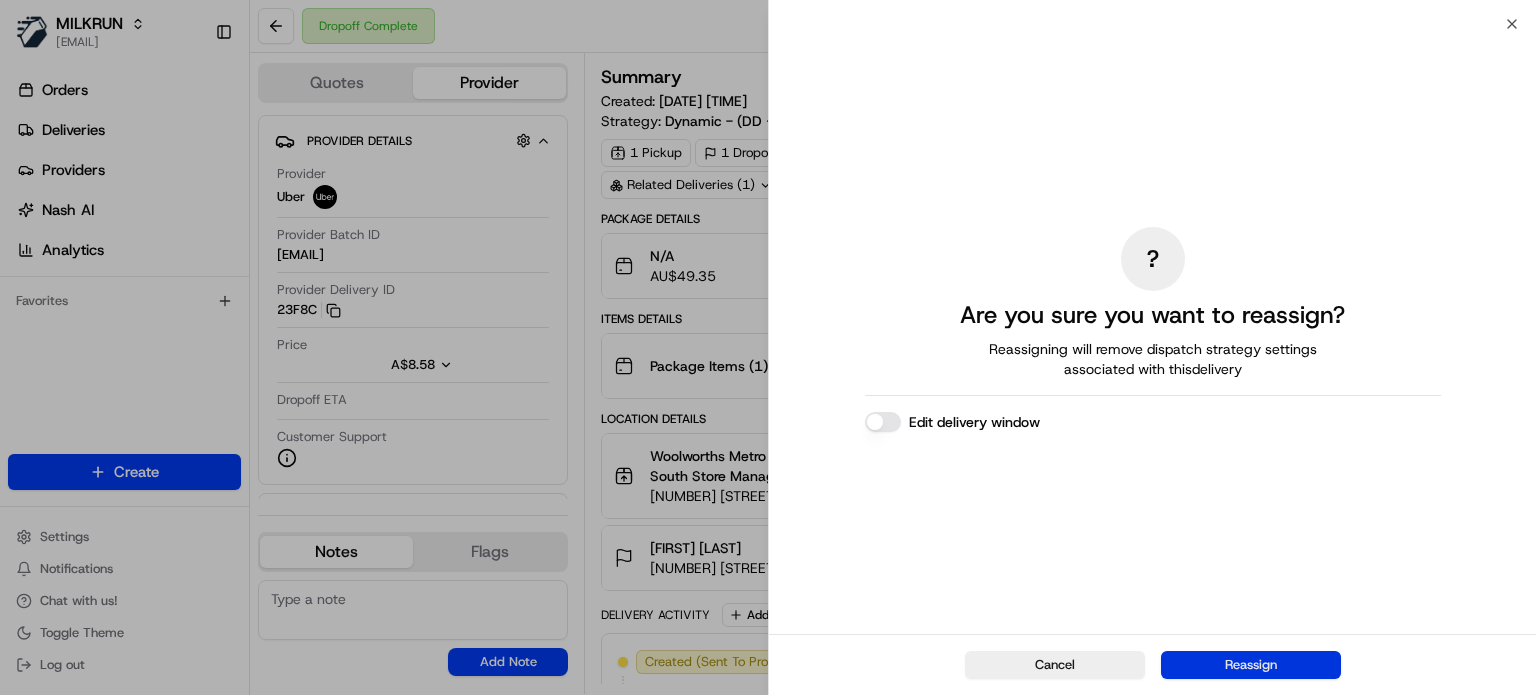 click on "Reassign" at bounding box center [1251, 665] 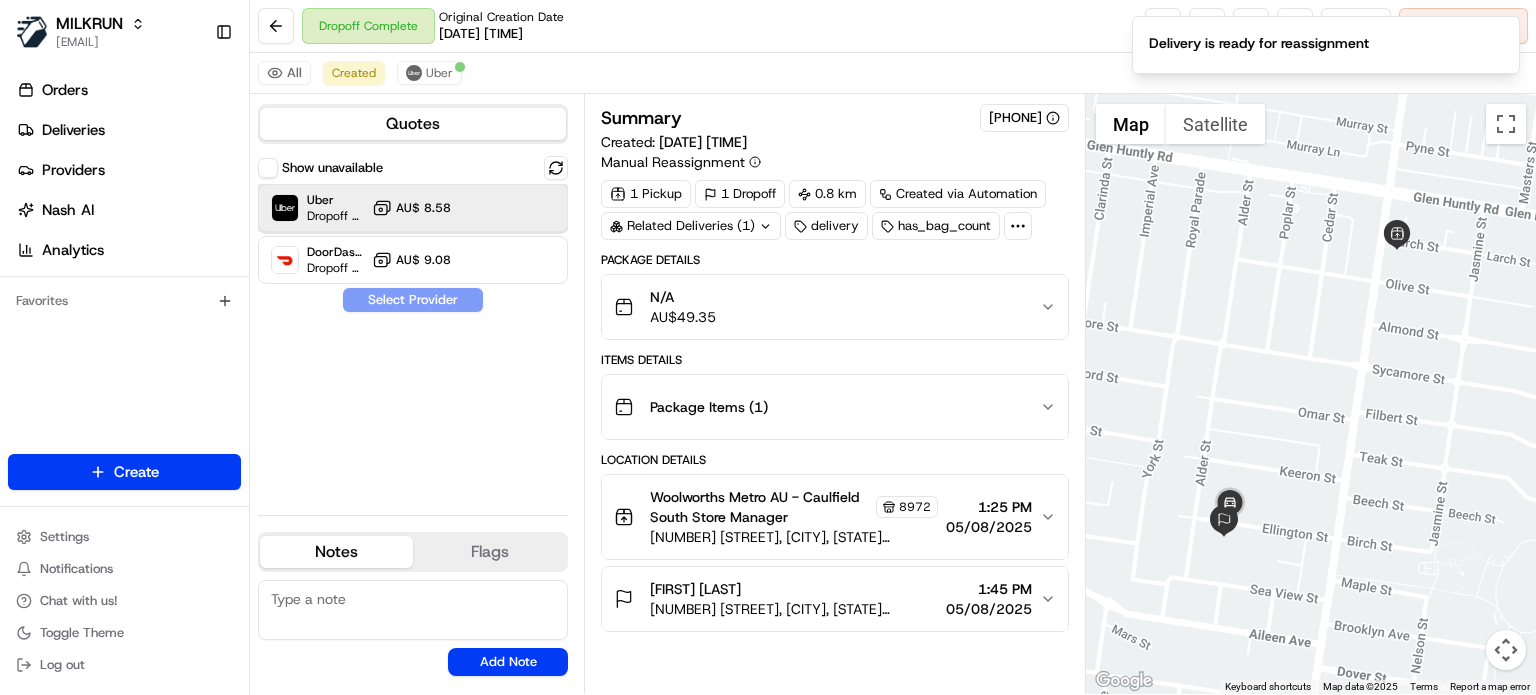click on "Uber Dropoff ETA   20 minutes AU$   8.58" at bounding box center [413, 208] 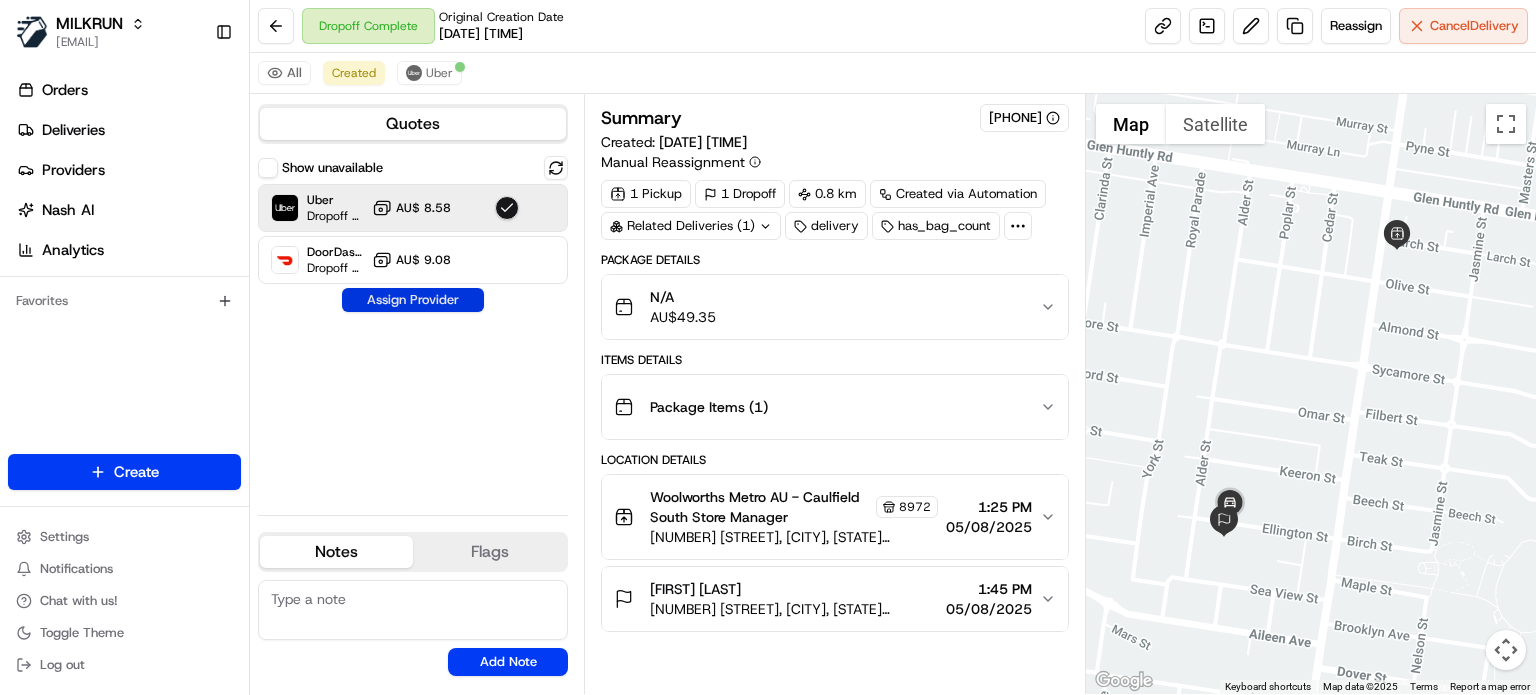 click on "Assign Provider" at bounding box center [413, 300] 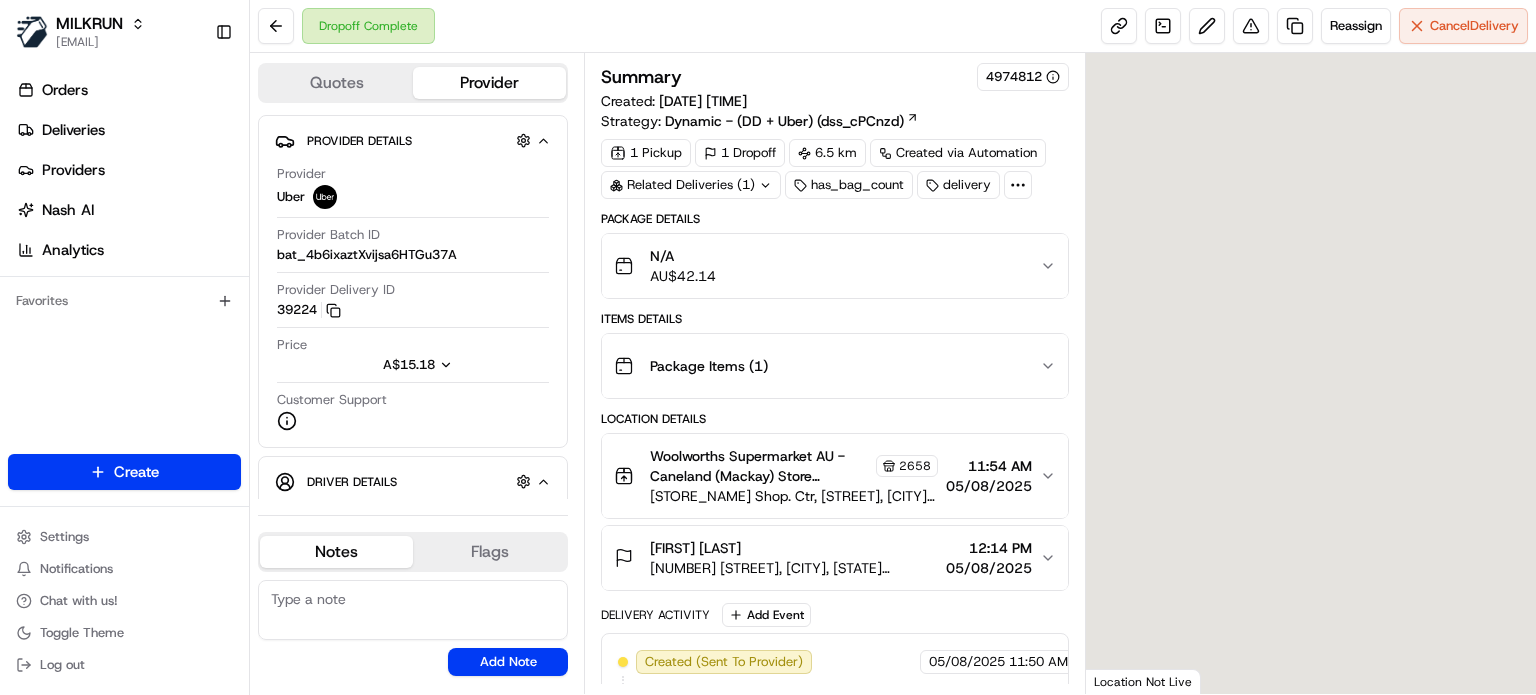 scroll, scrollTop: 0, scrollLeft: 0, axis: both 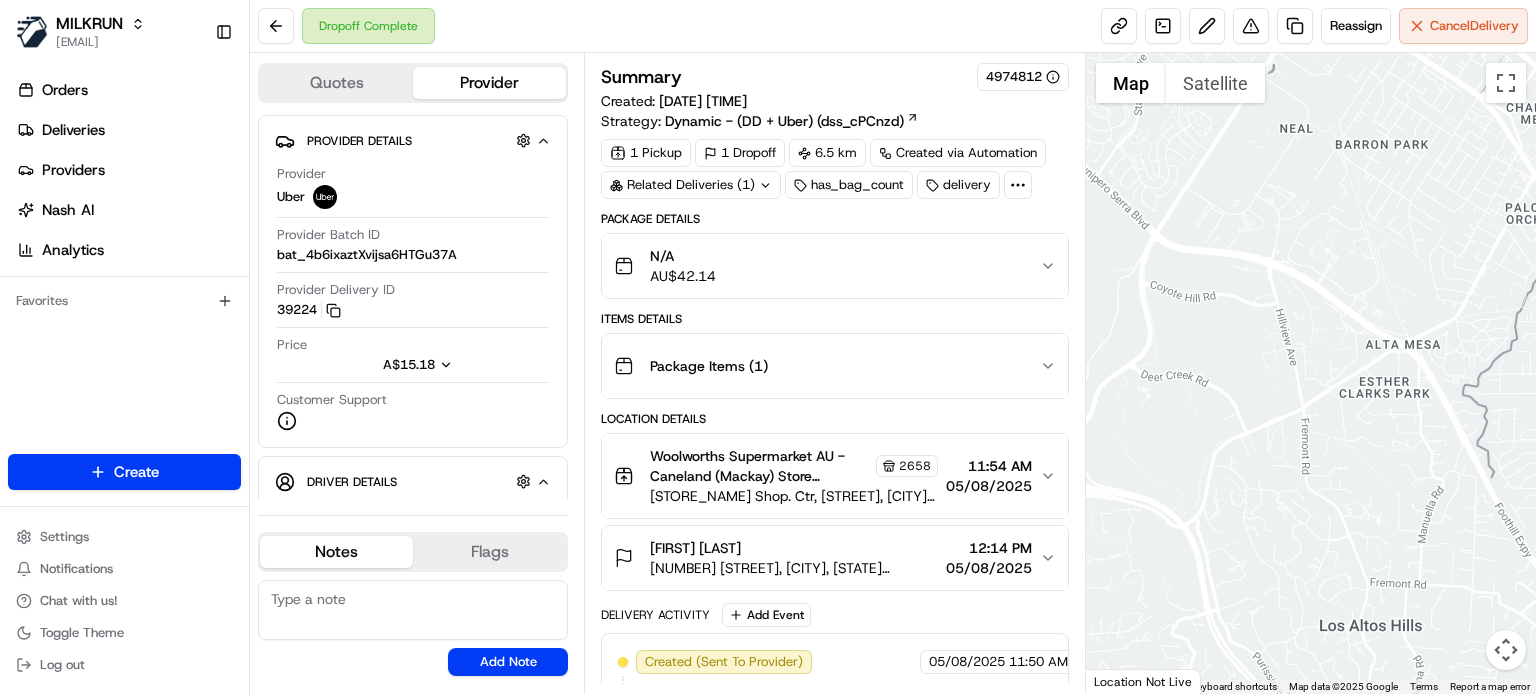drag, startPoint x: 1328, startPoint y: 485, endPoint x: 1322, endPoint y: 503, distance: 18.973665 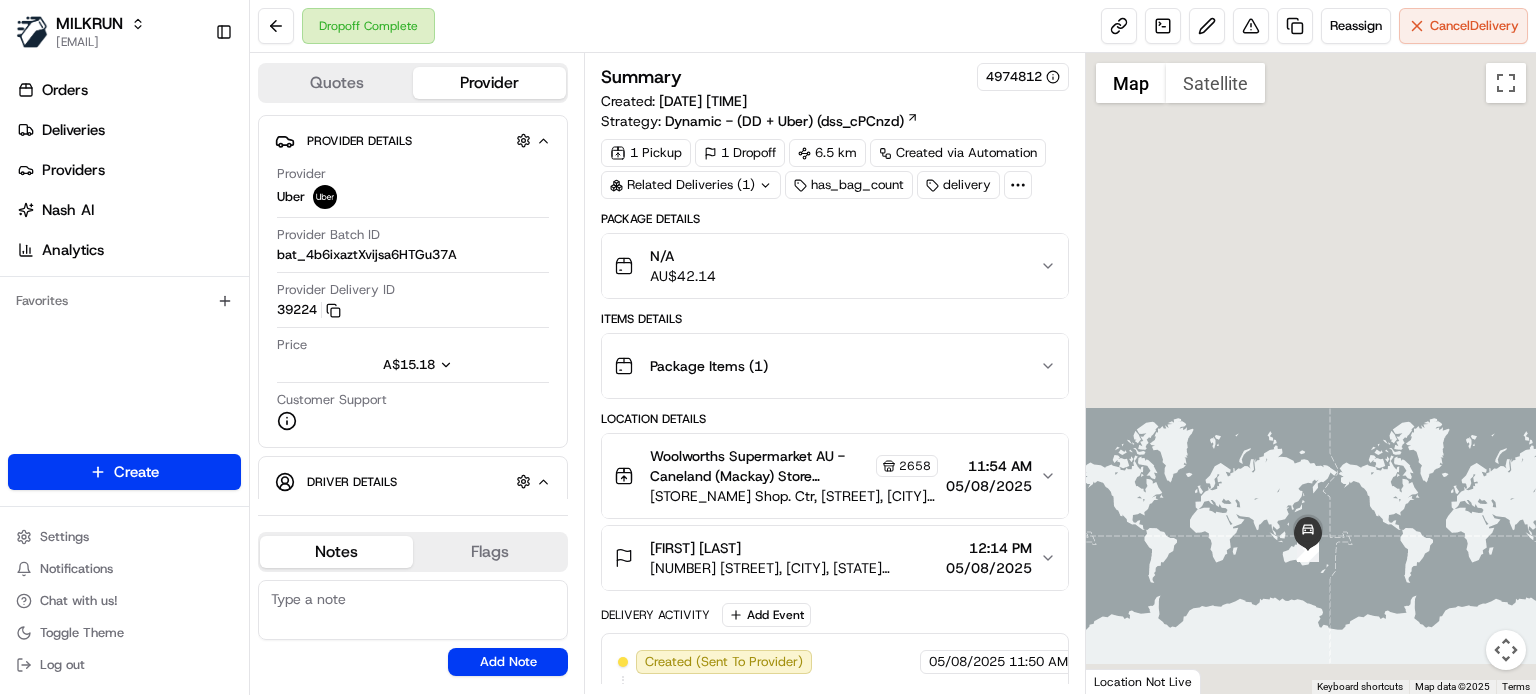 drag, startPoint x: 1255, startPoint y: 563, endPoint x: 1306, endPoint y: 567, distance: 51.156624 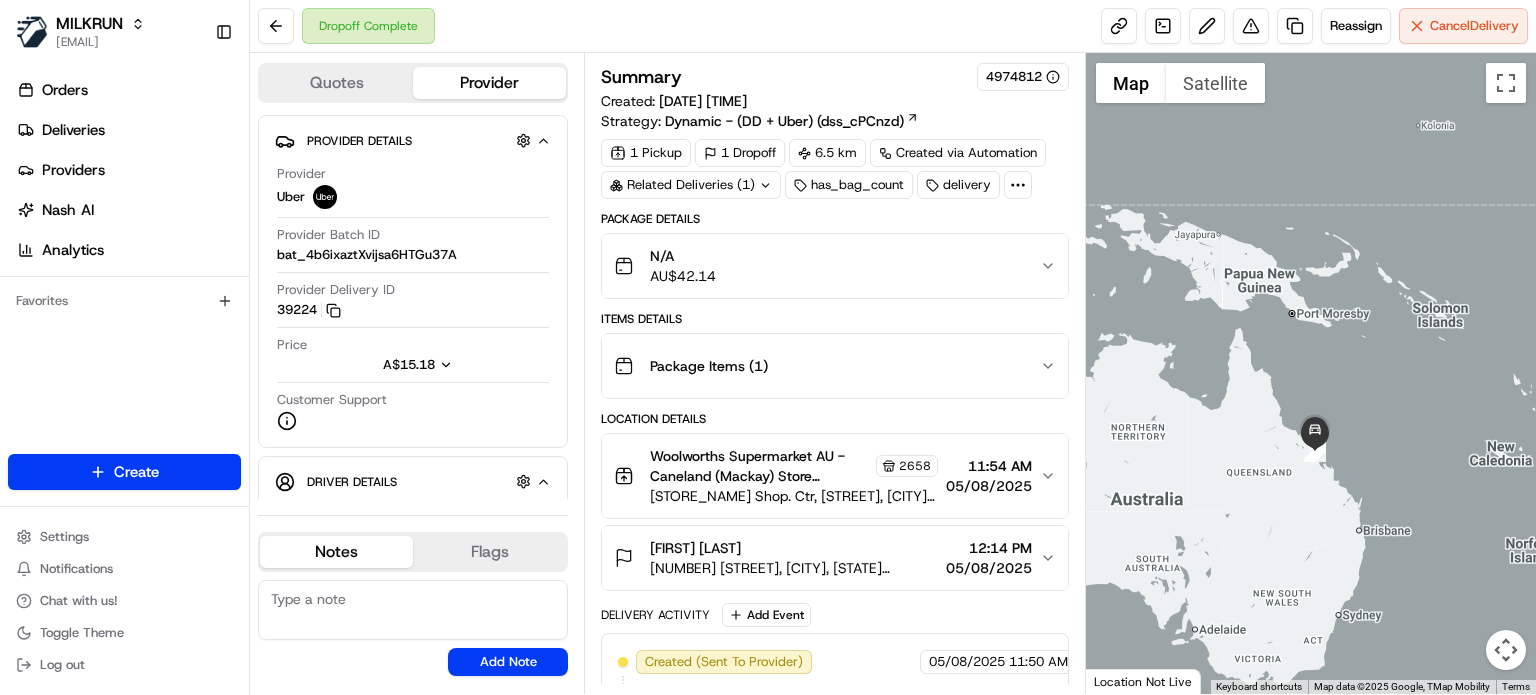 drag, startPoint x: 1351, startPoint y: 543, endPoint x: 1354, endPoint y: 411, distance: 132.03409 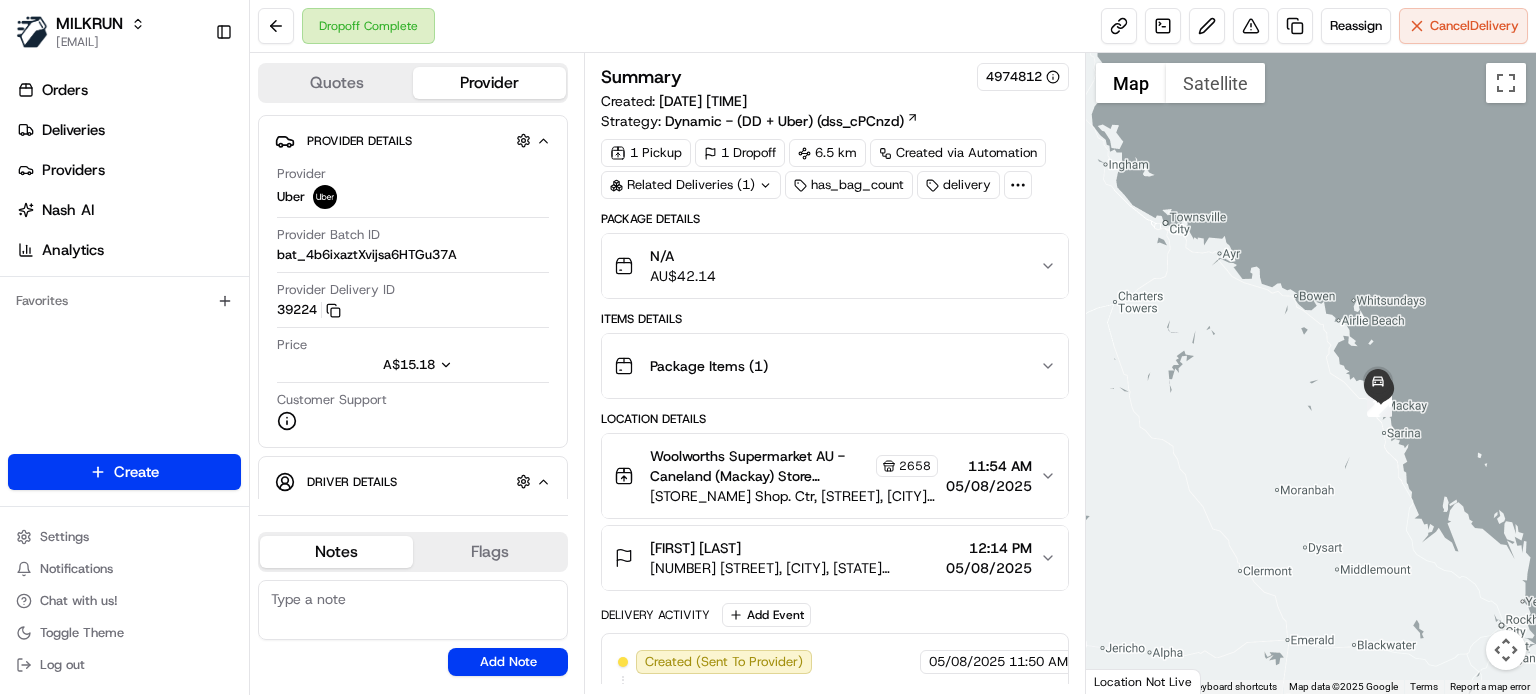 drag, startPoint x: 1376, startPoint y: 474, endPoint x: 1365, endPoint y: 263, distance: 211.28653 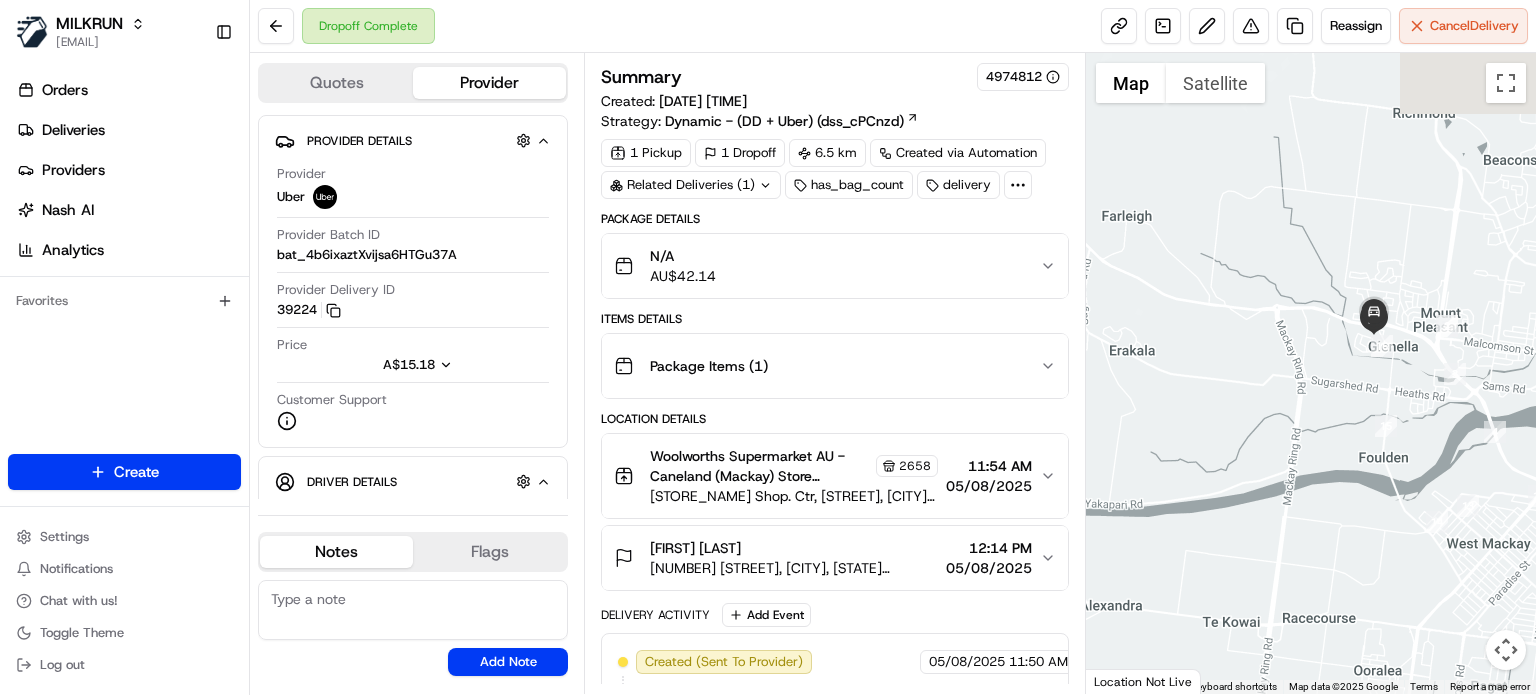 drag, startPoint x: 1418, startPoint y: 247, endPoint x: 1336, endPoint y: 520, distance: 285.04913 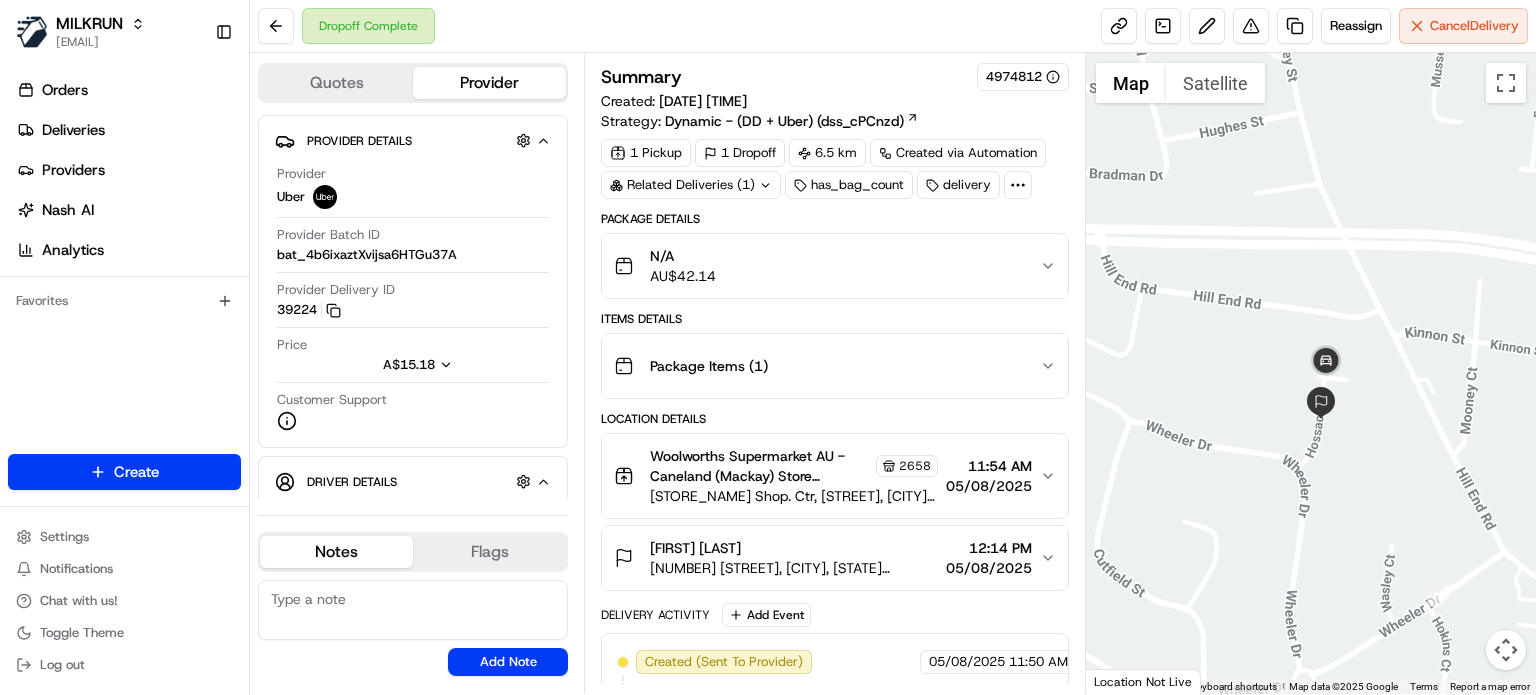 drag, startPoint x: 1208, startPoint y: 372, endPoint x: 1496, endPoint y: 396, distance: 288.99826 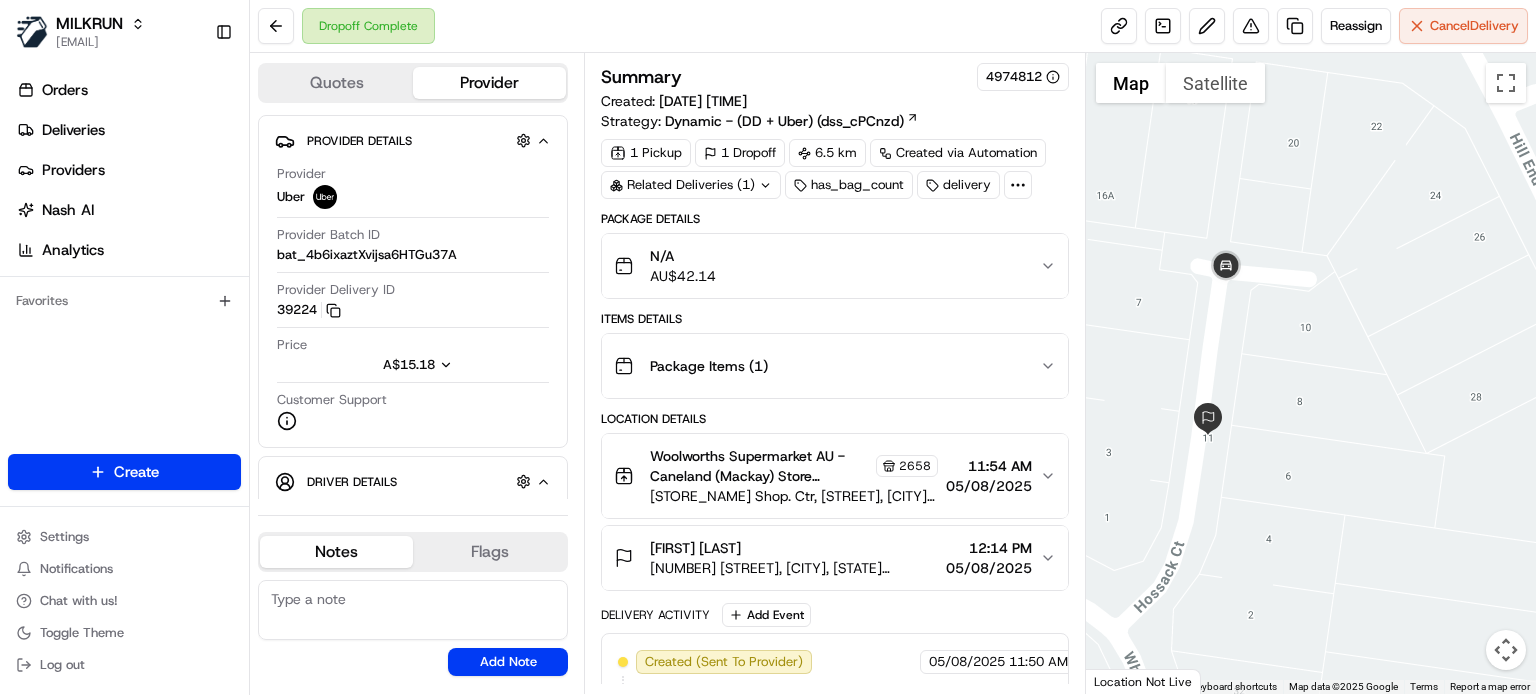 drag, startPoint x: 1228, startPoint y: 425, endPoint x: 1301, endPoint y: 375, distance: 88.481636 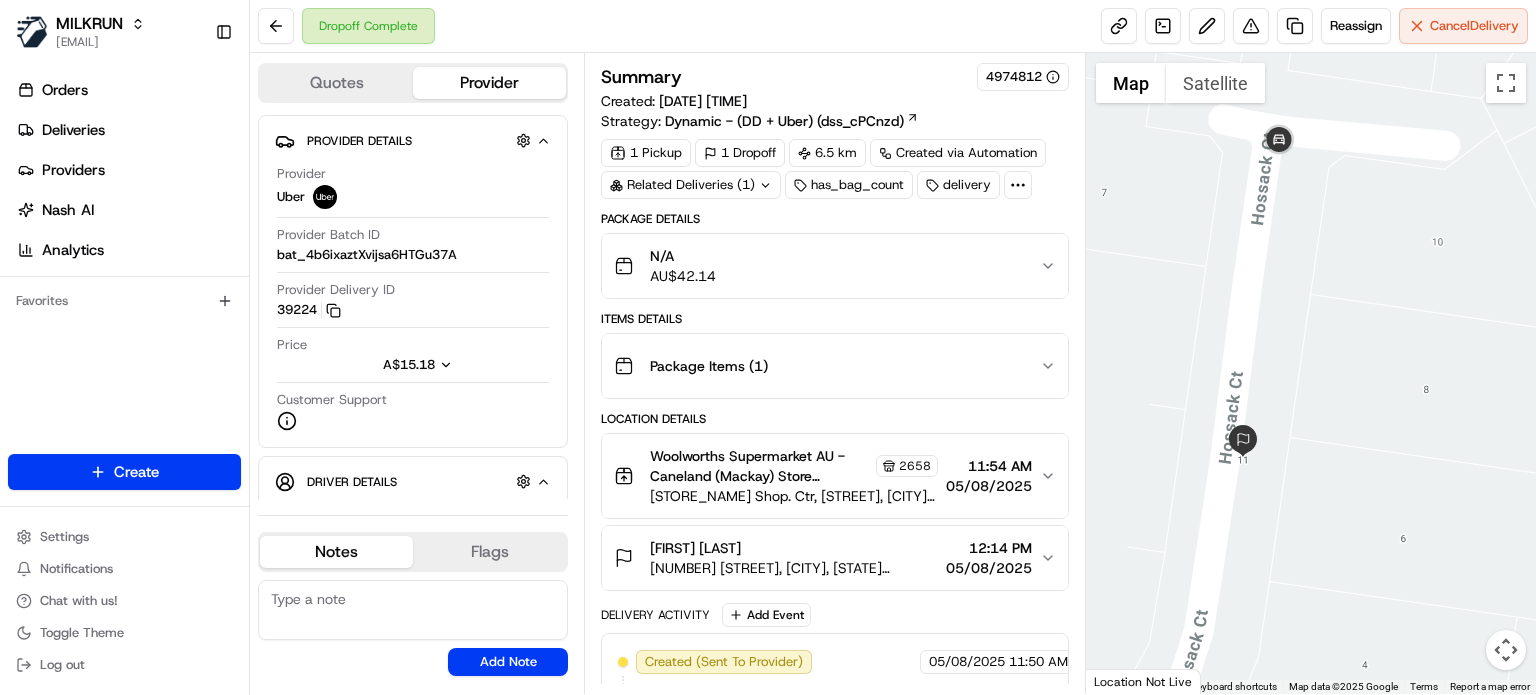 drag, startPoint x: 1241, startPoint y: 306, endPoint x: 1316, endPoint y: 282, distance: 78.74643 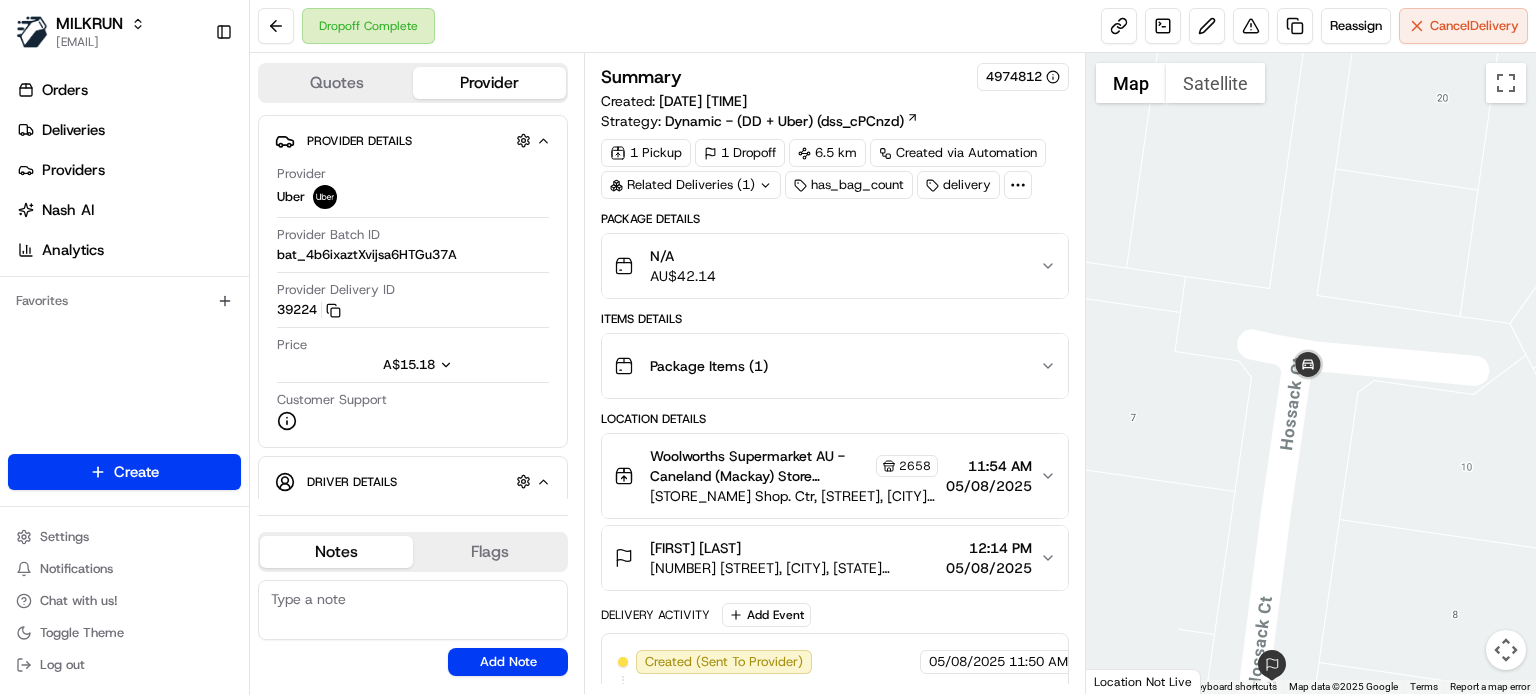 drag, startPoint x: 1286, startPoint y: 255, endPoint x: 1316, endPoint y: 487, distance: 233.93161 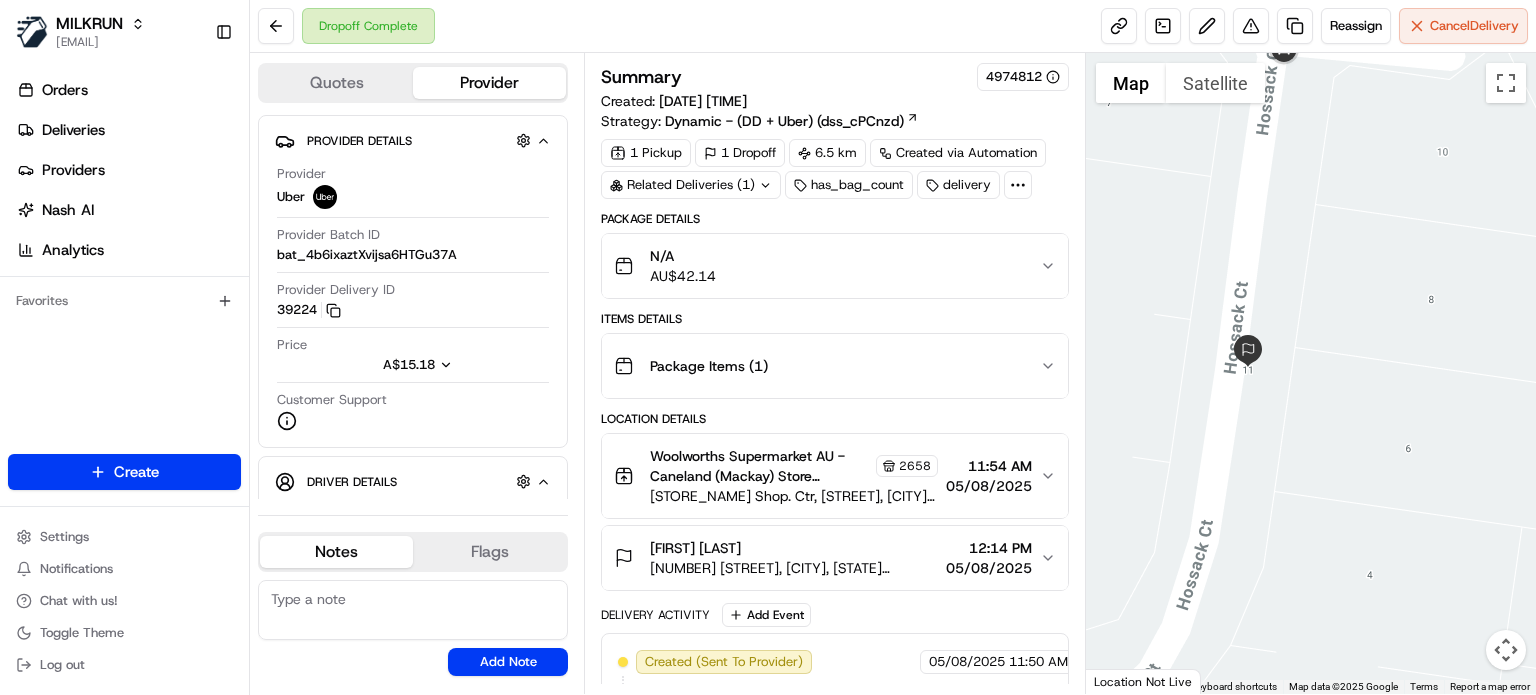 drag, startPoint x: 1303, startPoint y: 550, endPoint x: 1278, endPoint y: 233, distance: 317.98428 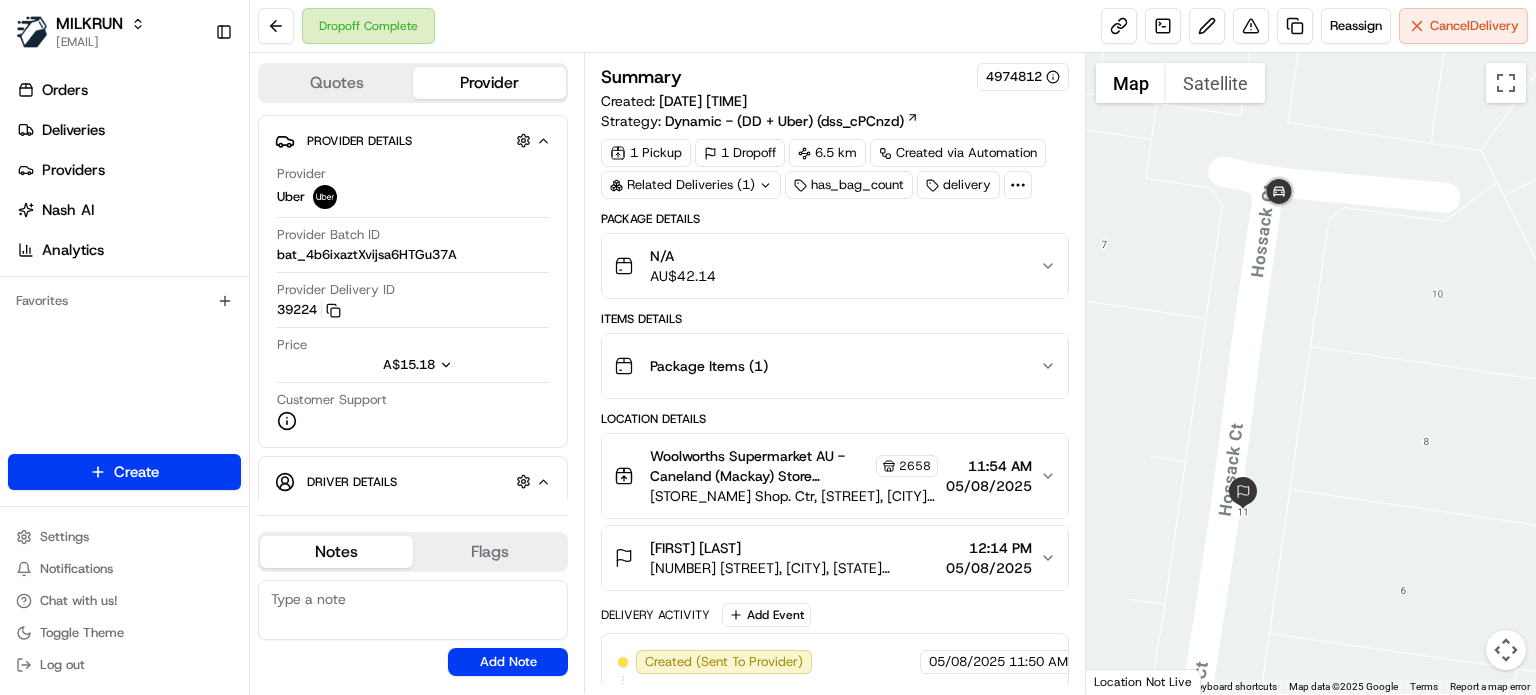 drag, startPoint x: 1278, startPoint y: 233, endPoint x: 1274, endPoint y: 377, distance: 144.05554 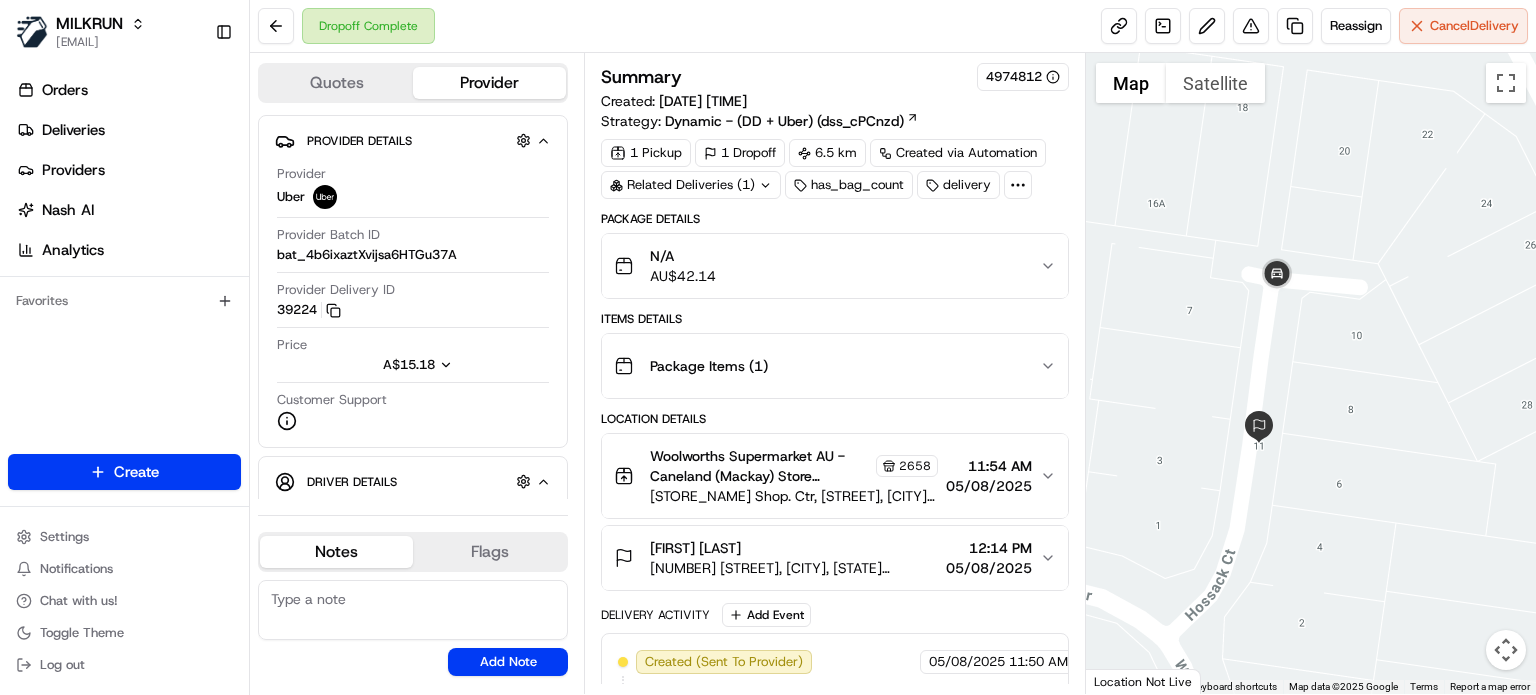 click on "Delivery Activity Add Event" at bounding box center [835, 615] 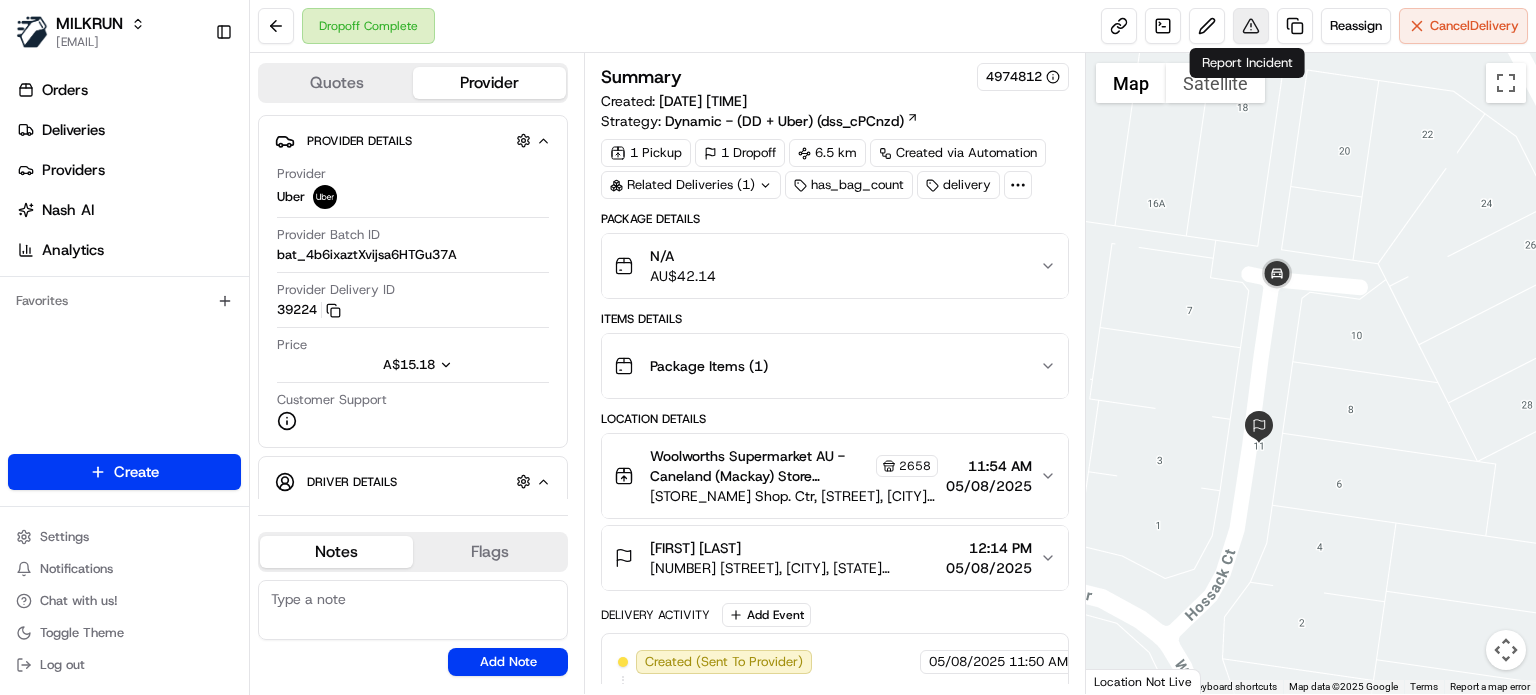 click at bounding box center (1251, 26) 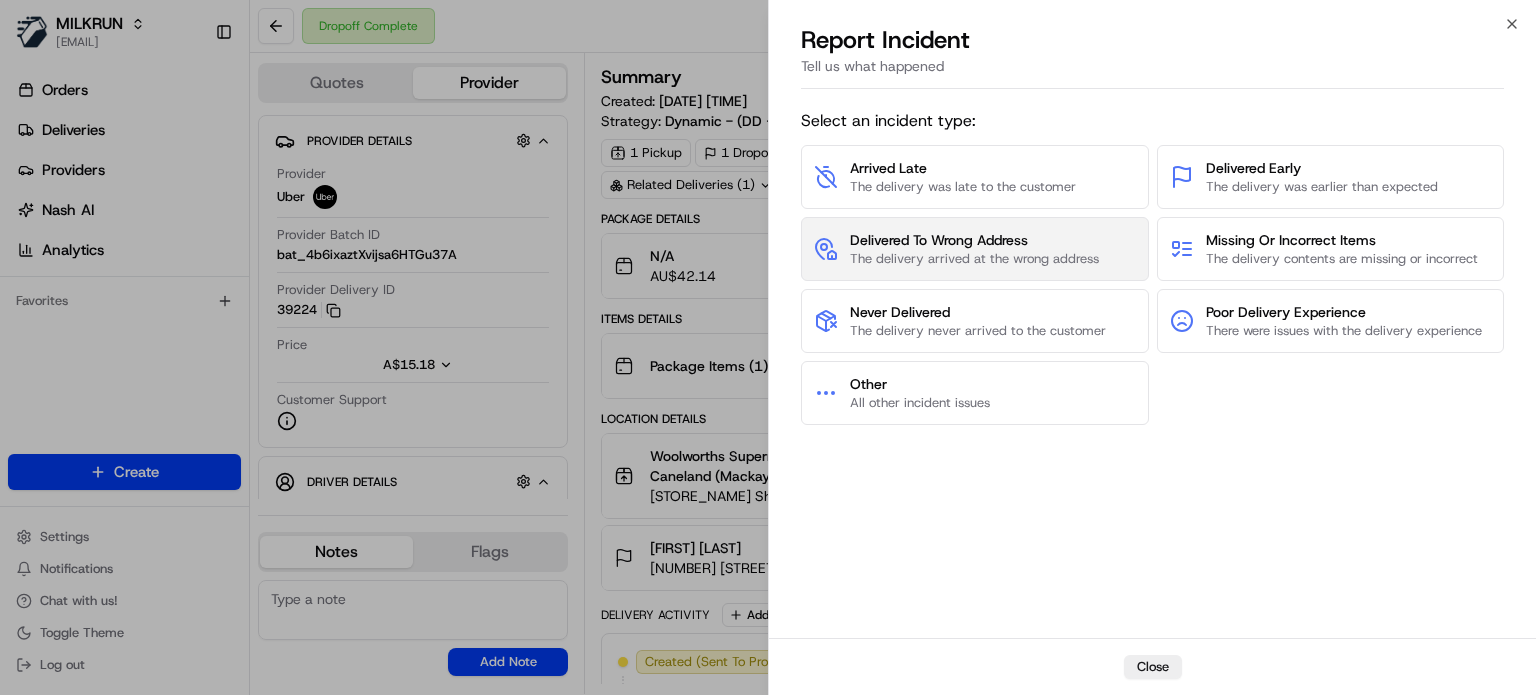 click on "The delivery arrived at the wrong address" at bounding box center (974, 259) 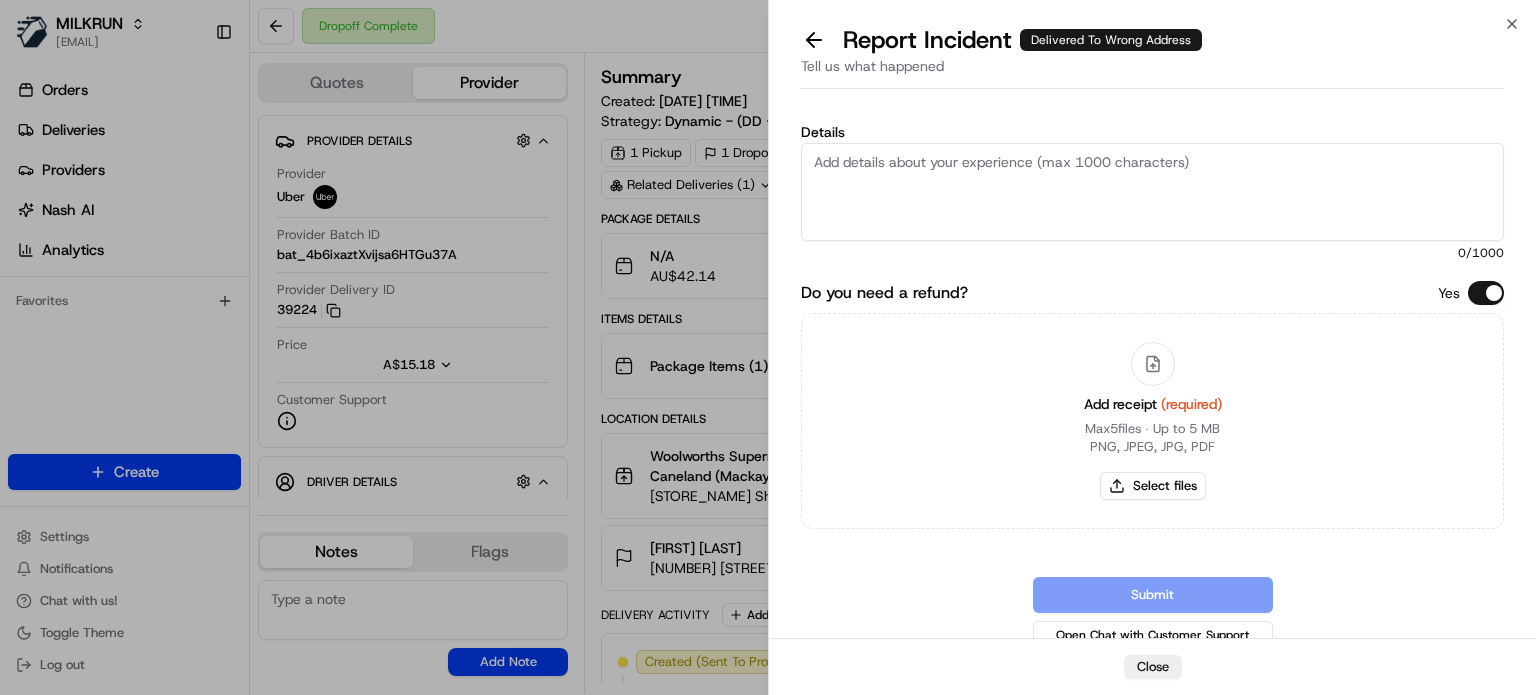 click on "Details" at bounding box center [1152, 192] 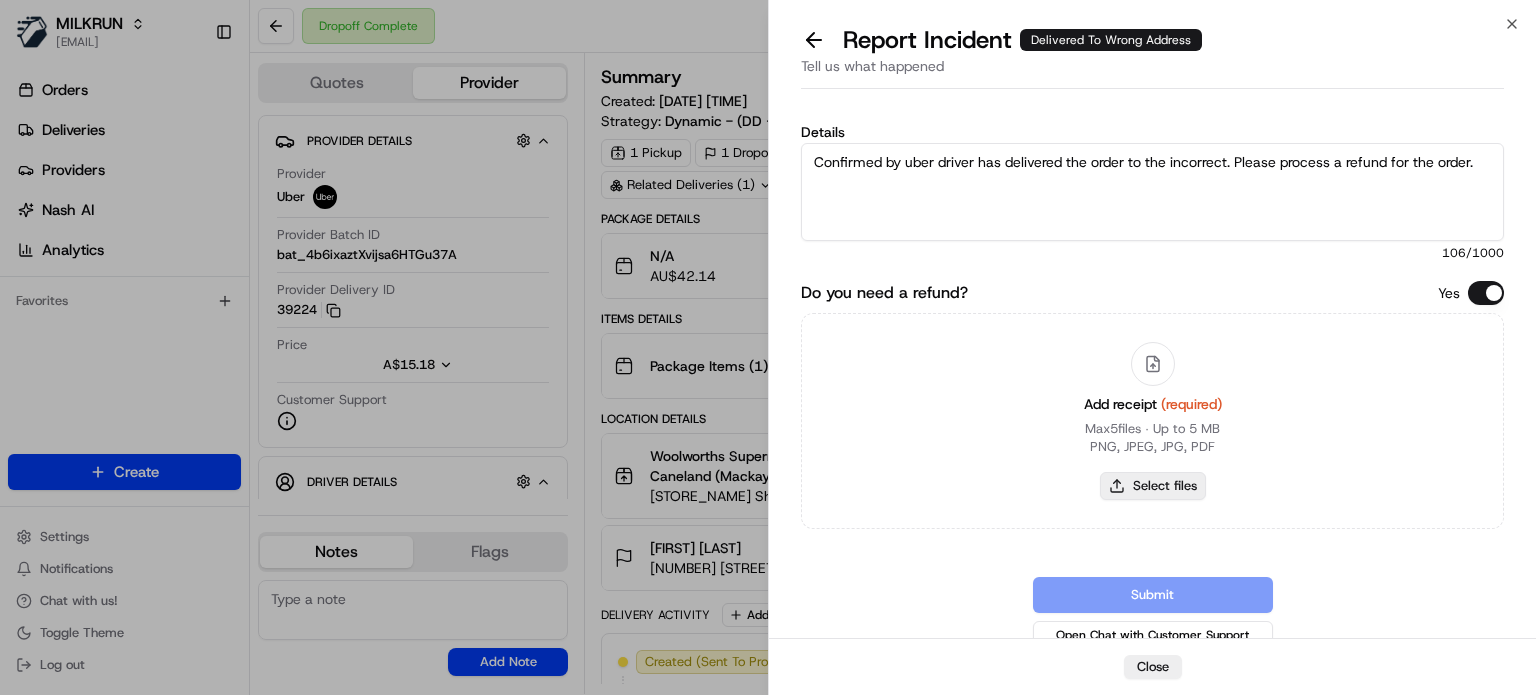 type on "Confirmed by uber driver has delivered the order to the incorrect. Please process a refund for the order." 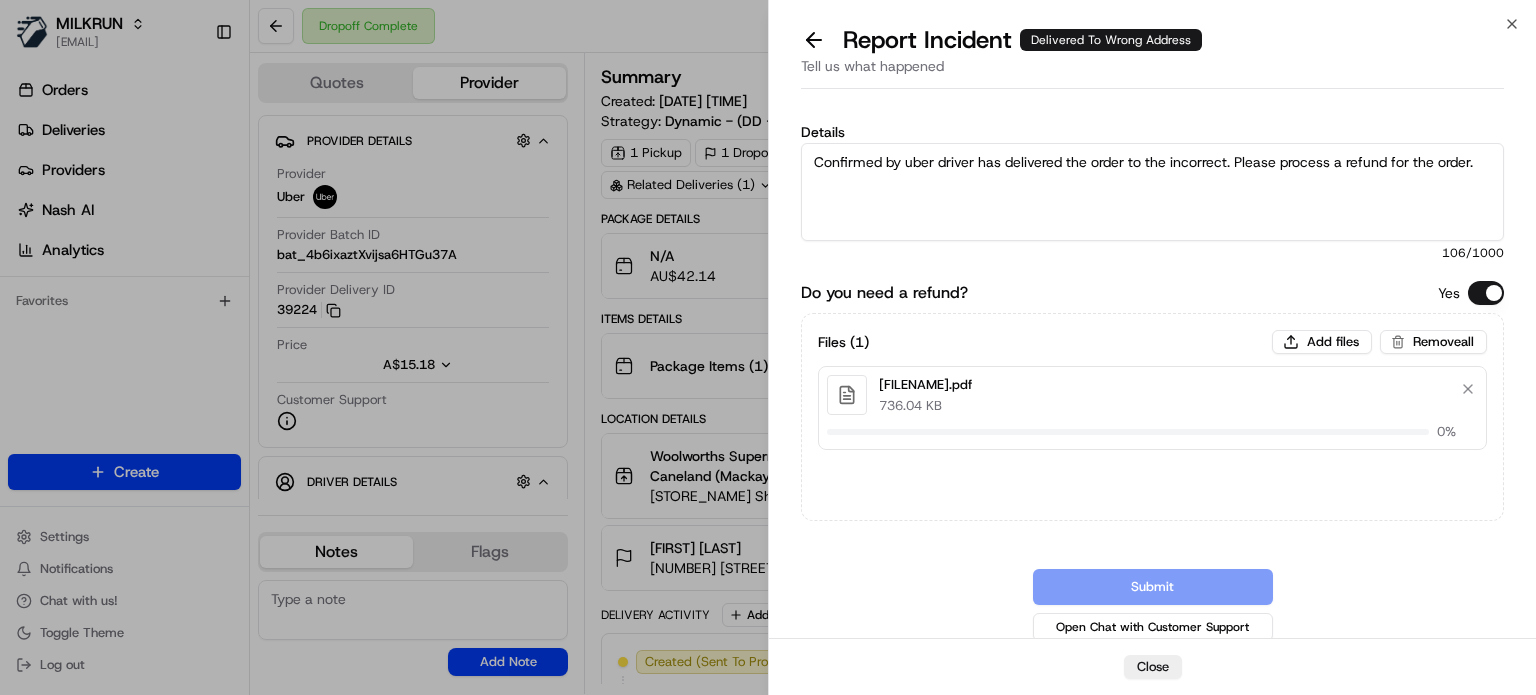 type 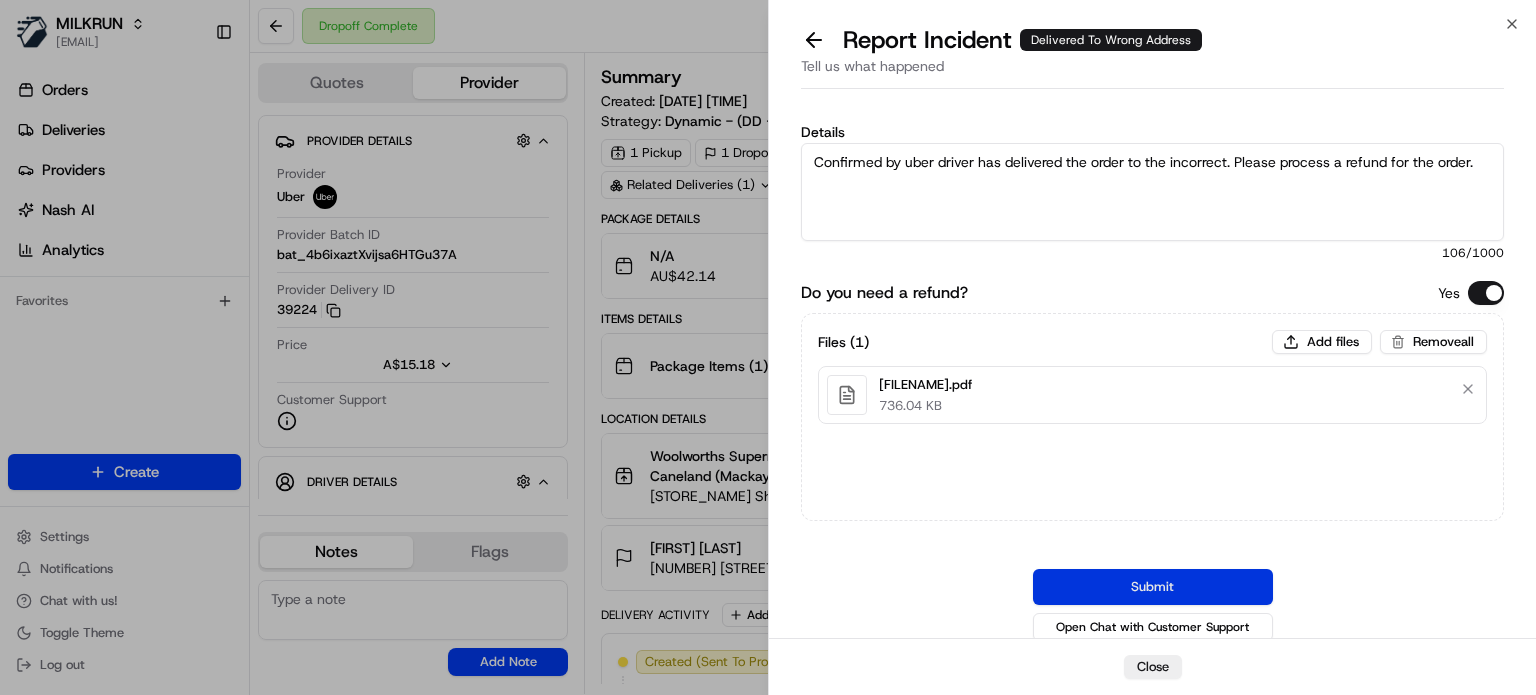 click on "Submit" at bounding box center (1153, 587) 